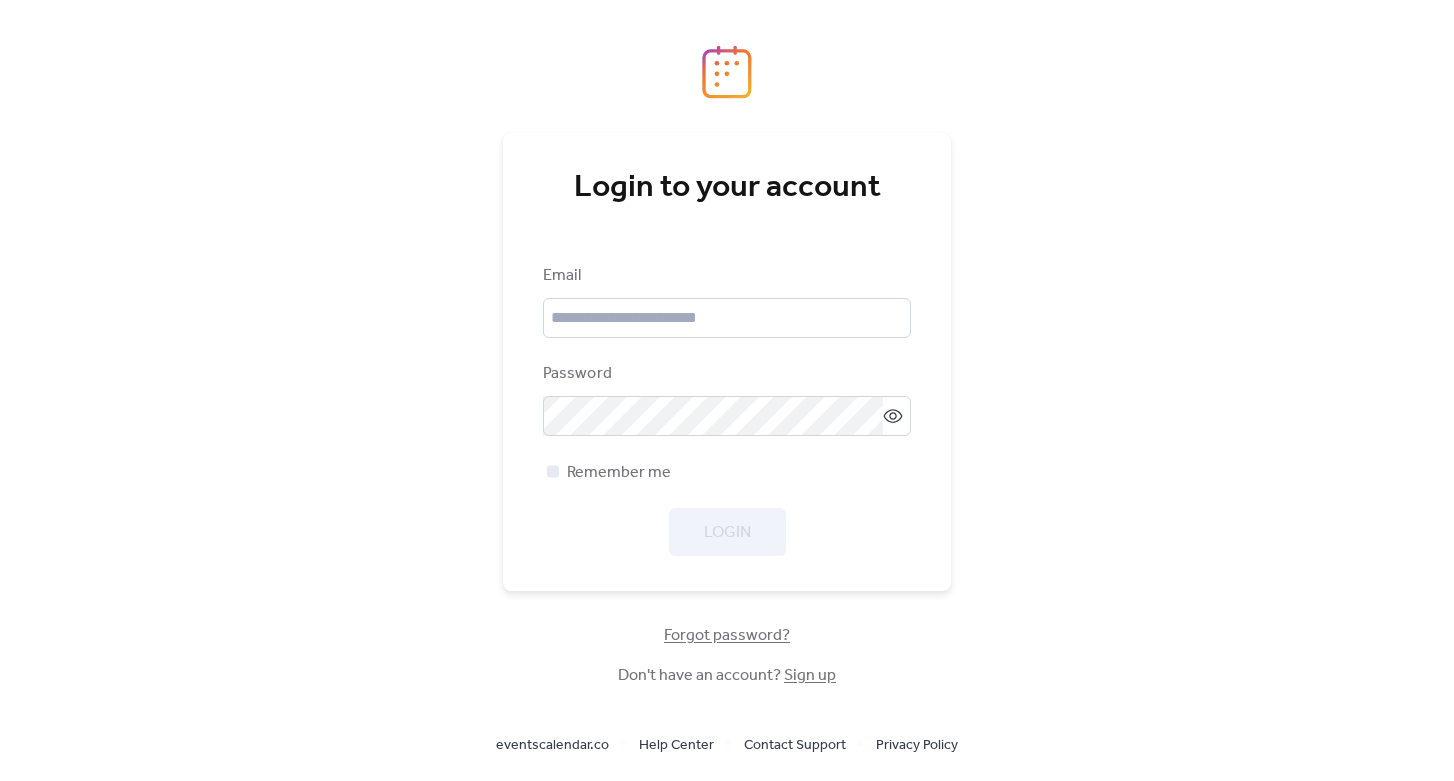 scroll, scrollTop: 0, scrollLeft: 0, axis: both 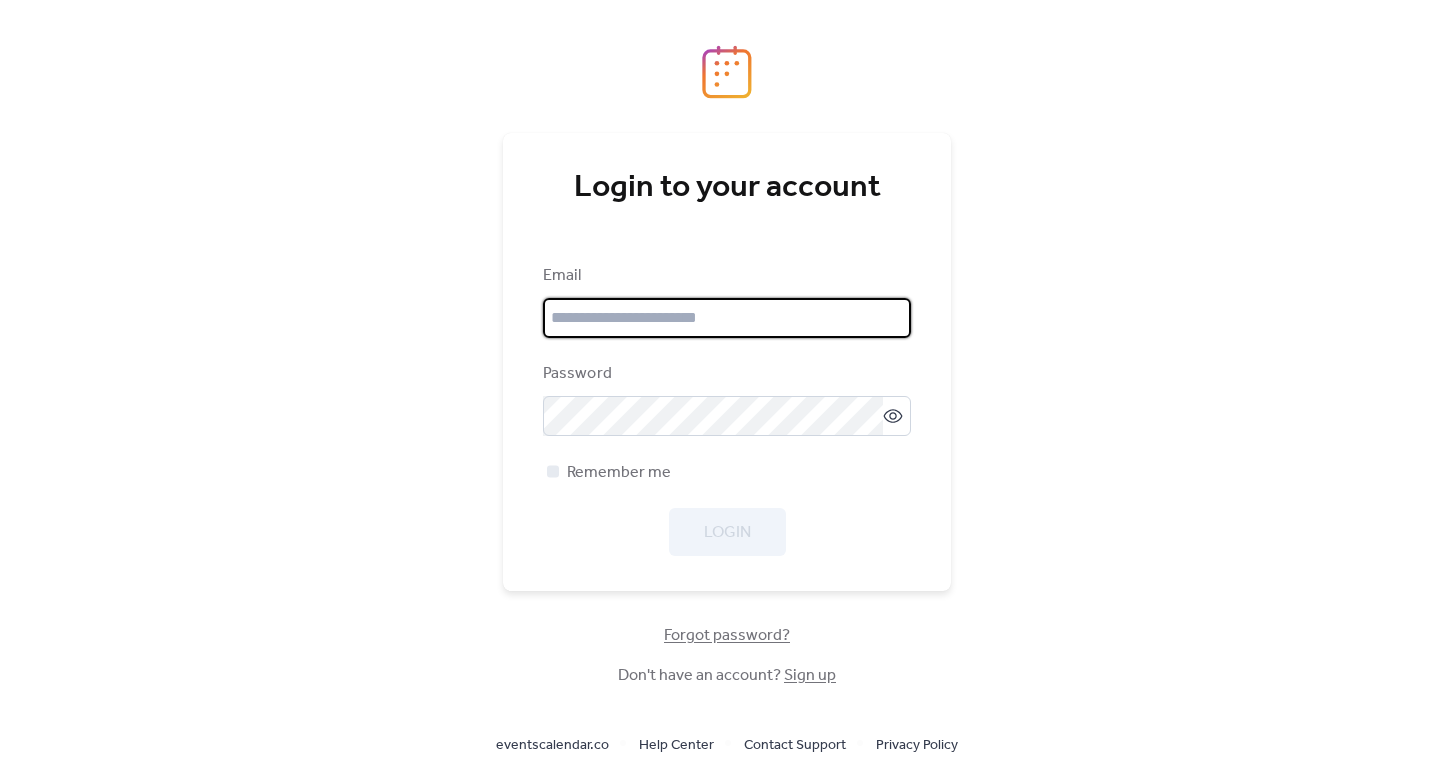 type on "**********" 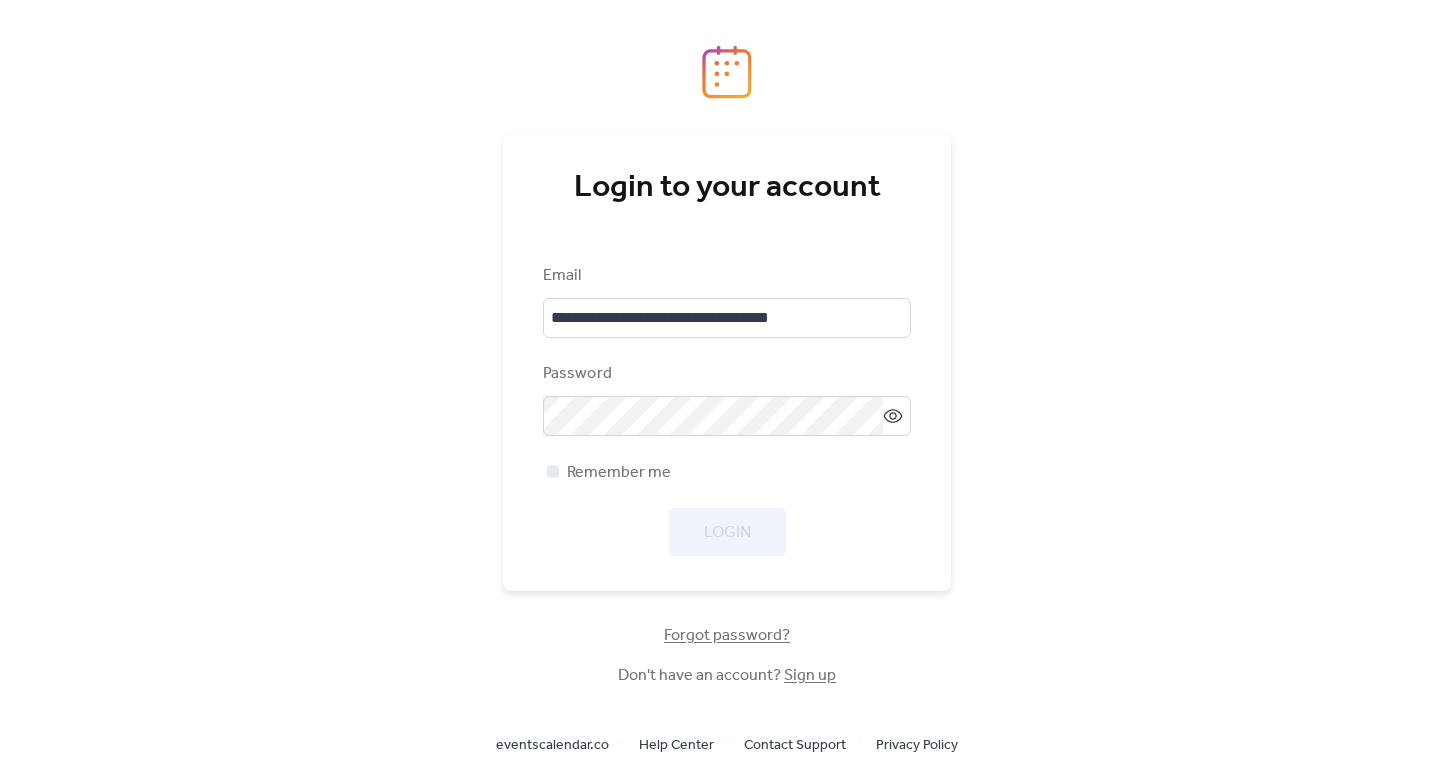 click on "Login" at bounding box center (727, 532) 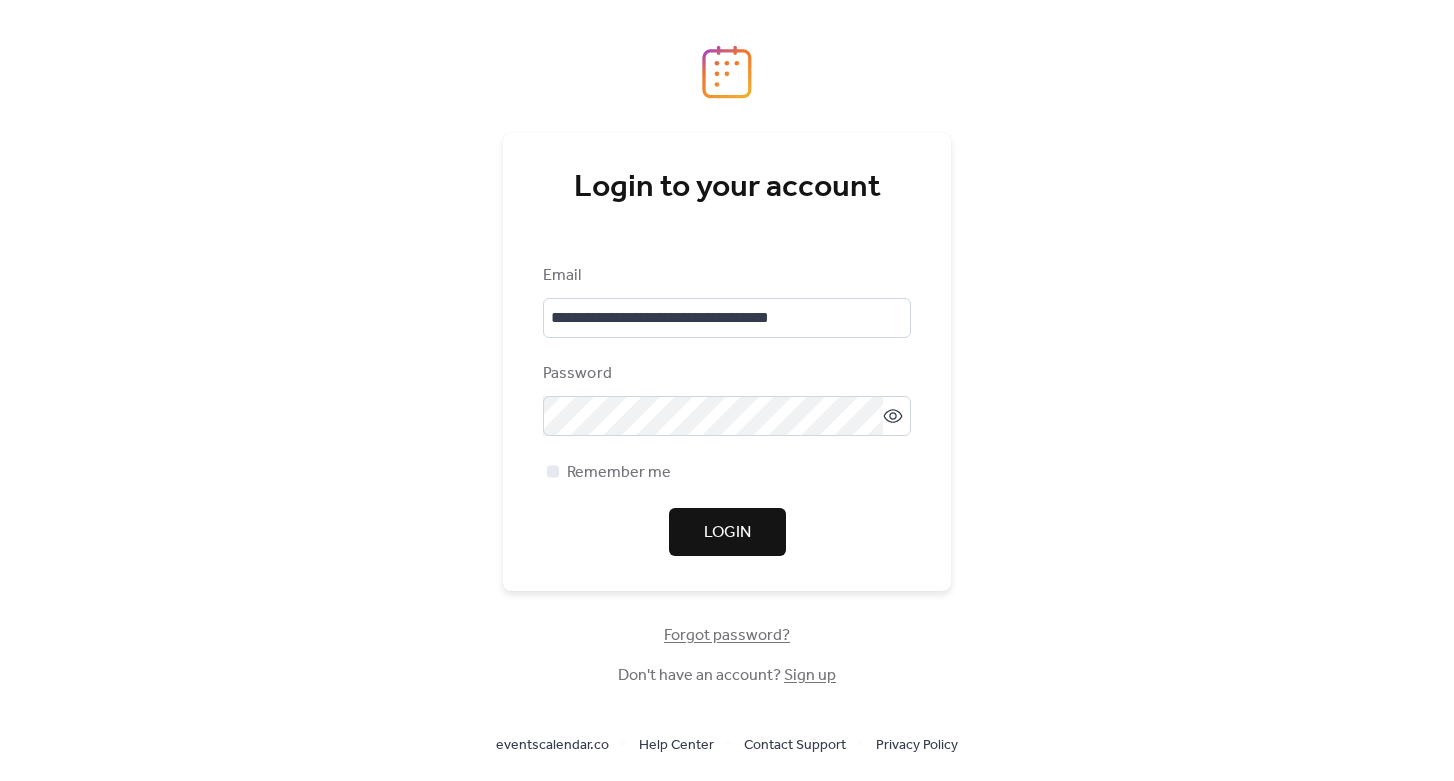 click on "Login" at bounding box center [727, 532] 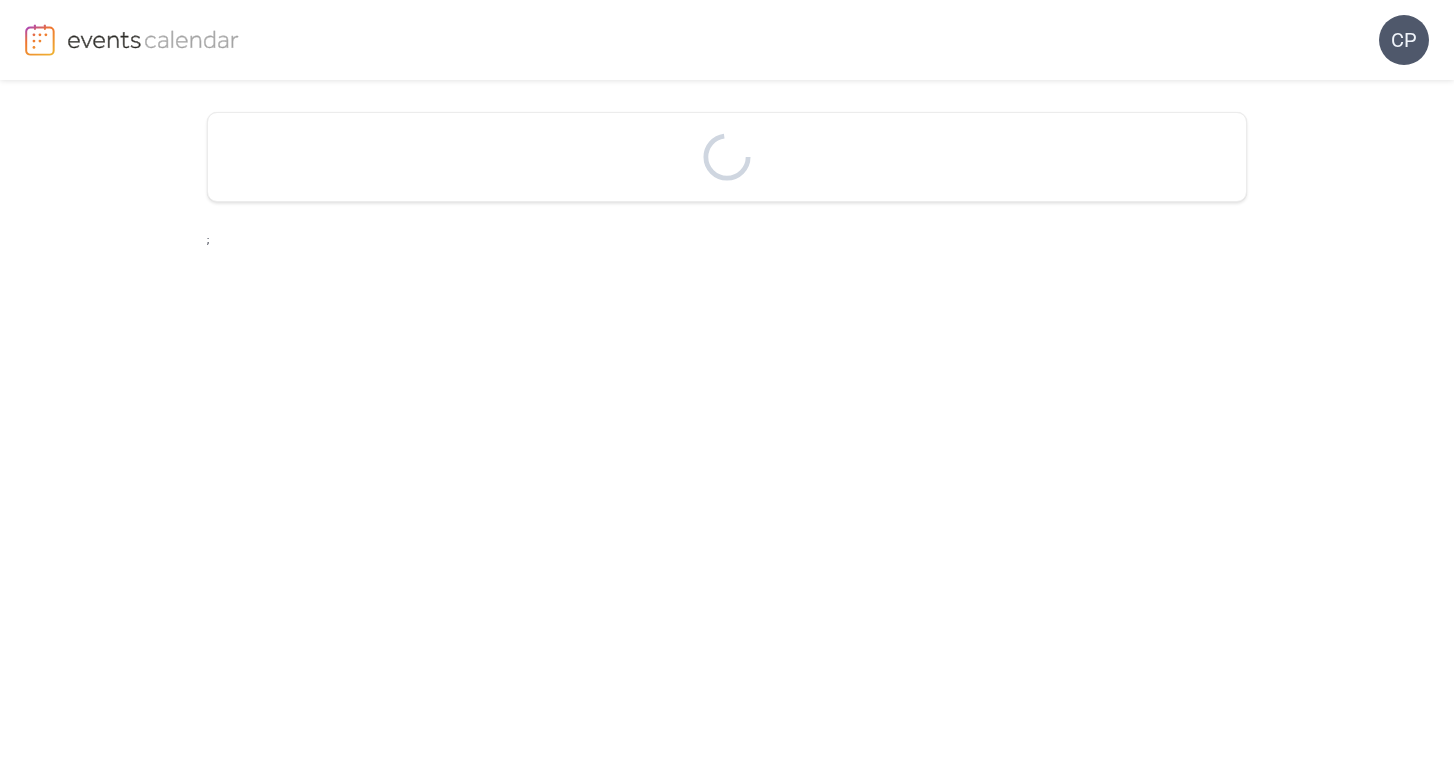 scroll, scrollTop: 0, scrollLeft: 0, axis: both 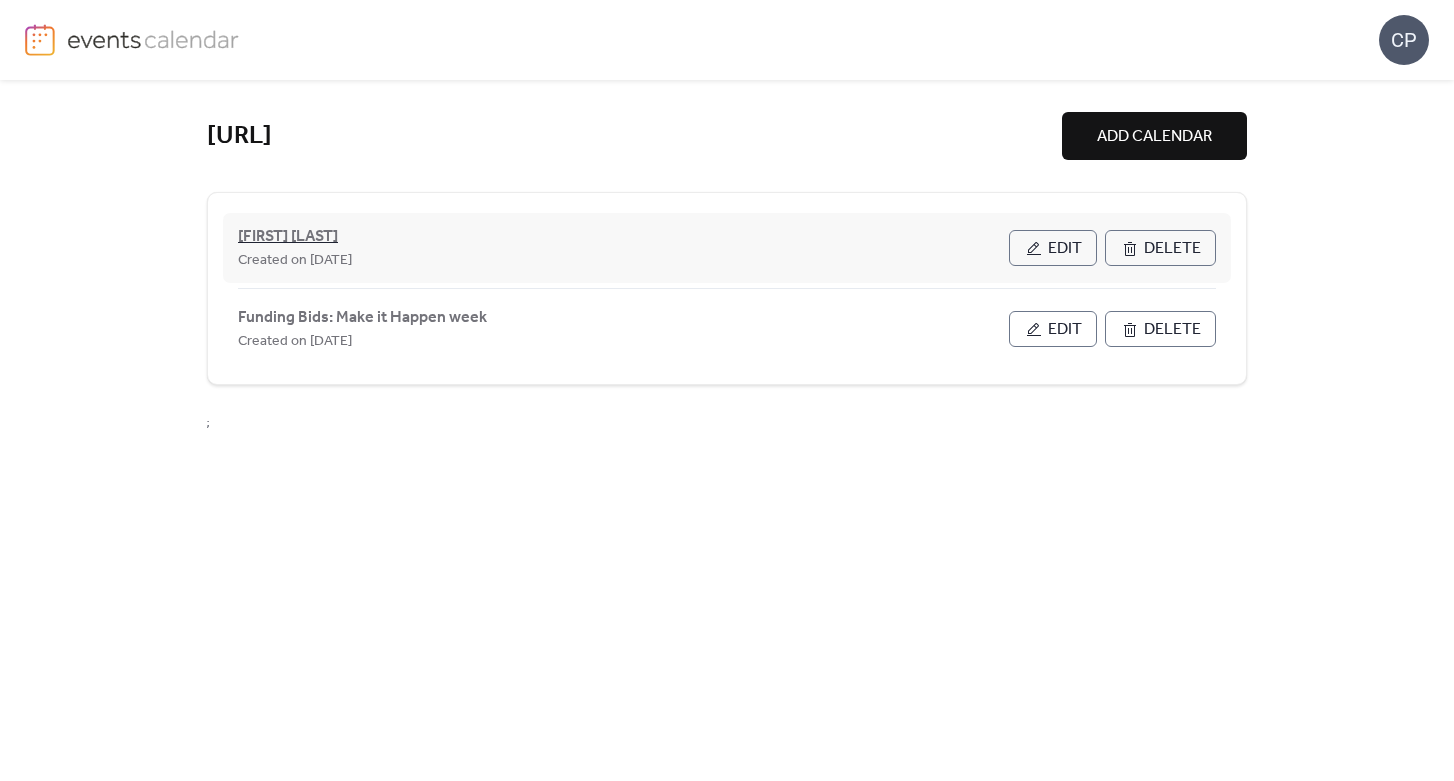 click on "[FIRST] [LAST]" at bounding box center [288, 237] 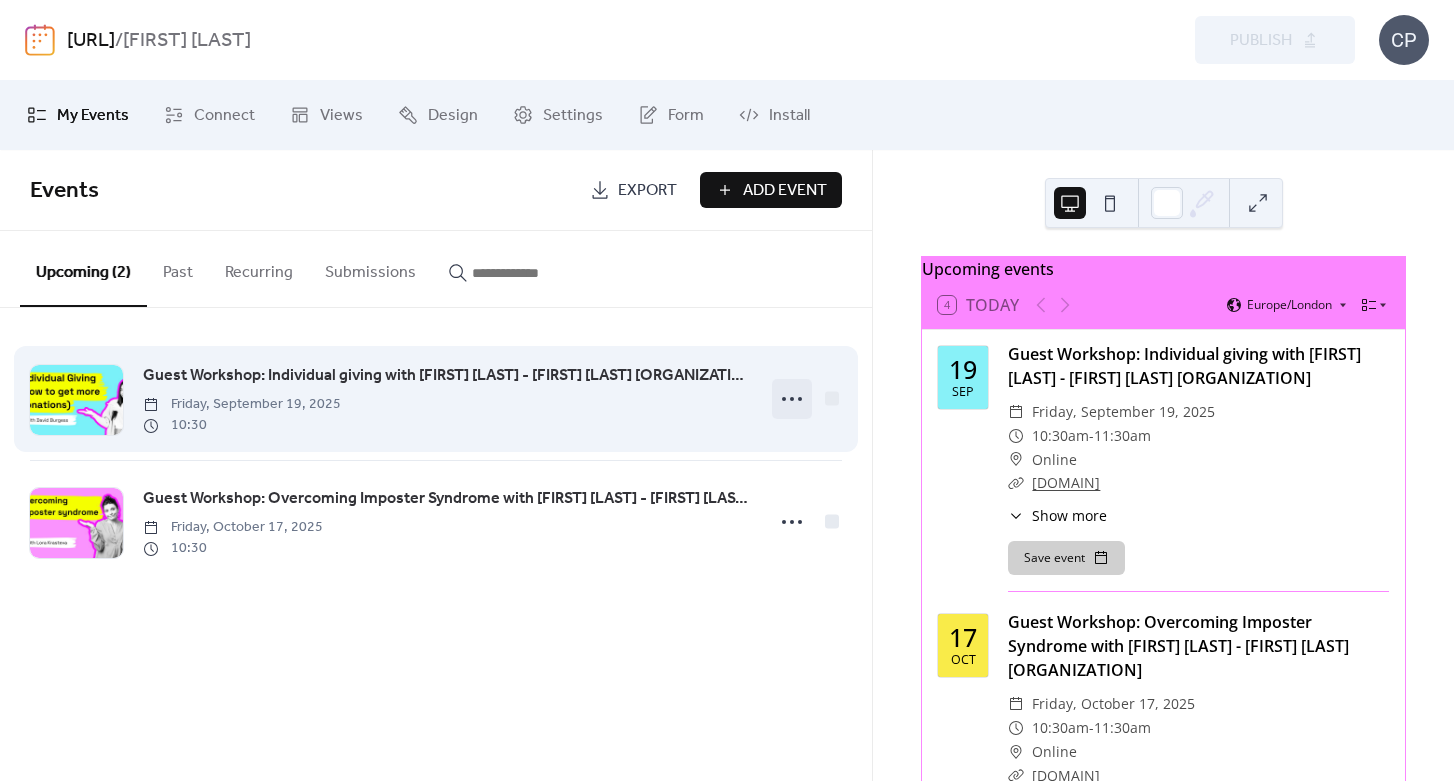 click 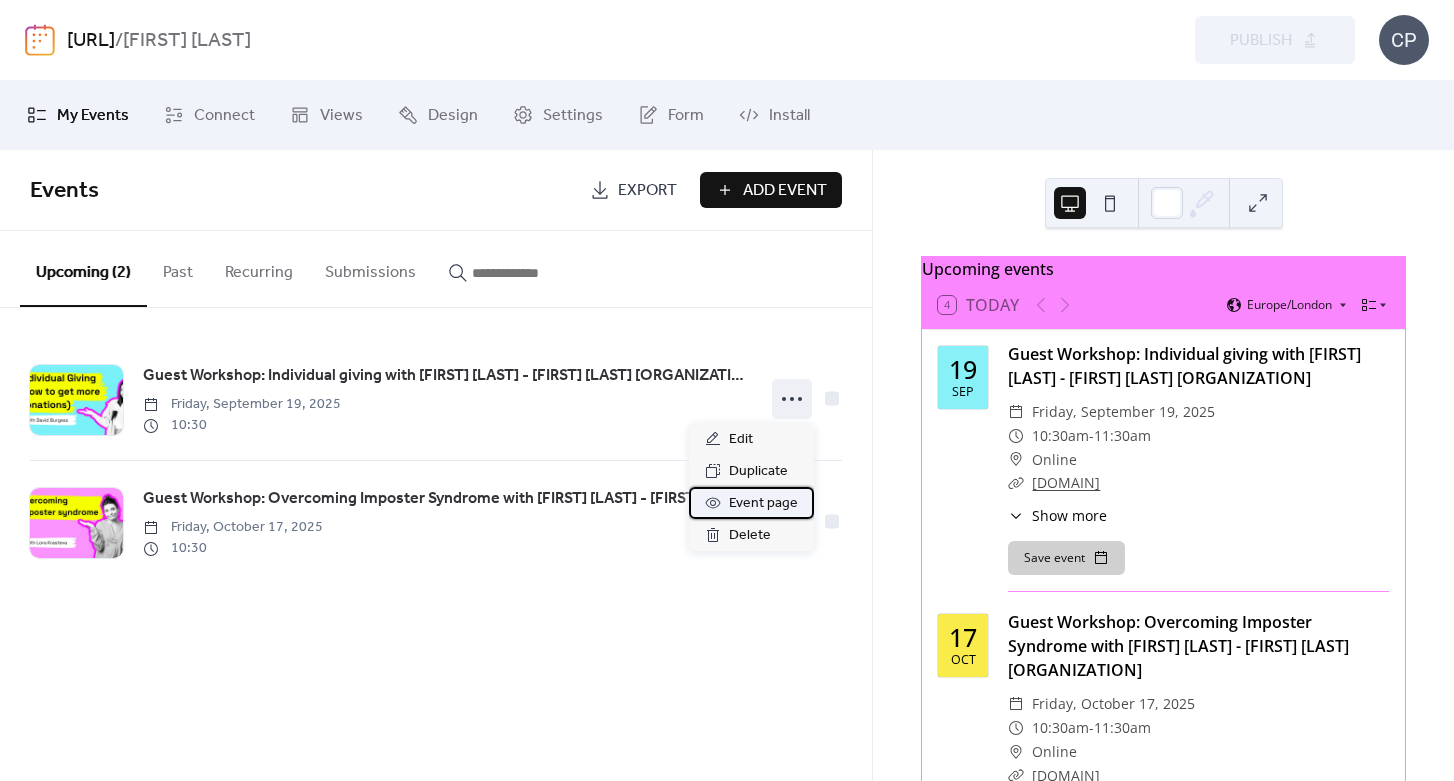 click on "Event page" at bounding box center (763, 504) 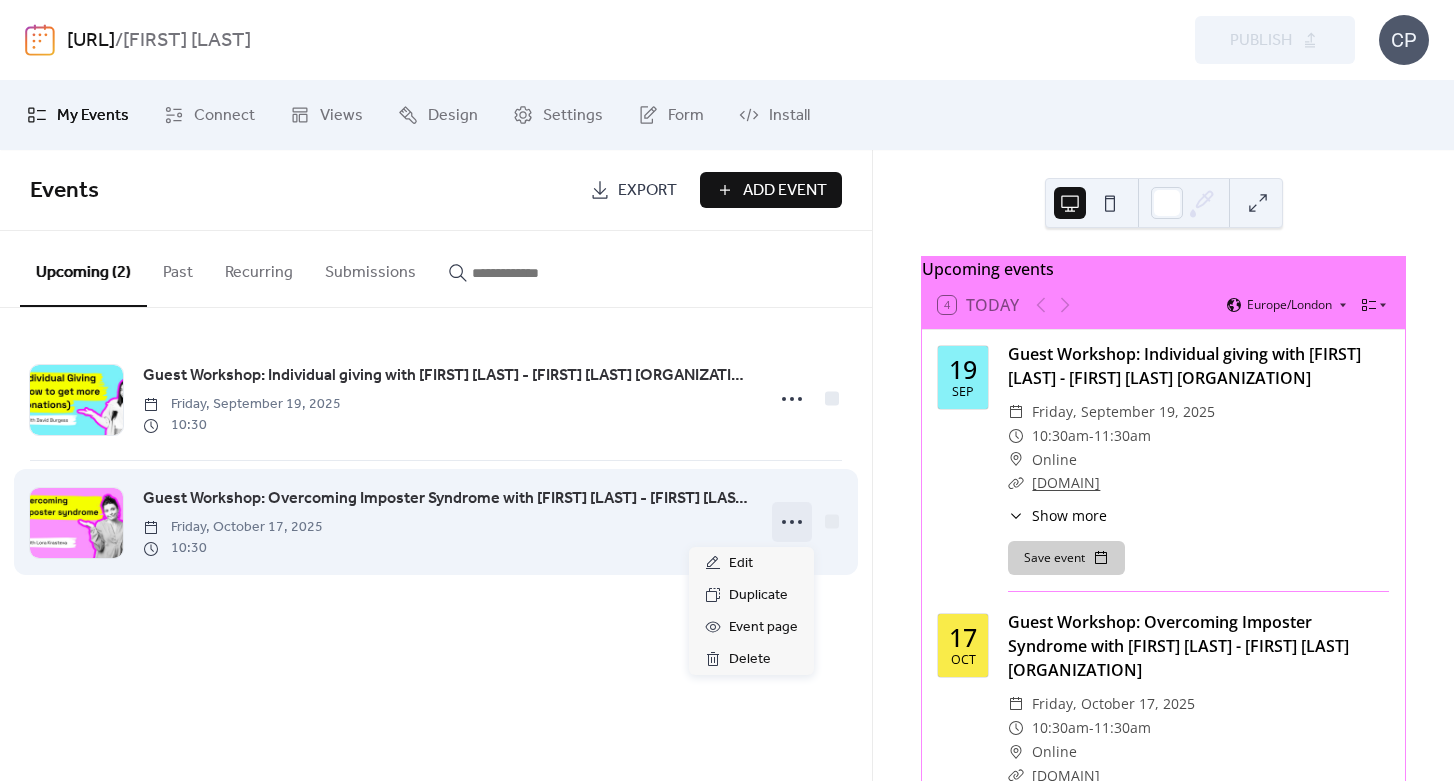 click 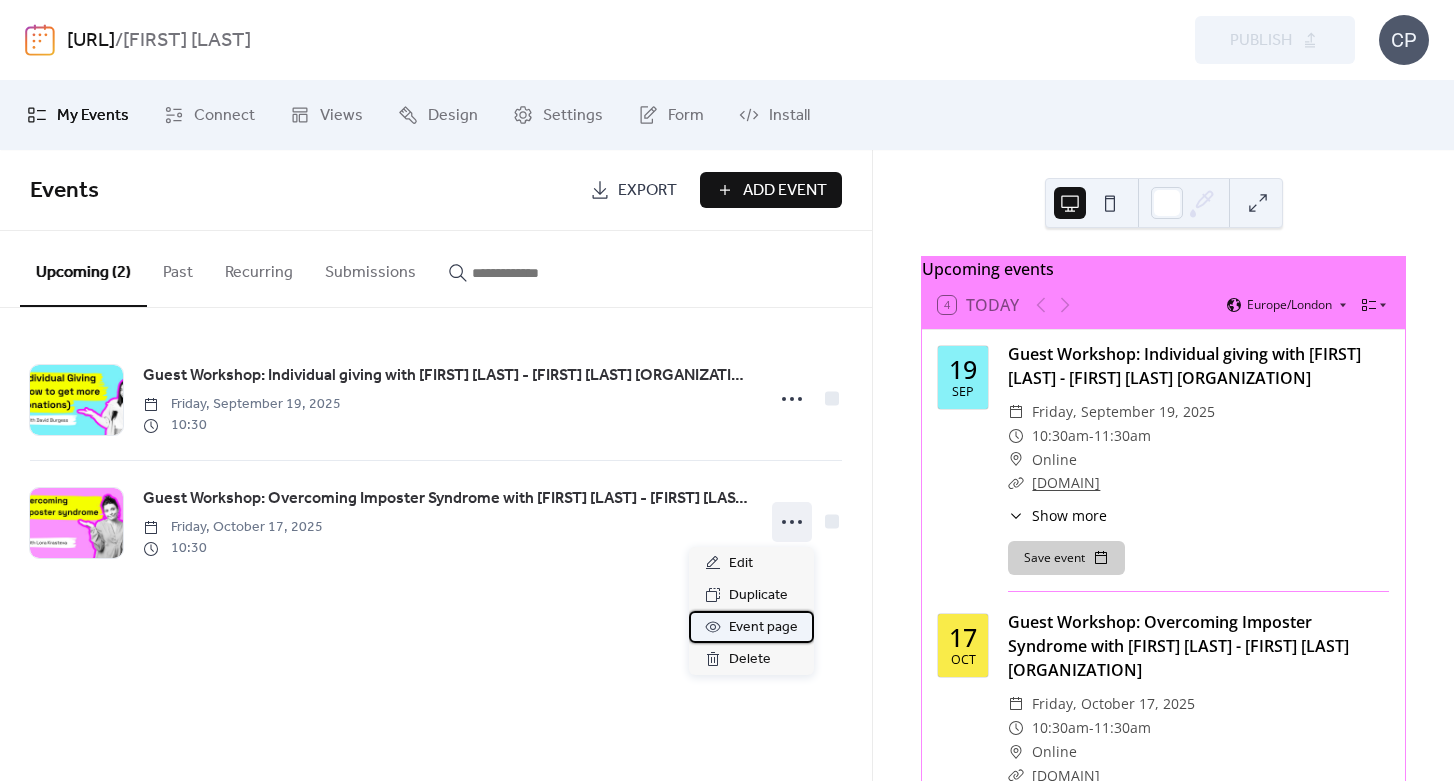 click on "Event page" at bounding box center (763, 628) 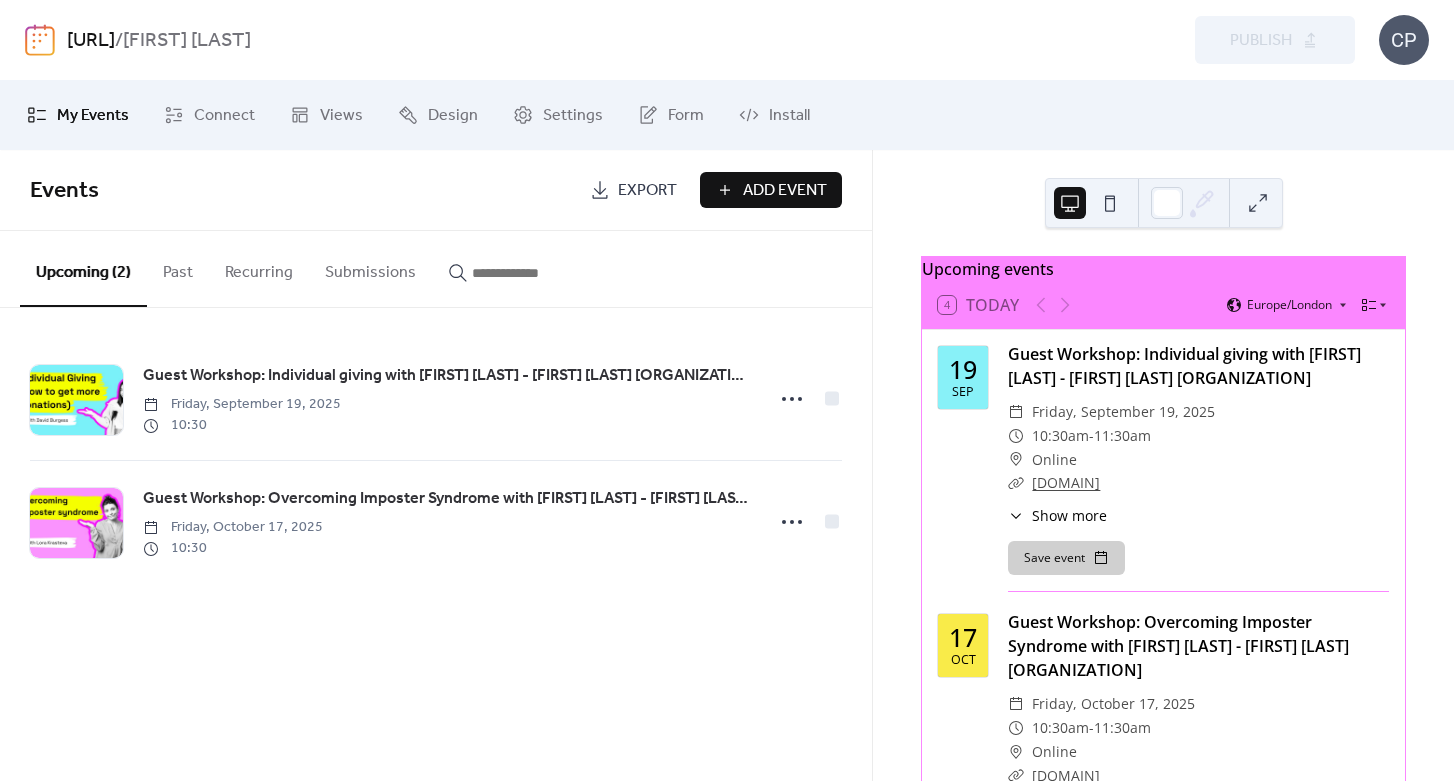 click on "Add Event" at bounding box center (785, 191) 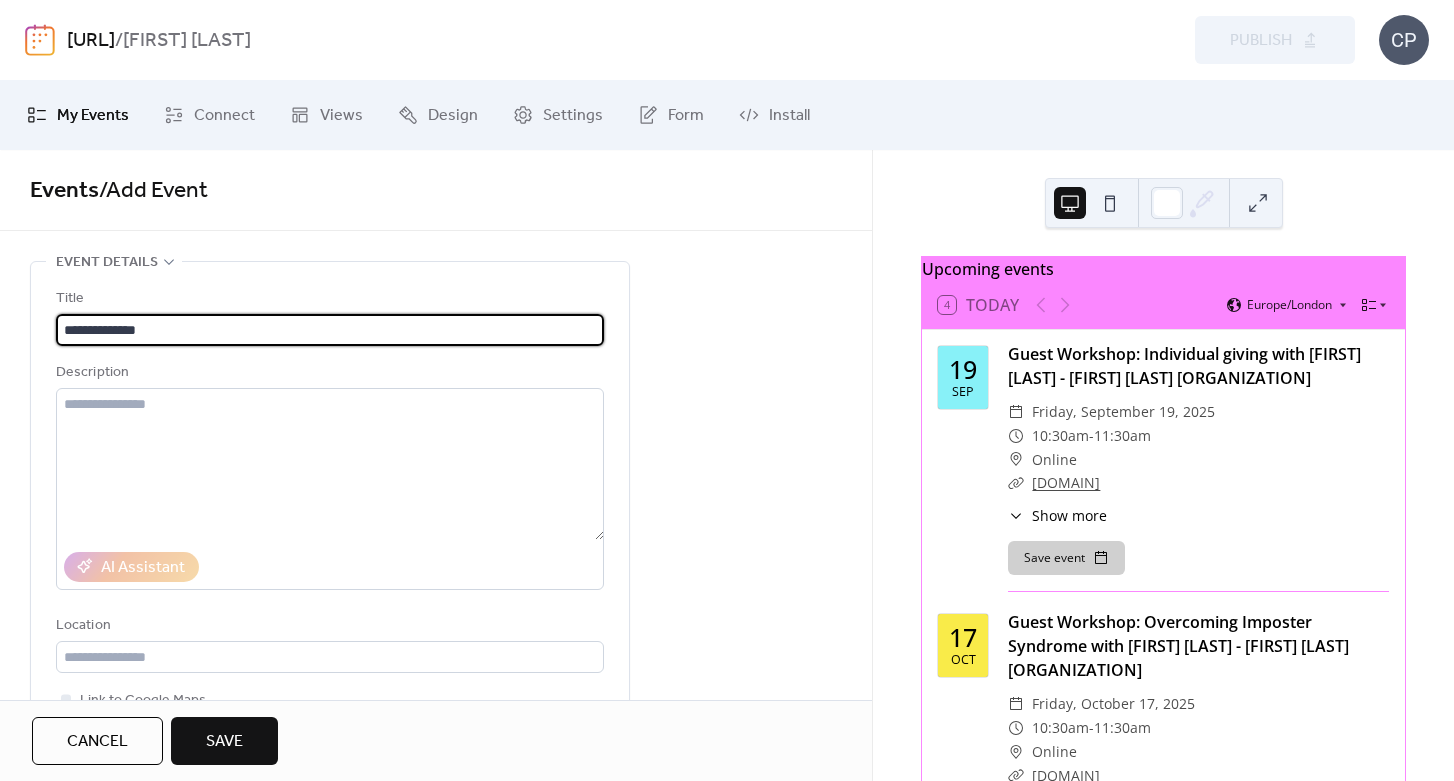 click on "**********" at bounding box center (330, 330) 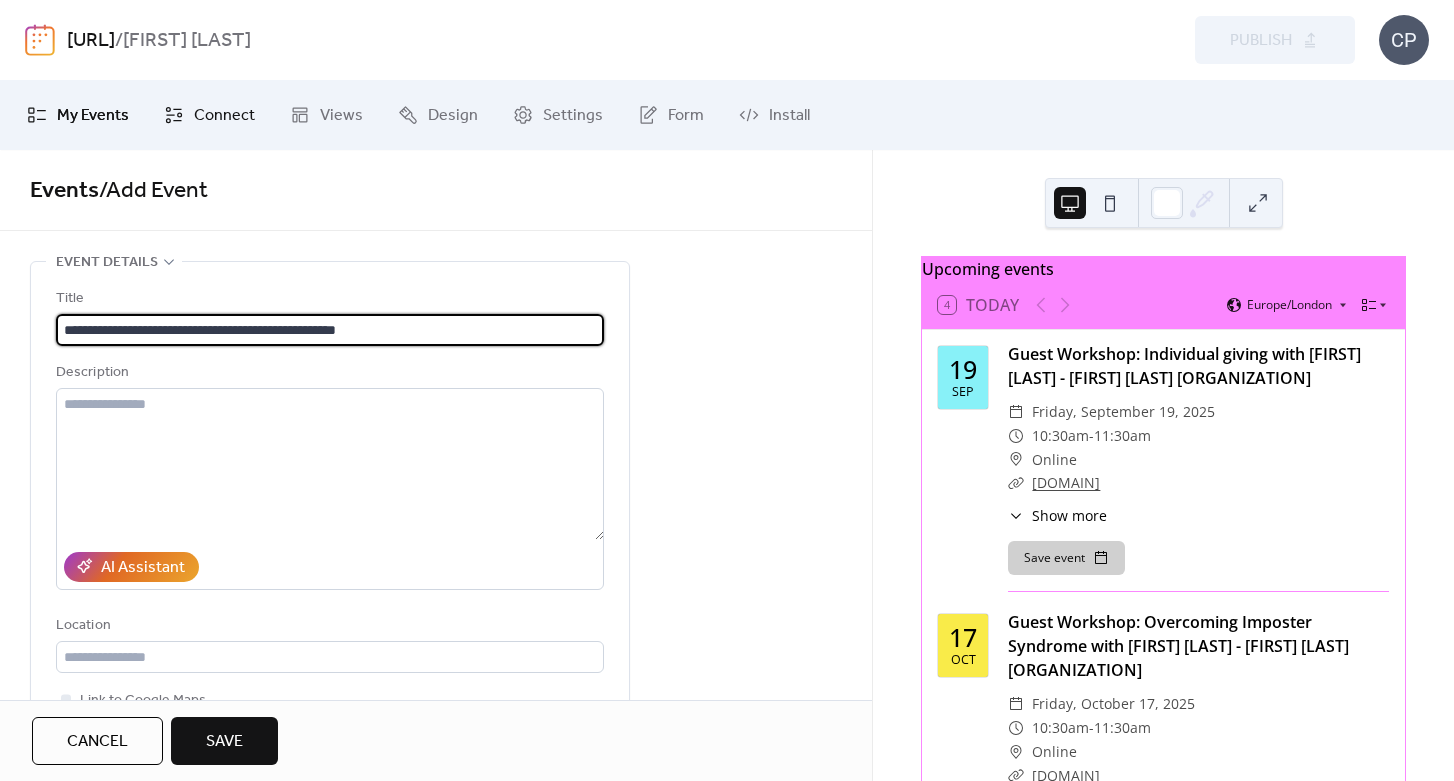 type on "**********" 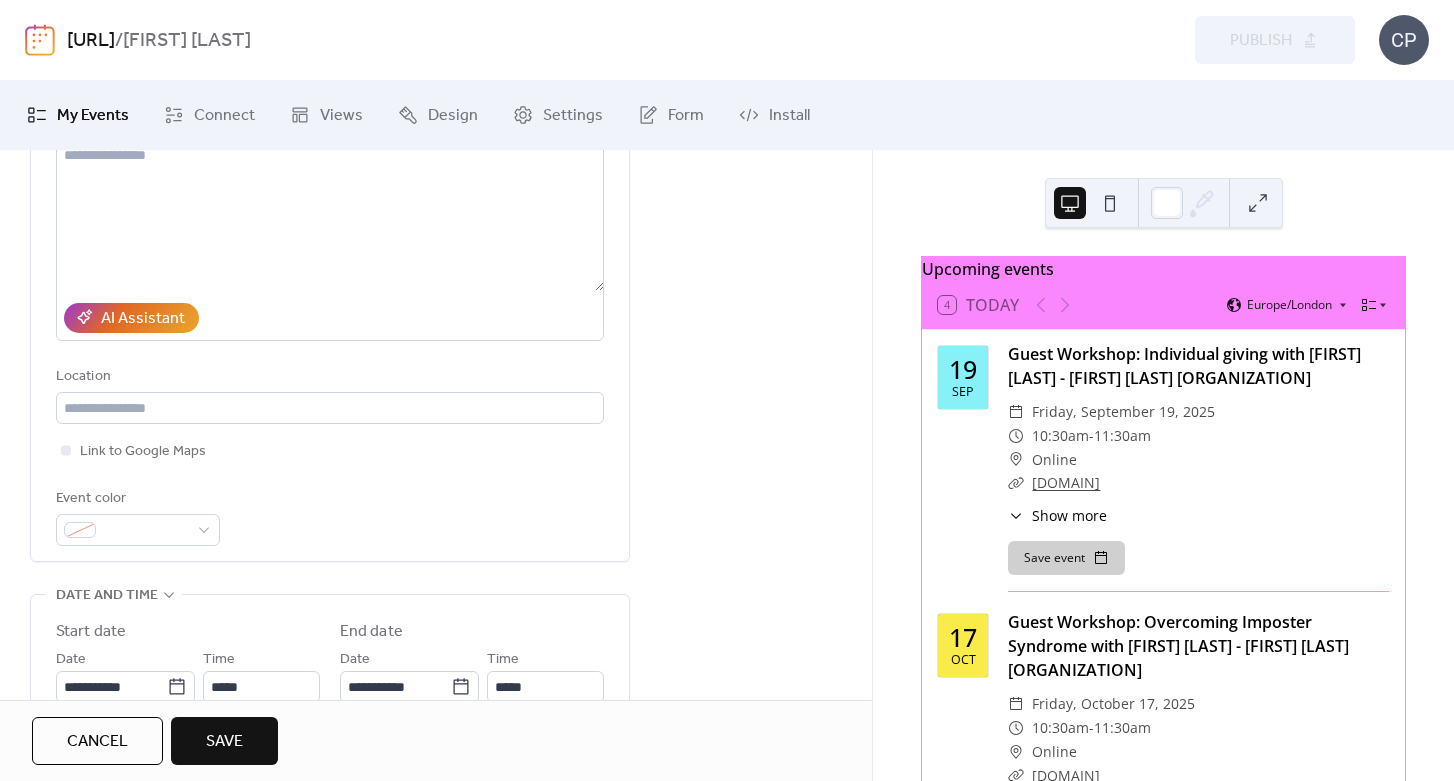 scroll, scrollTop: 255, scrollLeft: 0, axis: vertical 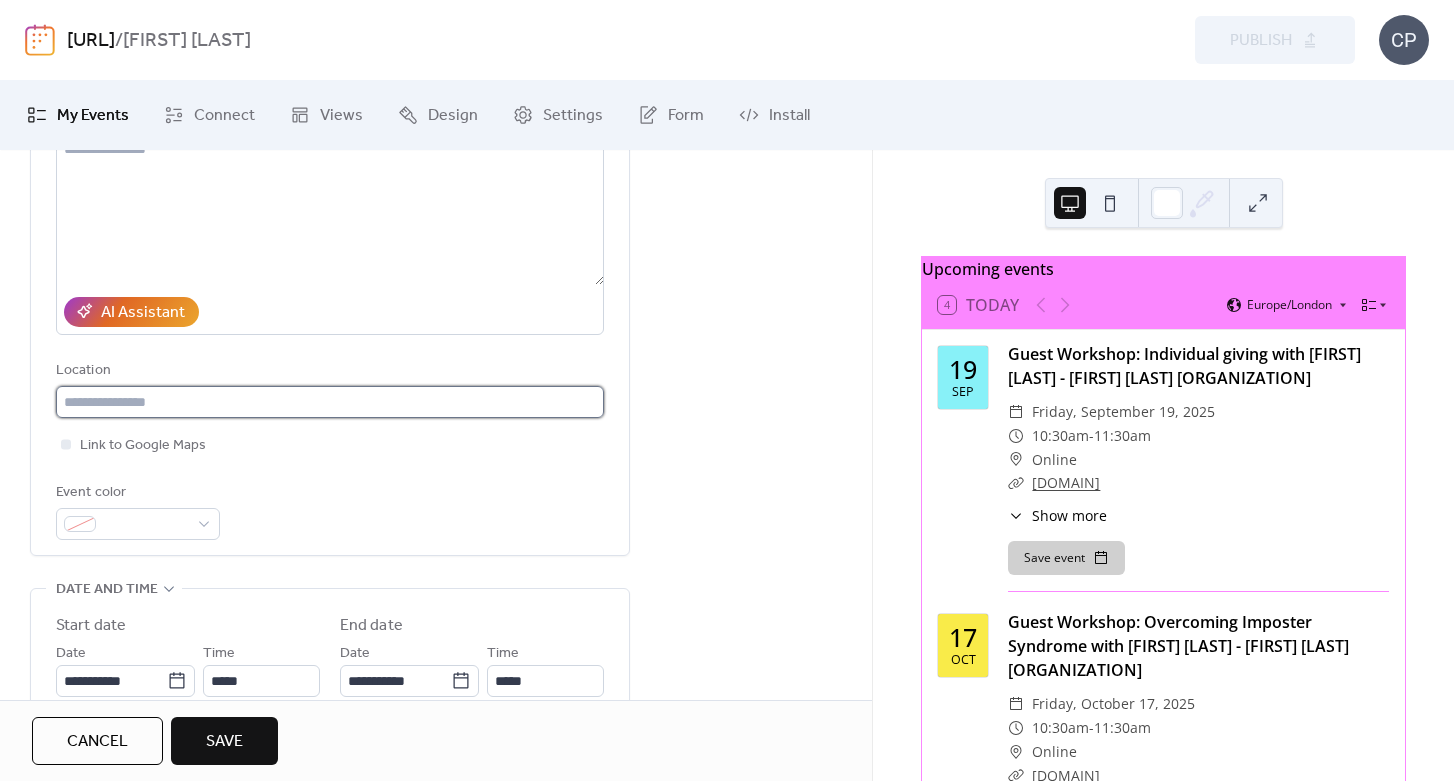 click at bounding box center (330, 402) 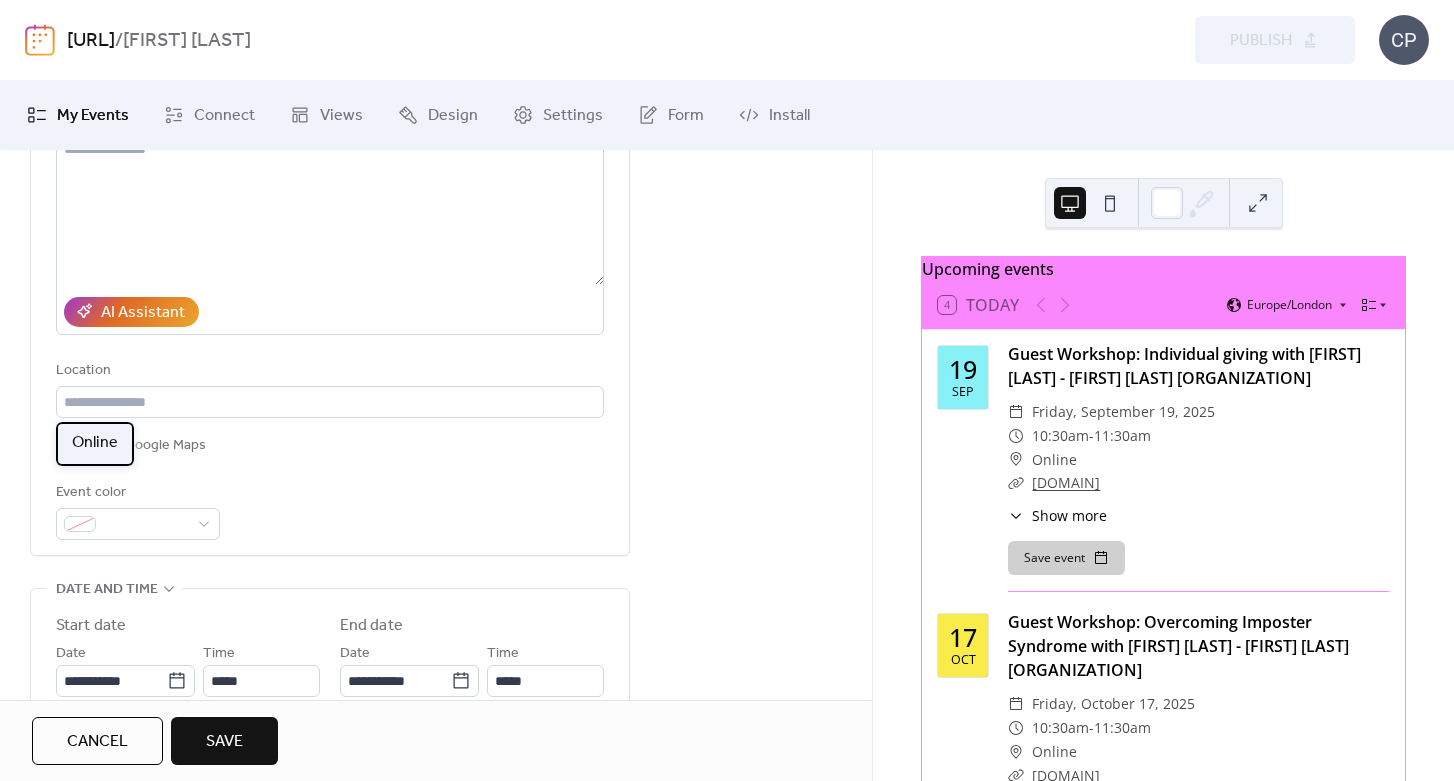 click on "Online" at bounding box center (95, 443) 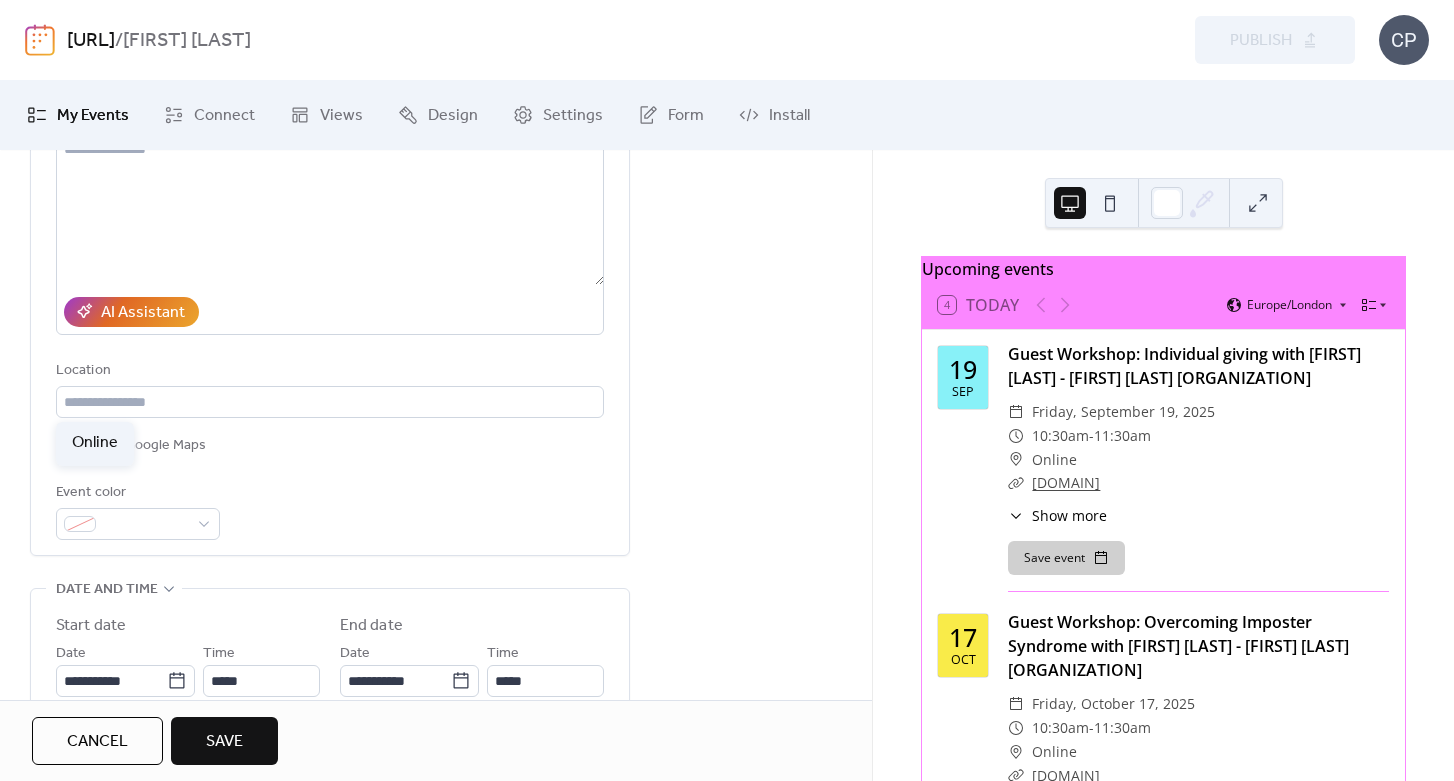 type on "******" 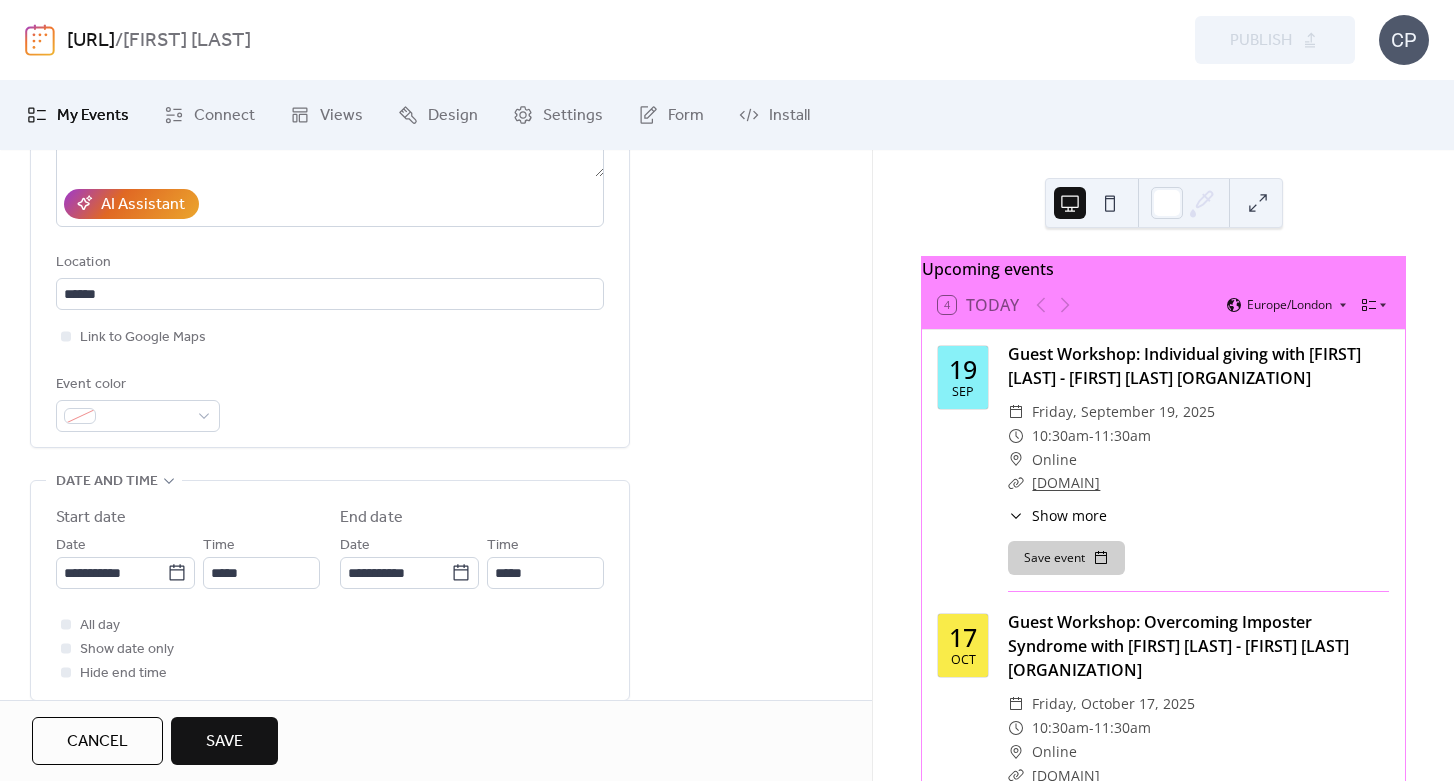 scroll, scrollTop: 387, scrollLeft: 0, axis: vertical 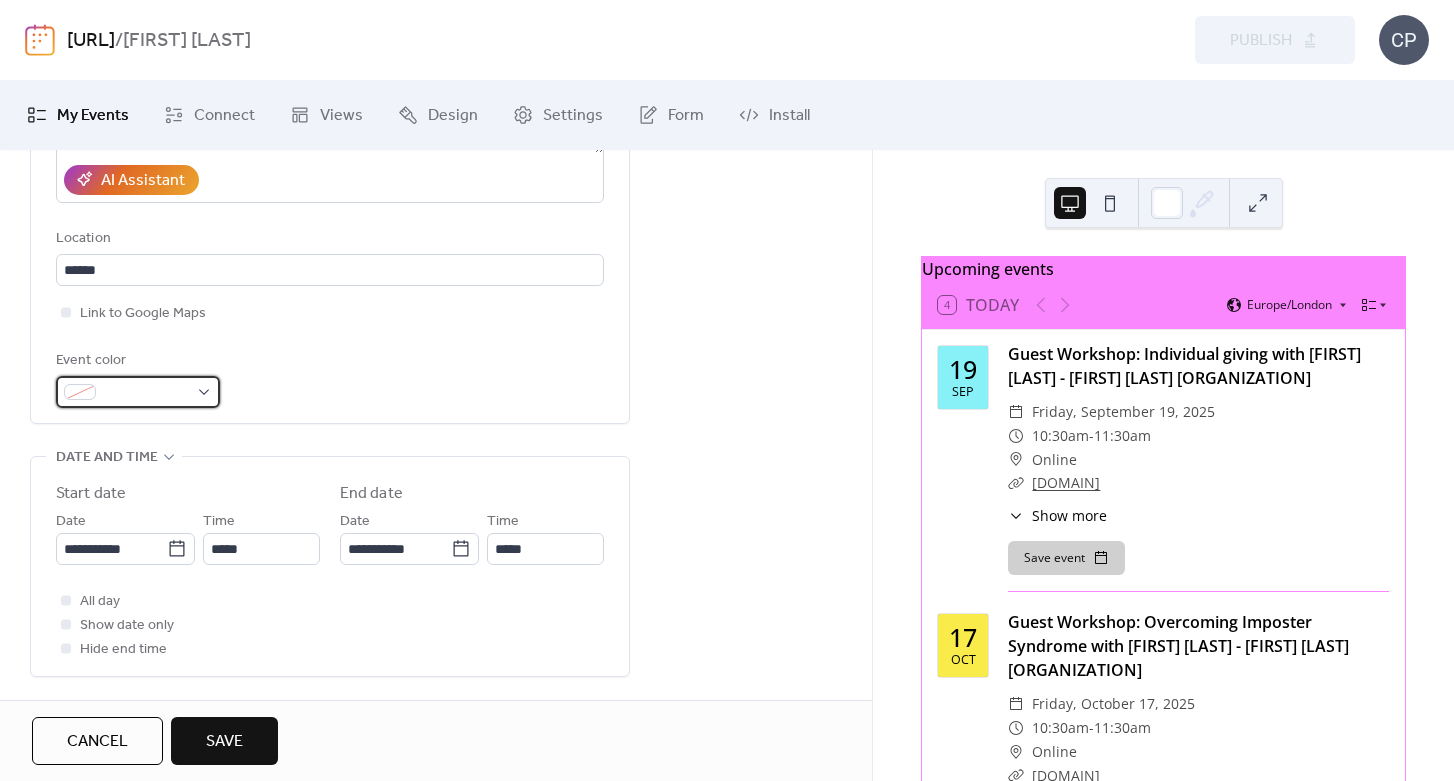 click at bounding box center (146, 393) 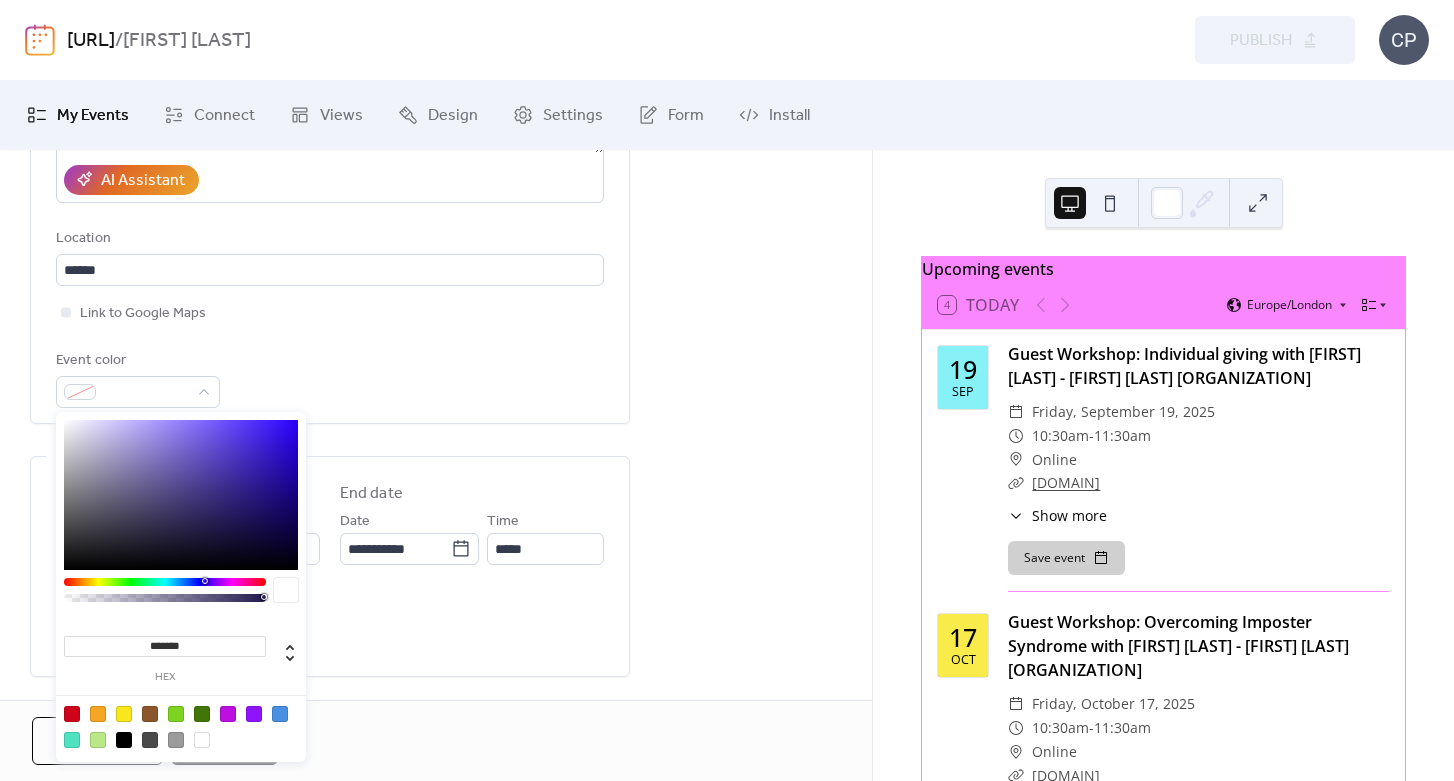 click on "*******" at bounding box center [165, 646] 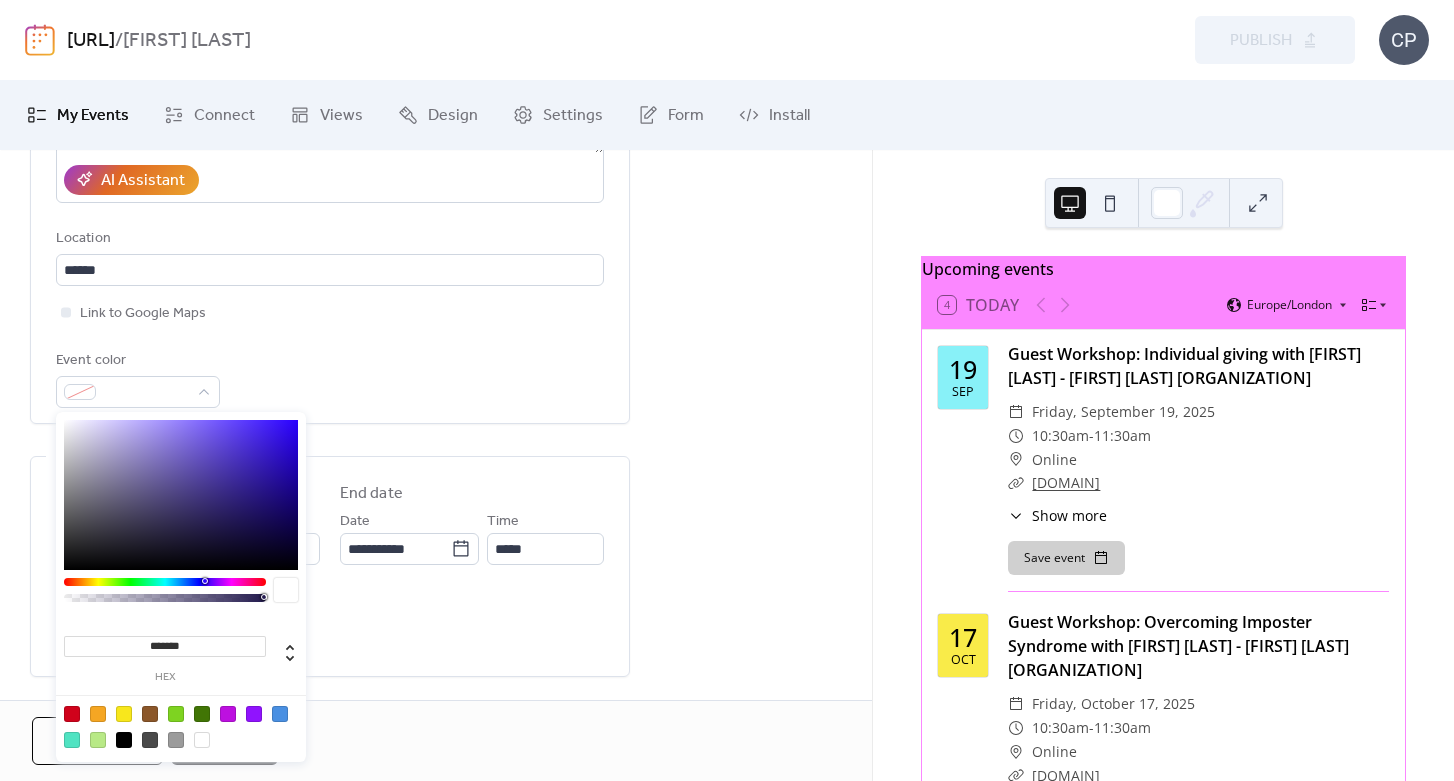 click at bounding box center (124, 714) 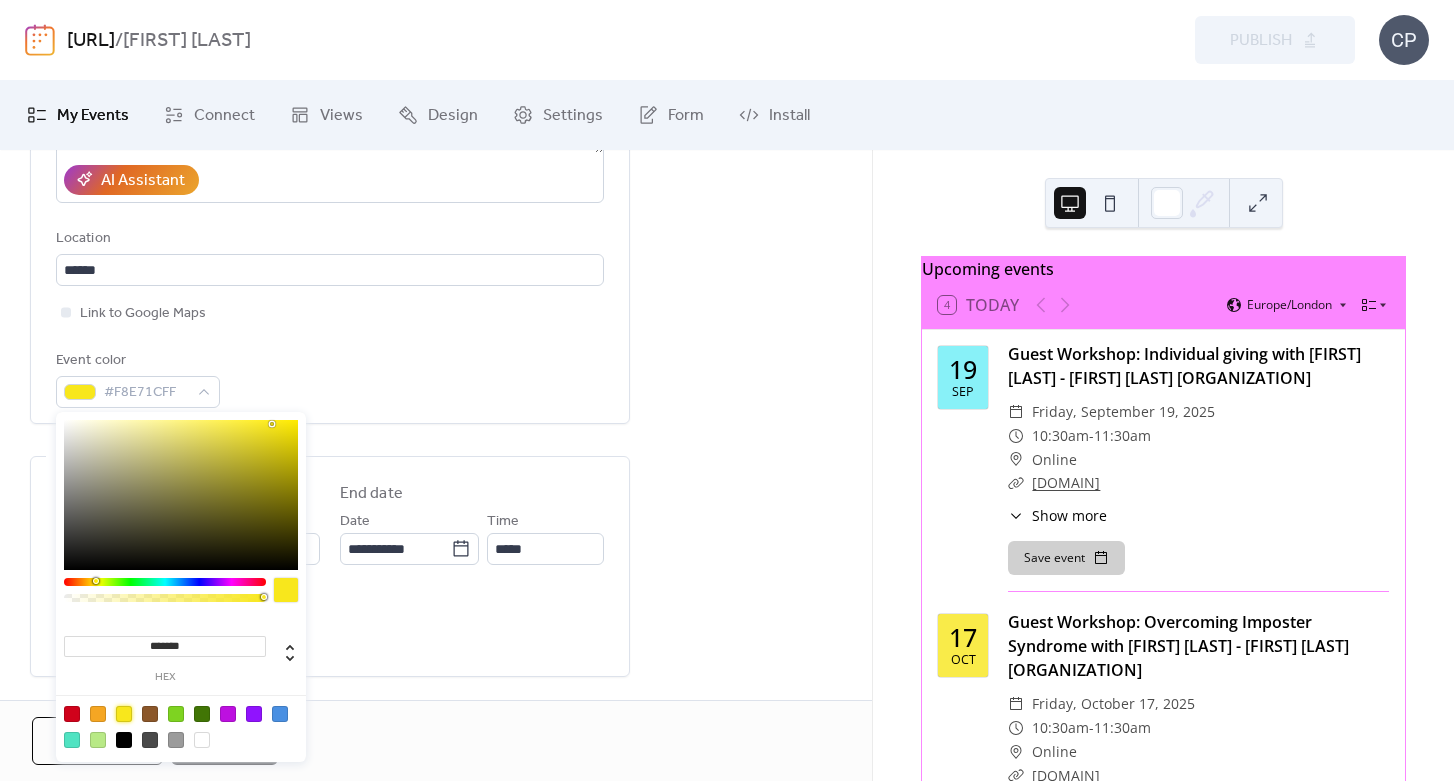 click at bounding box center (72, 740) 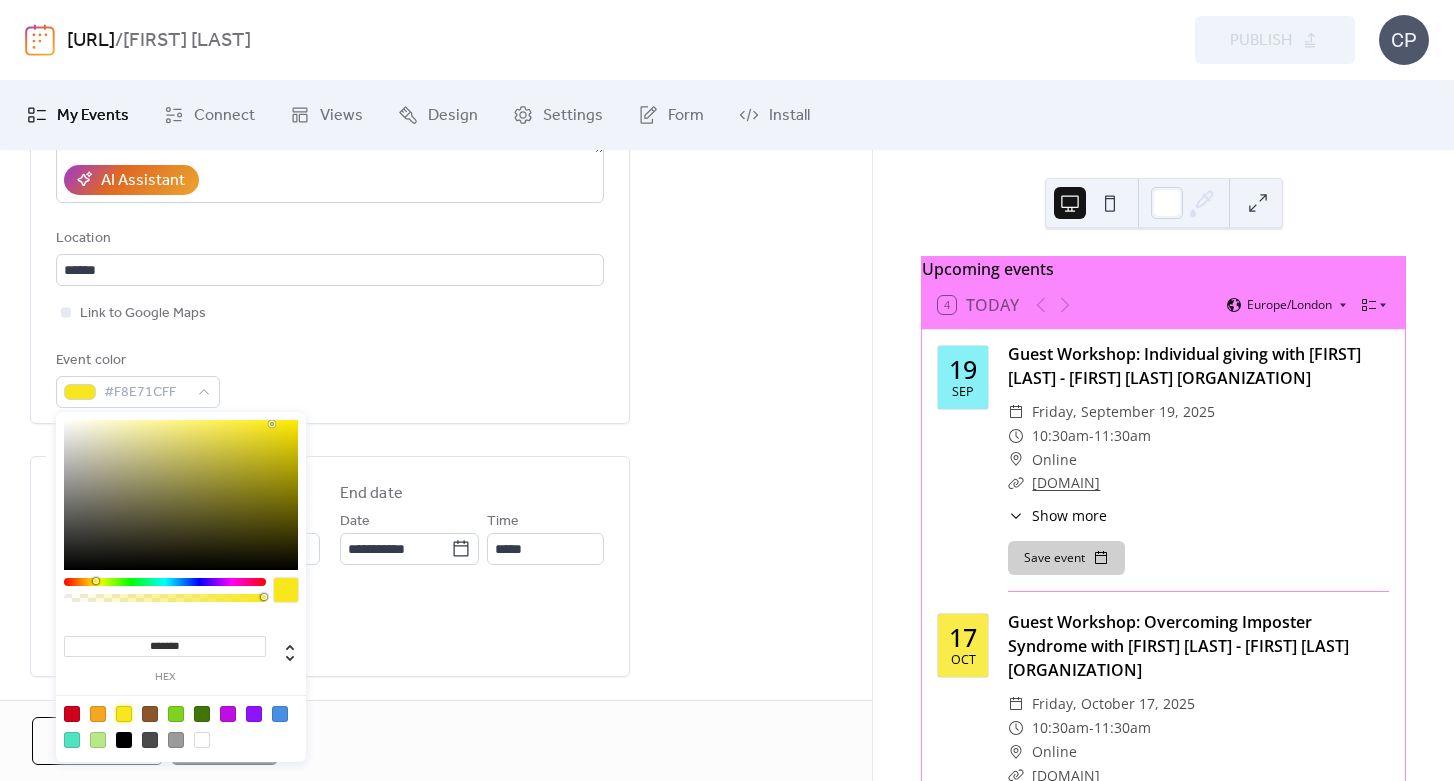 type on "*******" 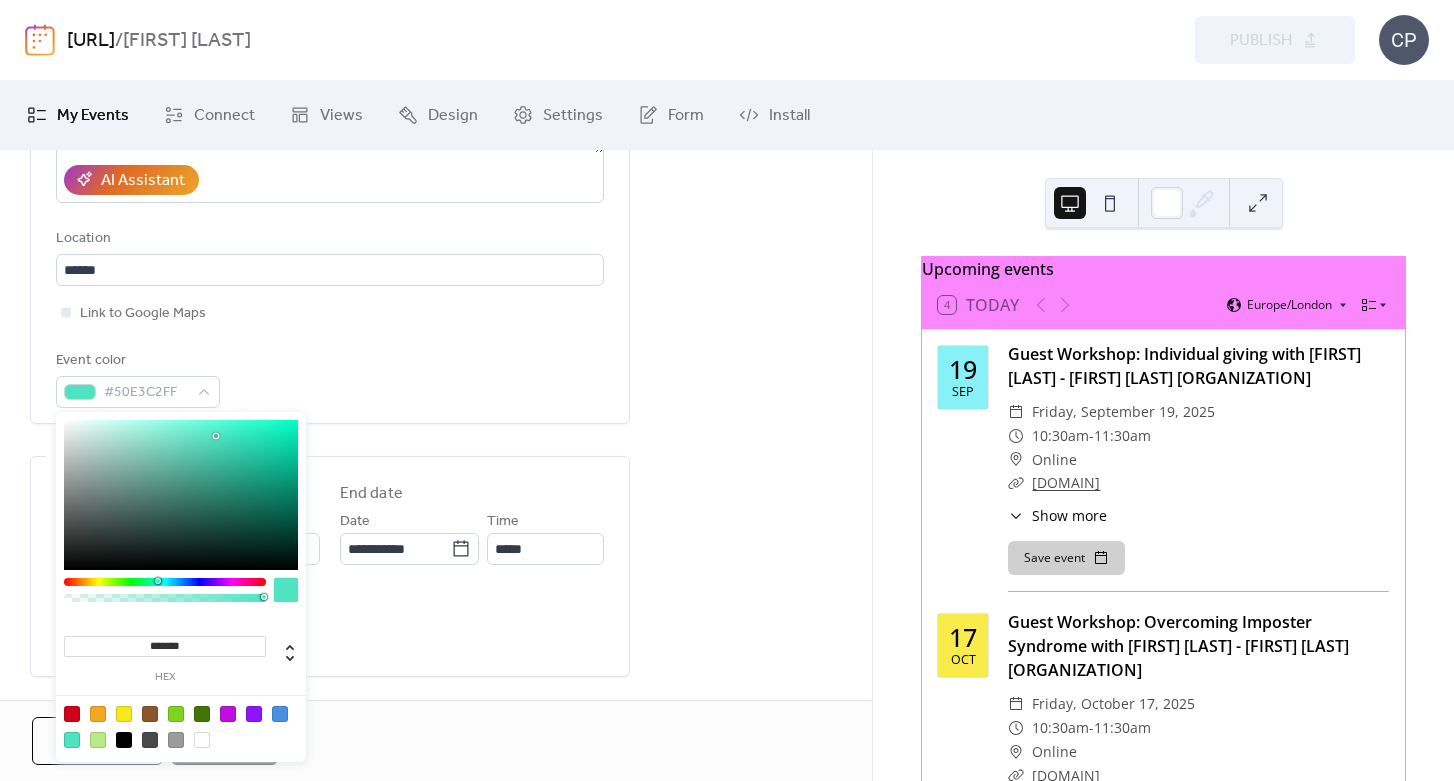 click at bounding box center (286, 595) 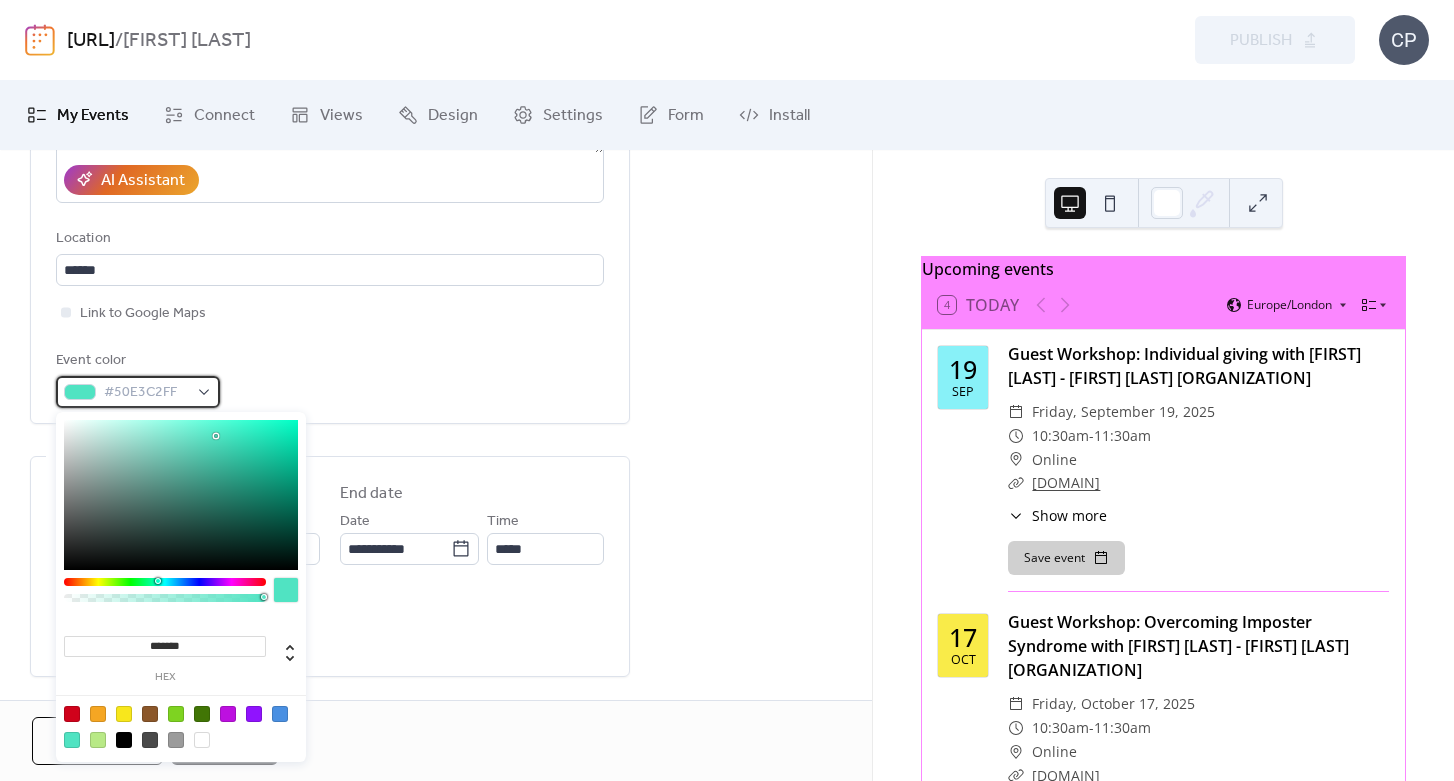 click on "#50E3C2FF" at bounding box center [138, 392] 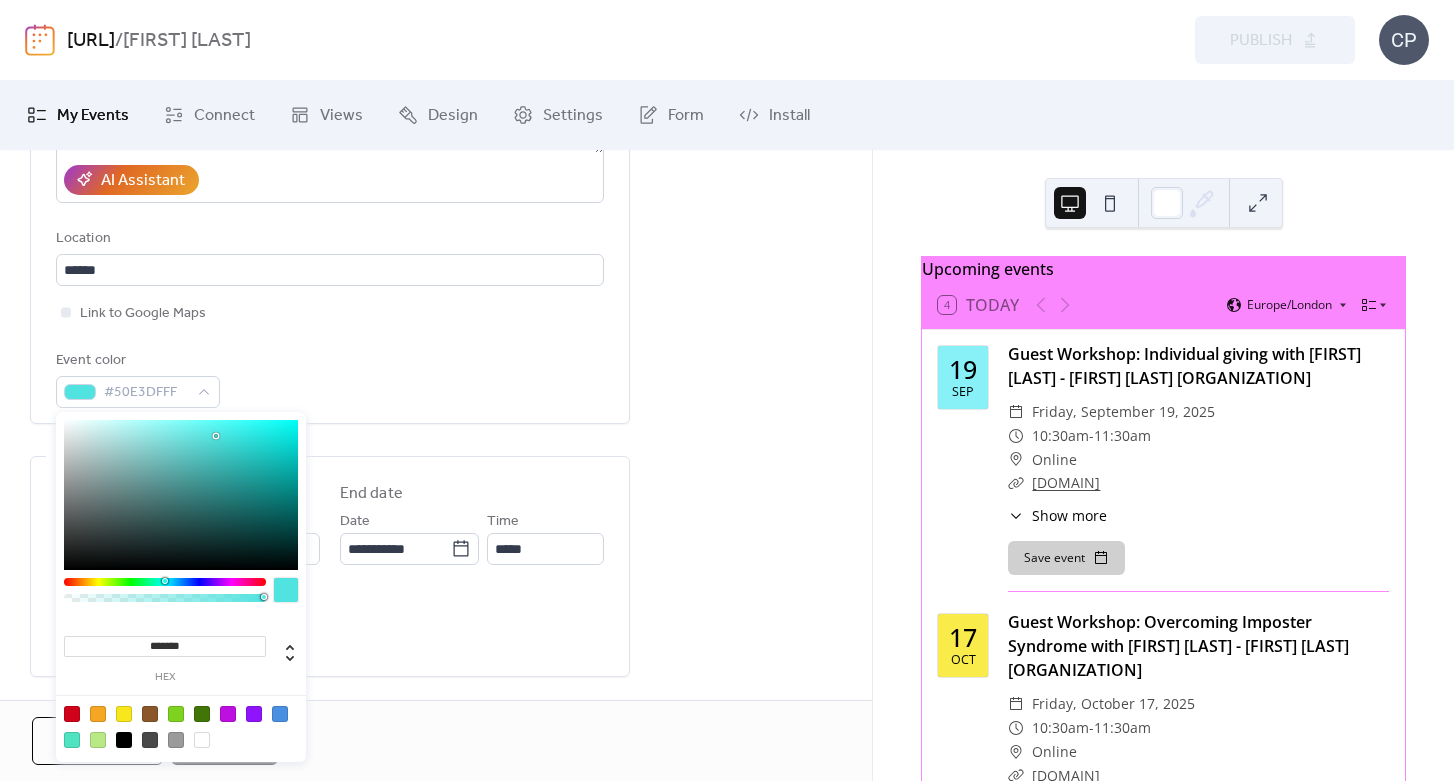 type on "*******" 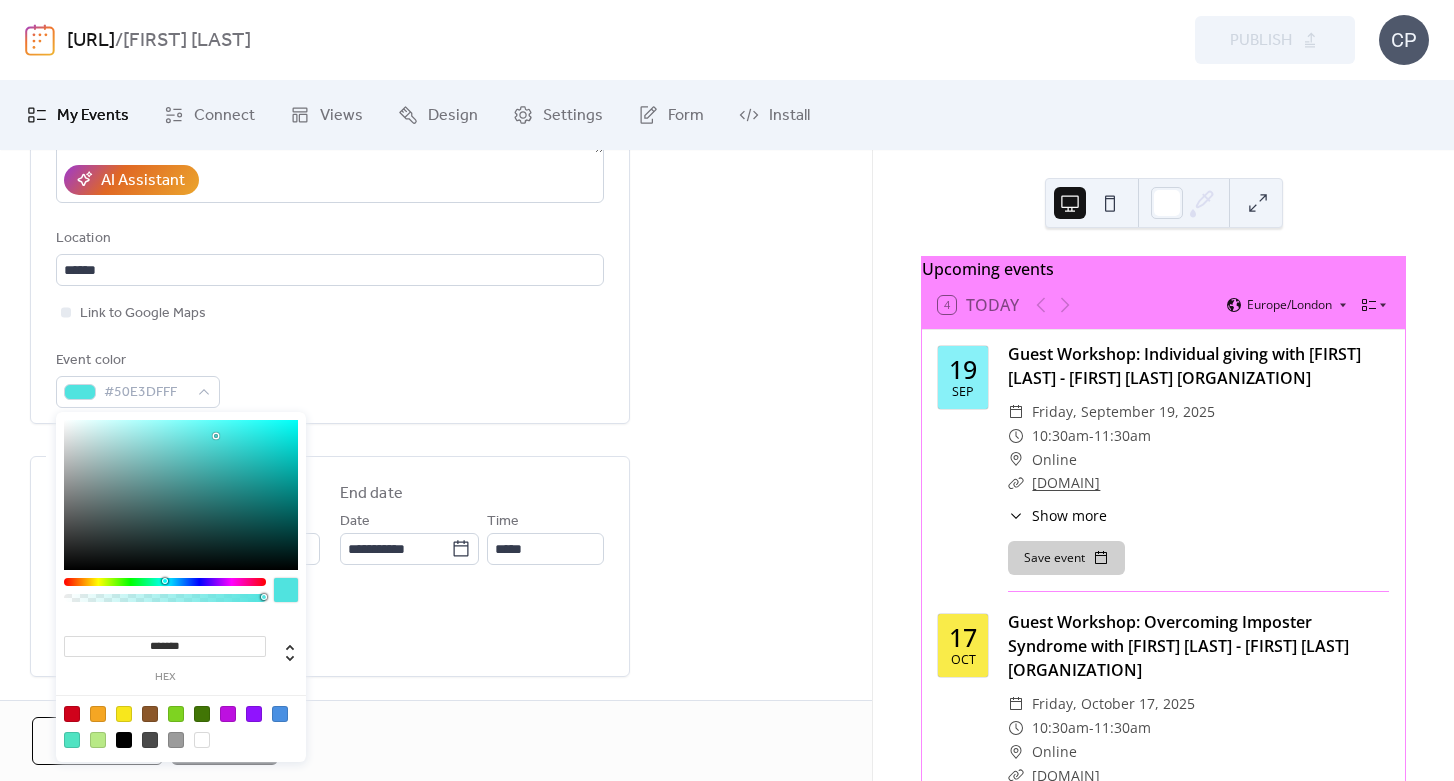 click at bounding box center (165, 581) 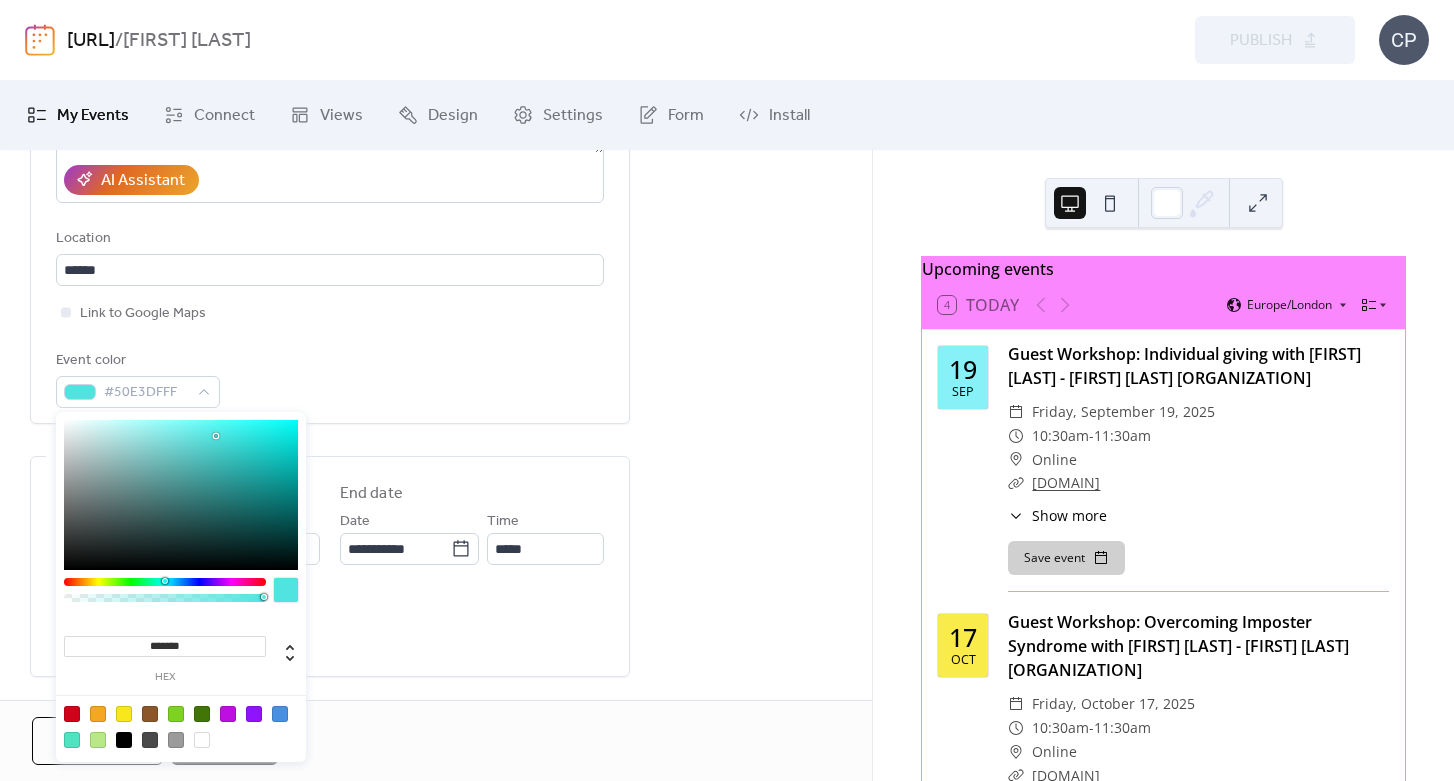 click on "**********" at bounding box center [330, 149] 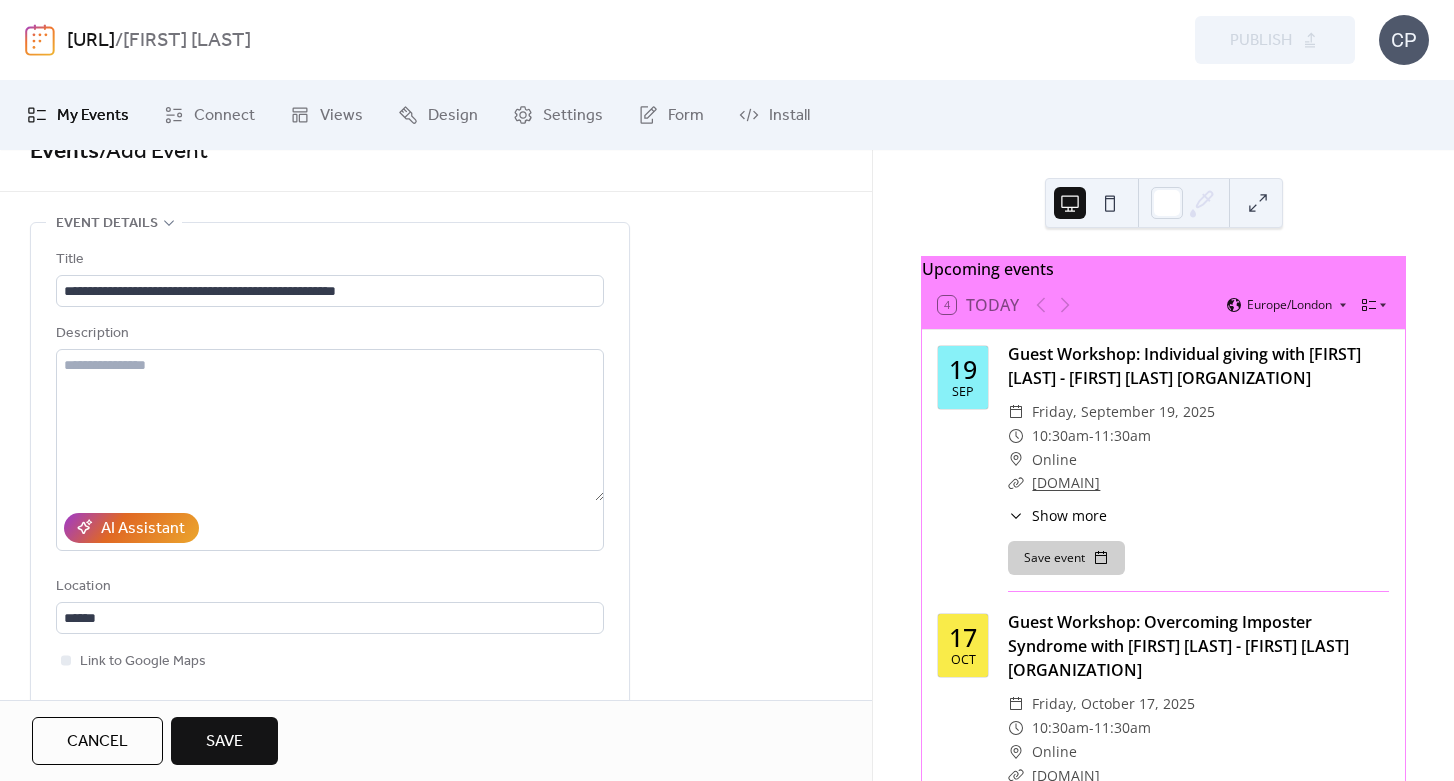 scroll, scrollTop: 0, scrollLeft: 0, axis: both 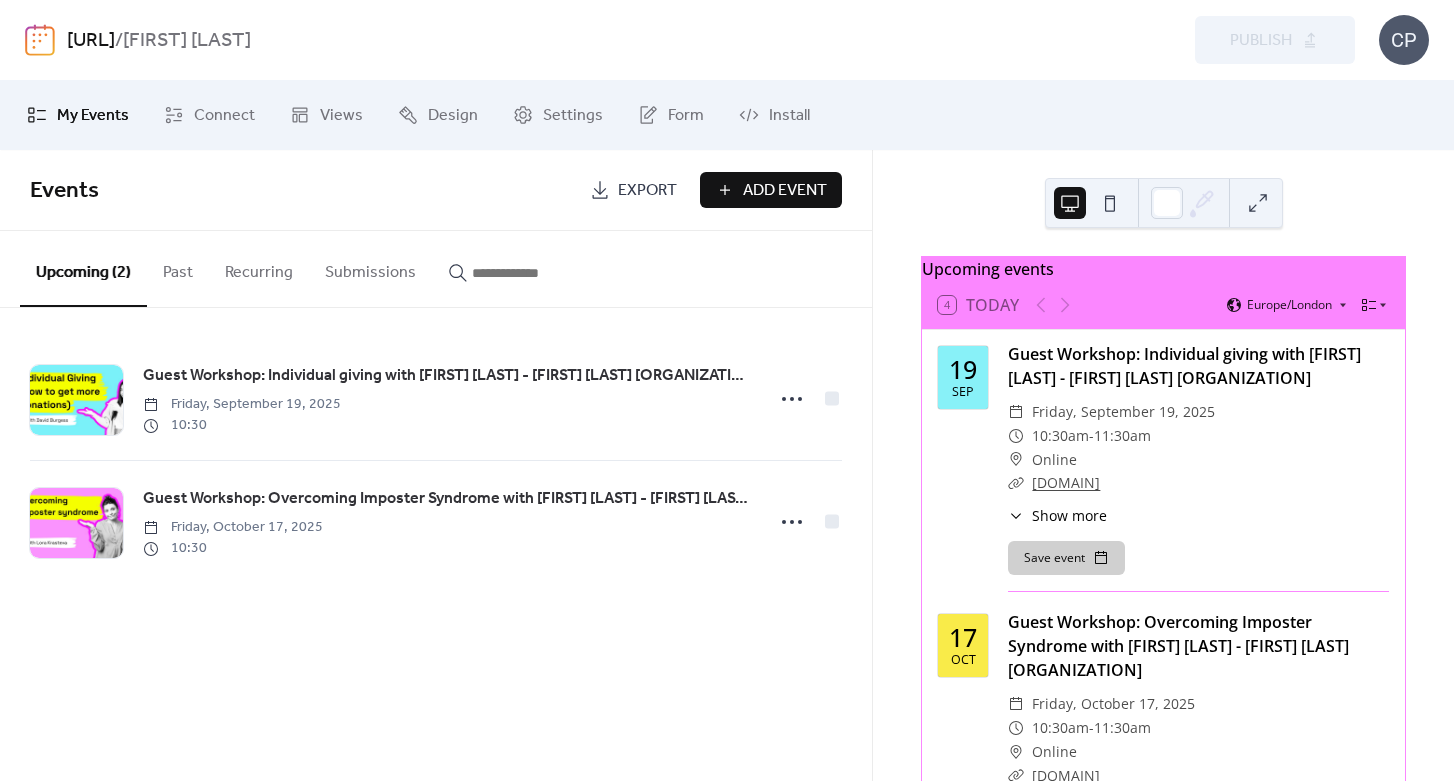 click on "Add Event" at bounding box center [785, 191] 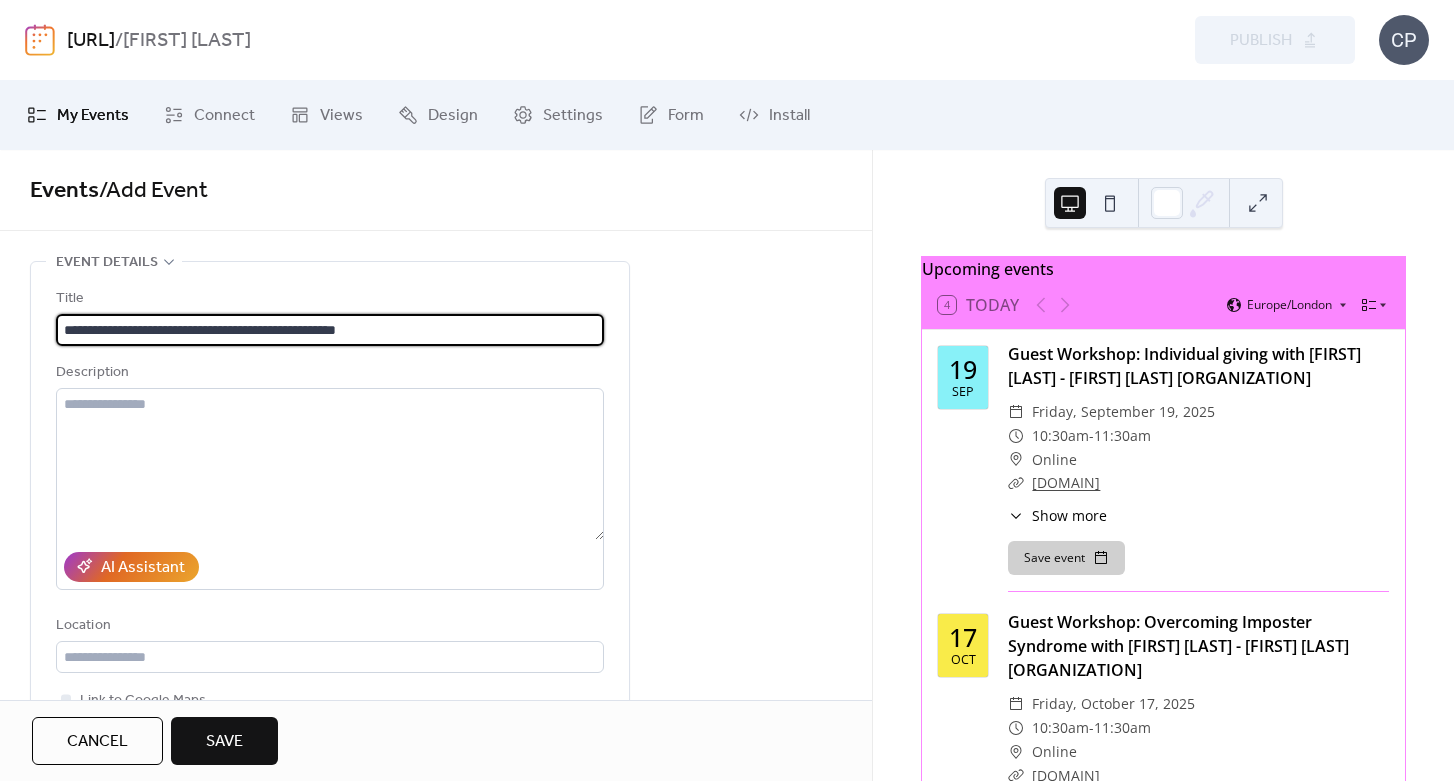 type on "**********" 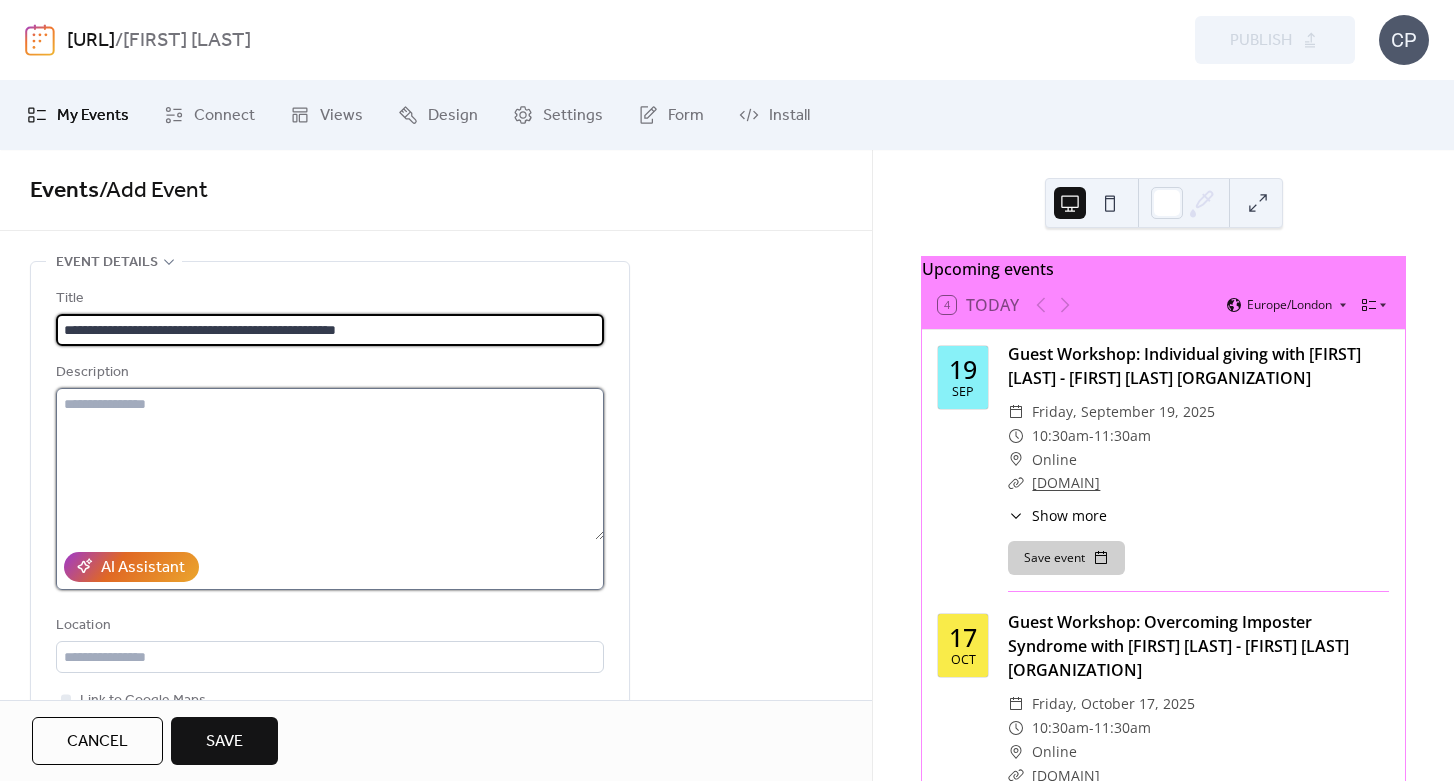 click at bounding box center [330, 464] 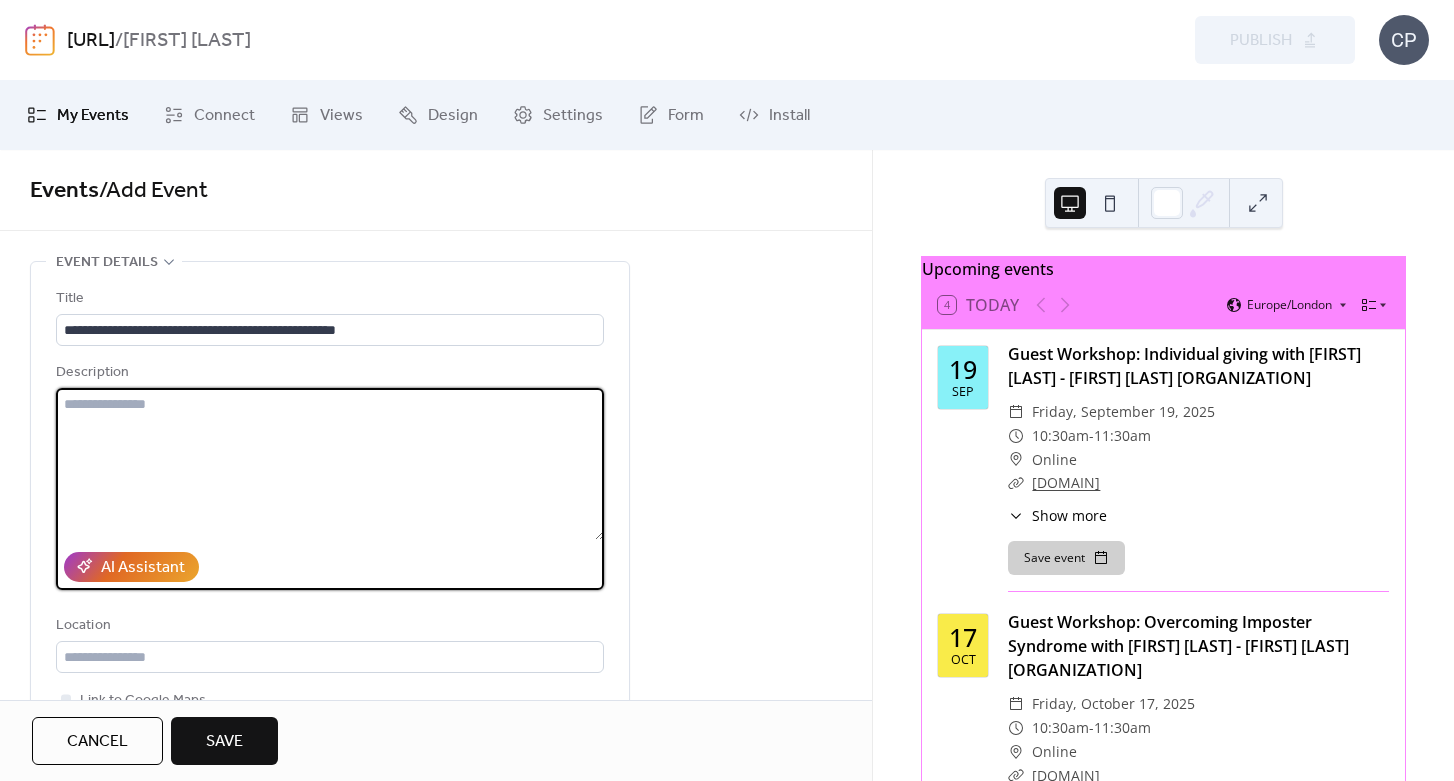 paste on "**********" 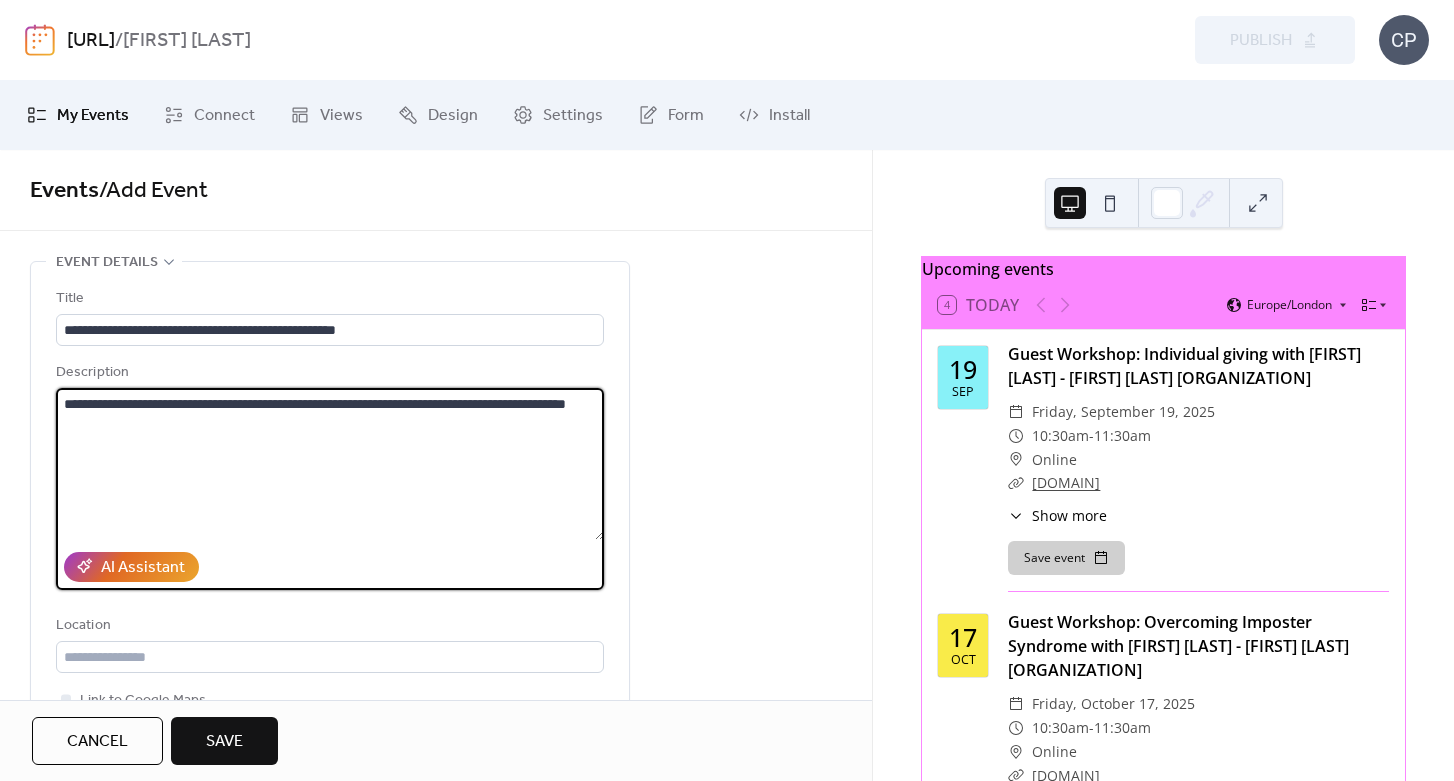 click on "**********" at bounding box center (330, 464) 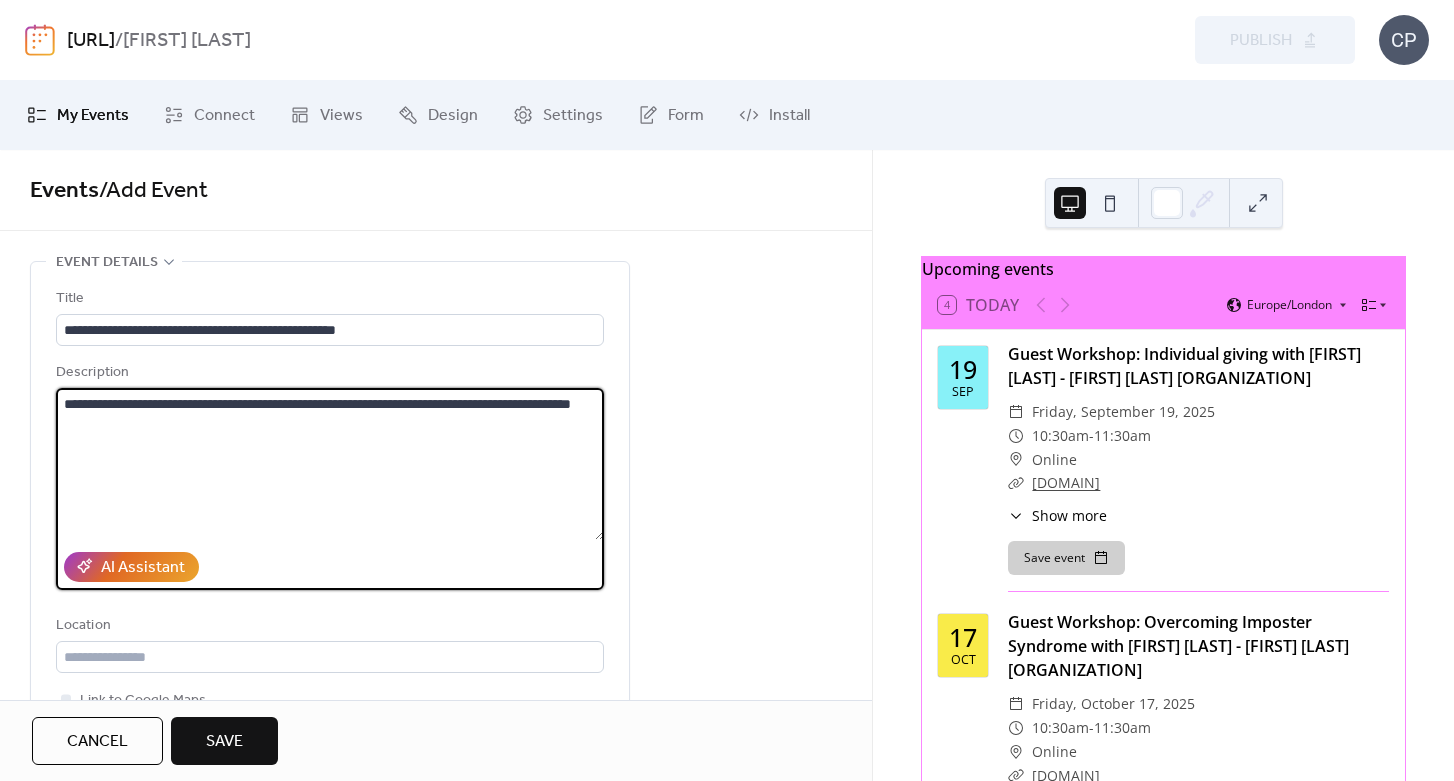 click on "**********" at bounding box center (330, 464) 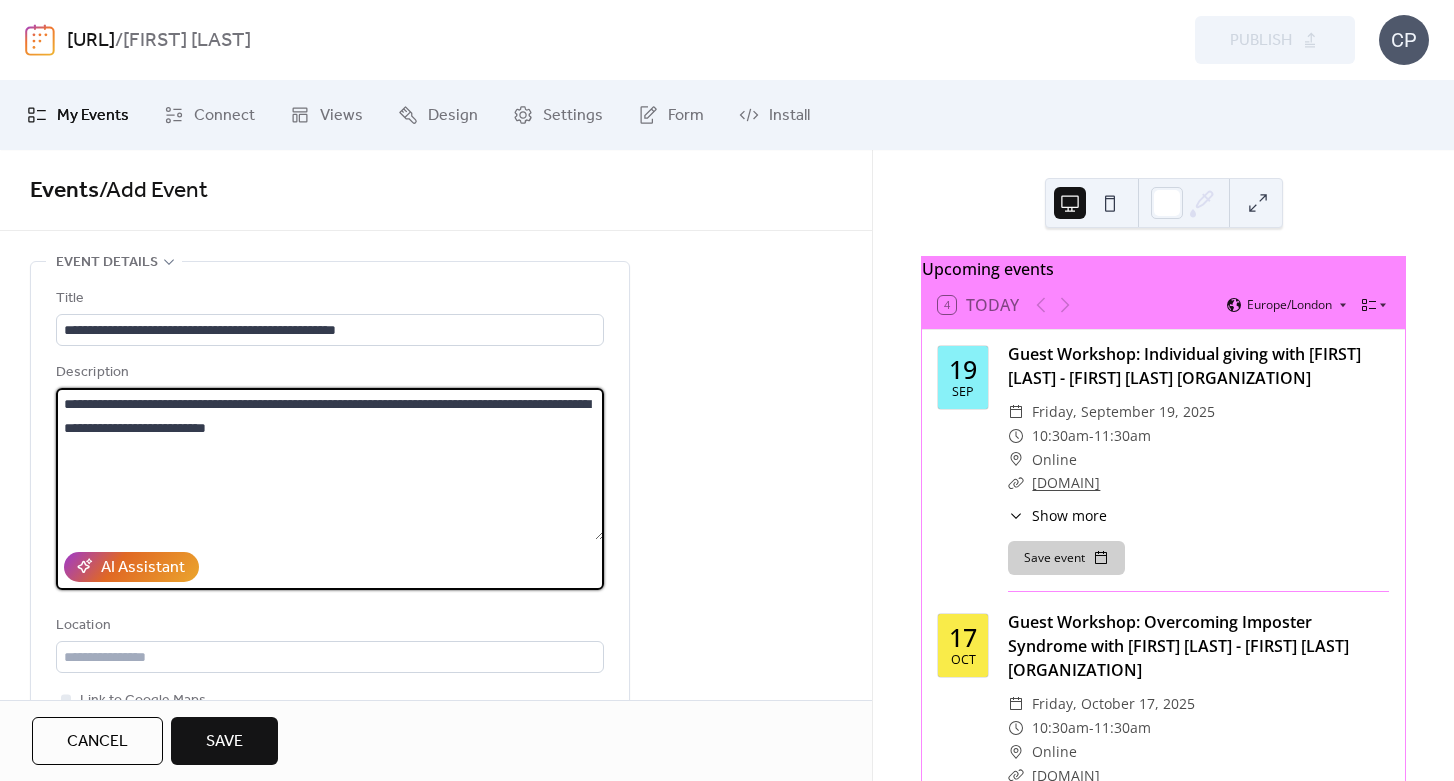 click on "**********" at bounding box center (330, 464) 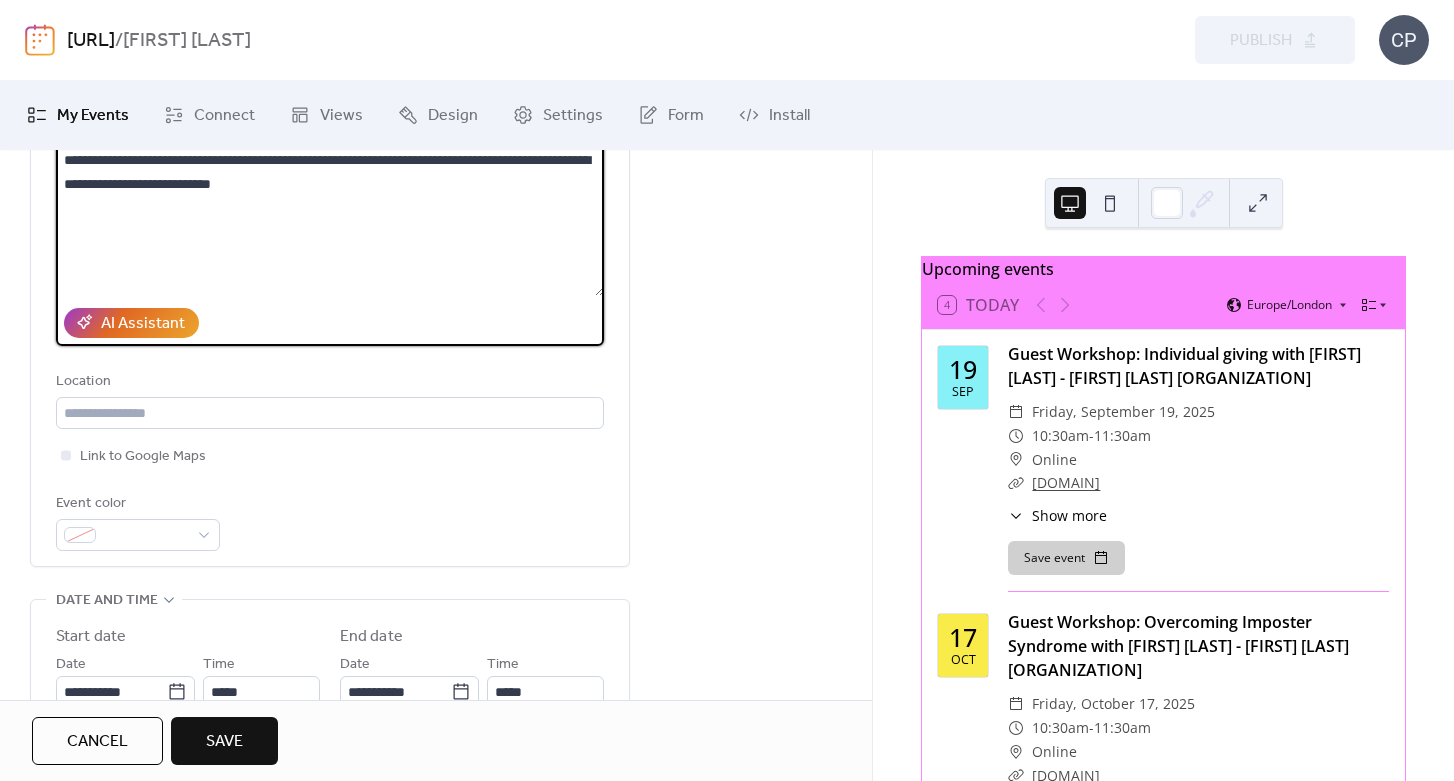 scroll, scrollTop: 245, scrollLeft: 0, axis: vertical 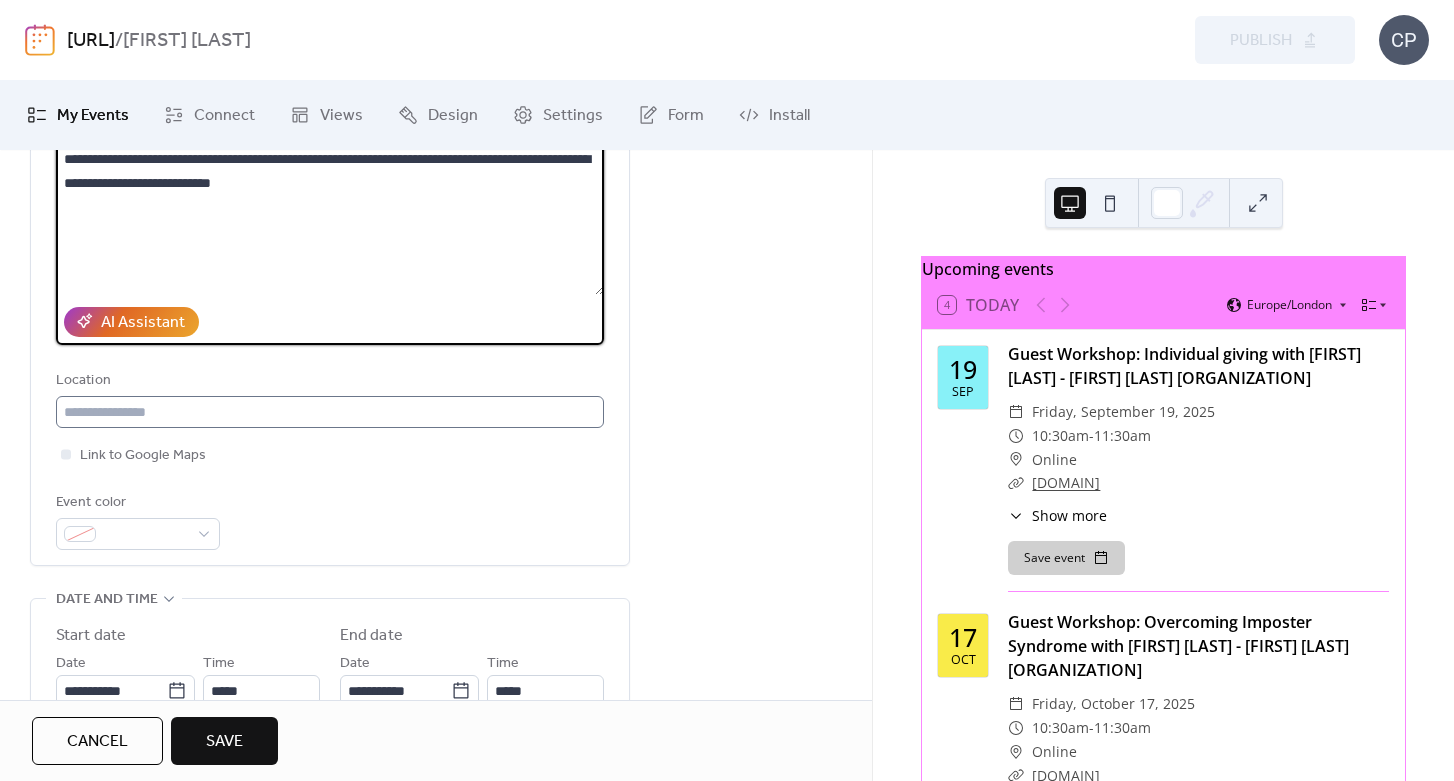type on "**********" 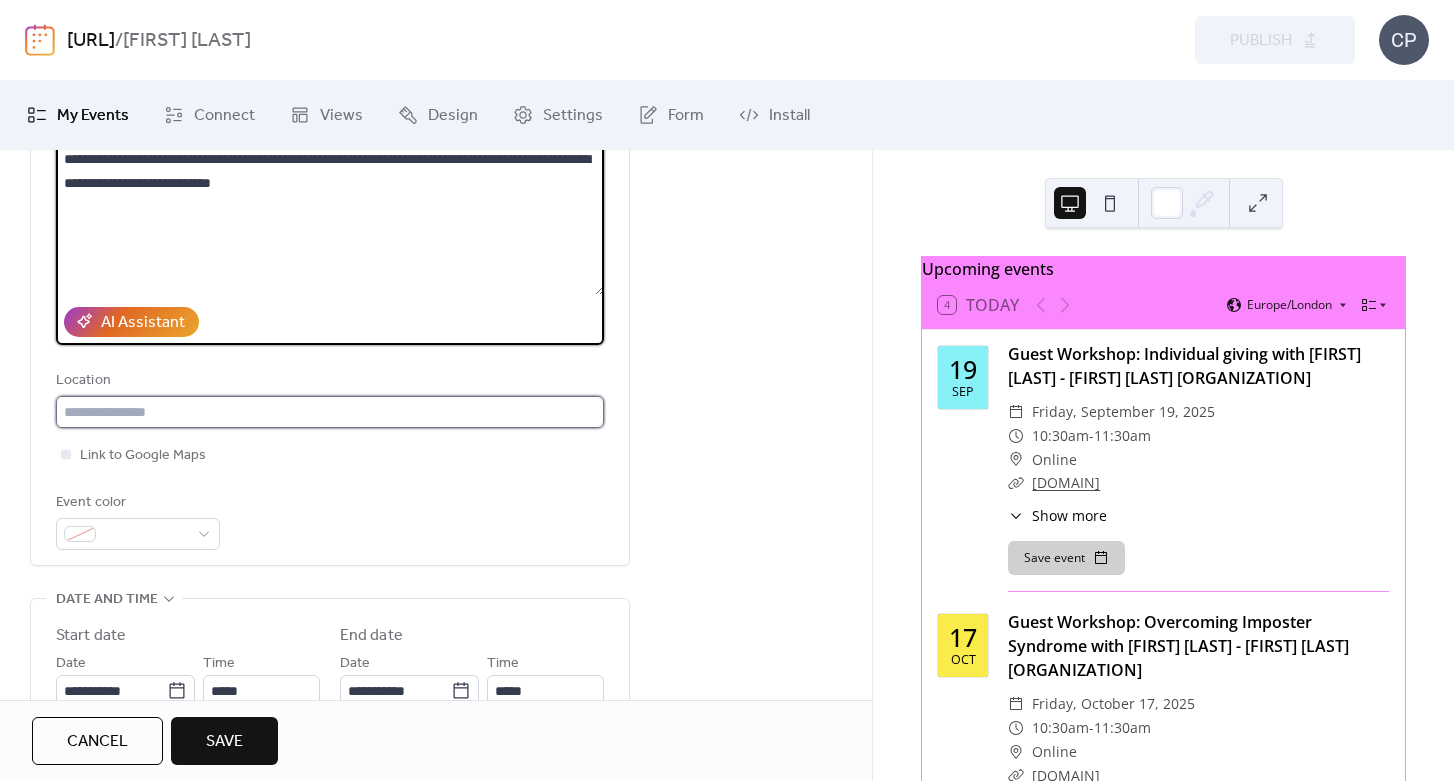 click at bounding box center (330, 412) 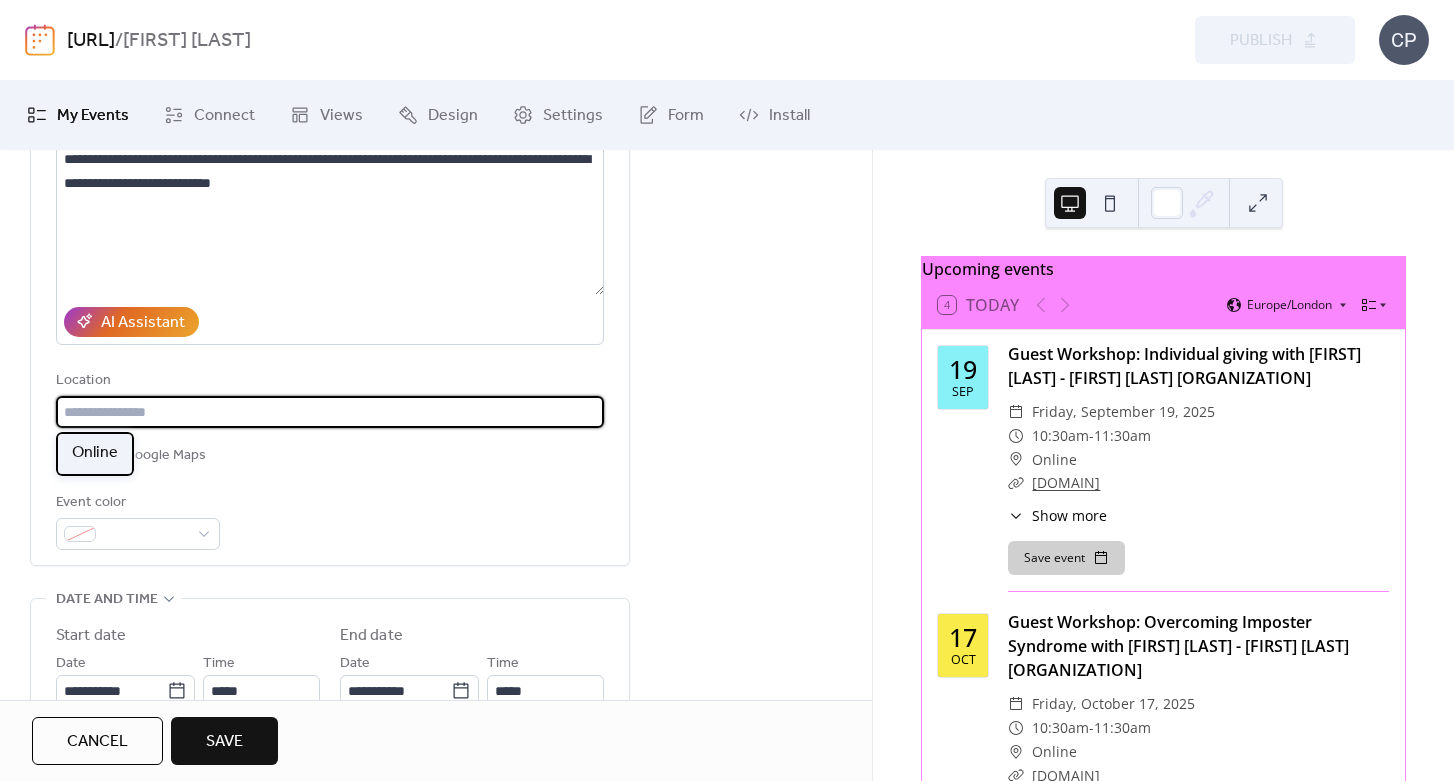click on "Online" at bounding box center (95, 453) 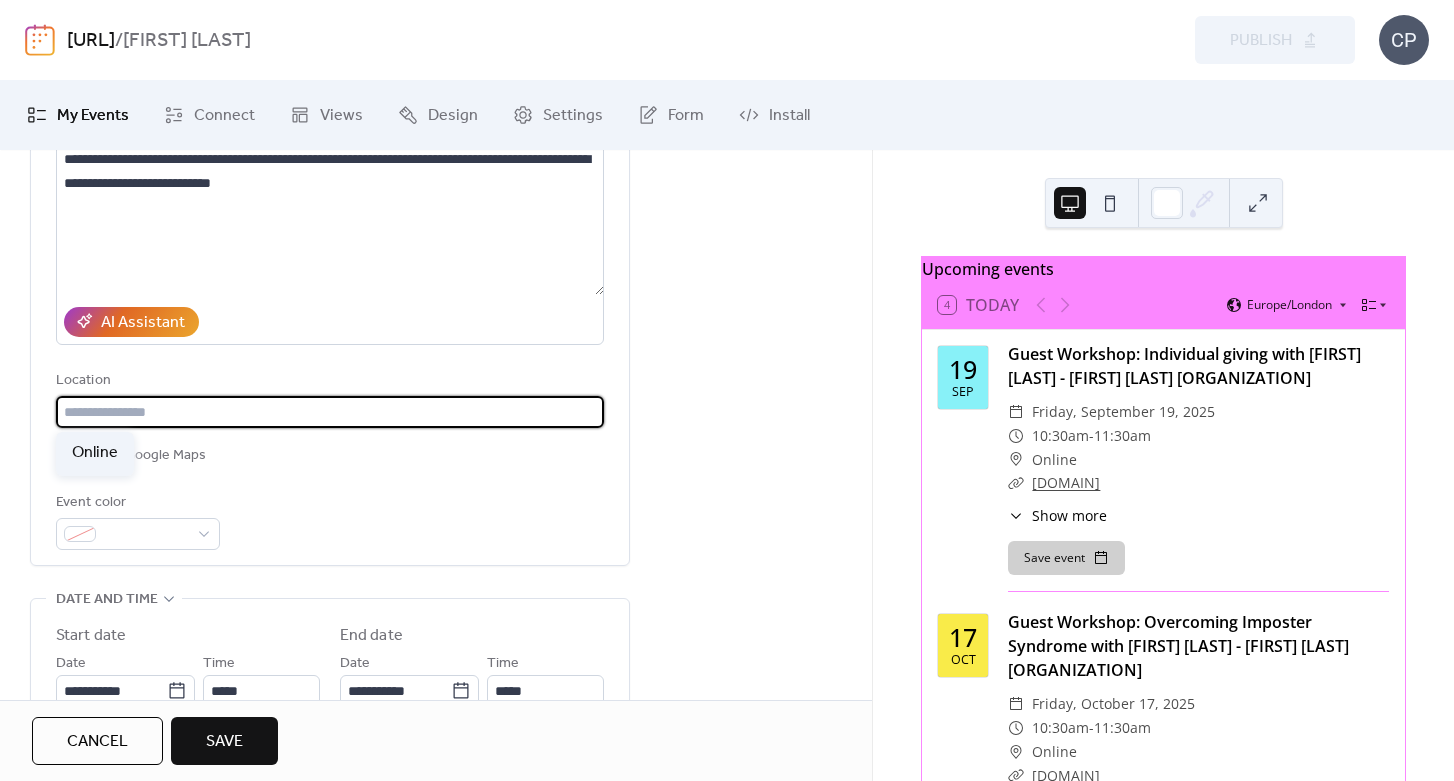 type on "******" 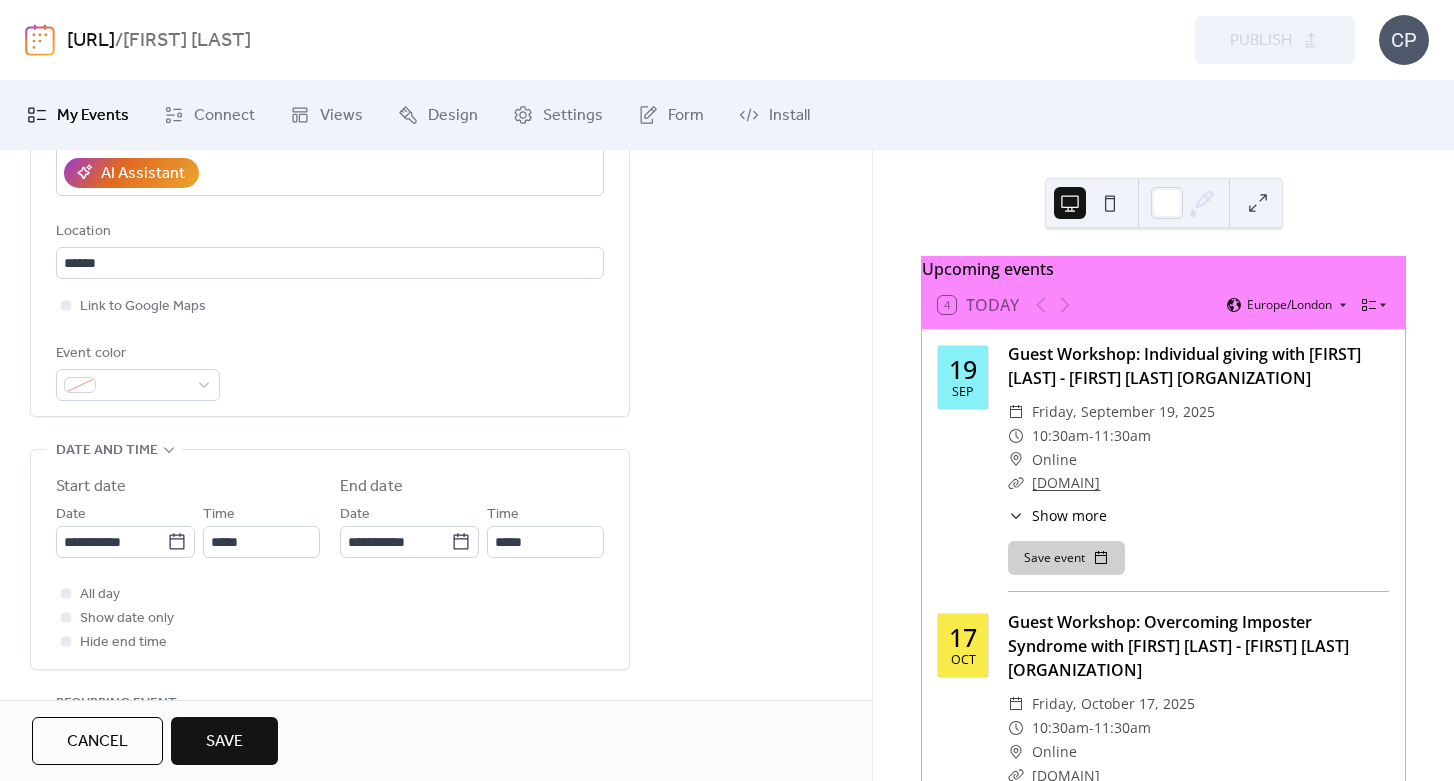 scroll, scrollTop: 451, scrollLeft: 0, axis: vertical 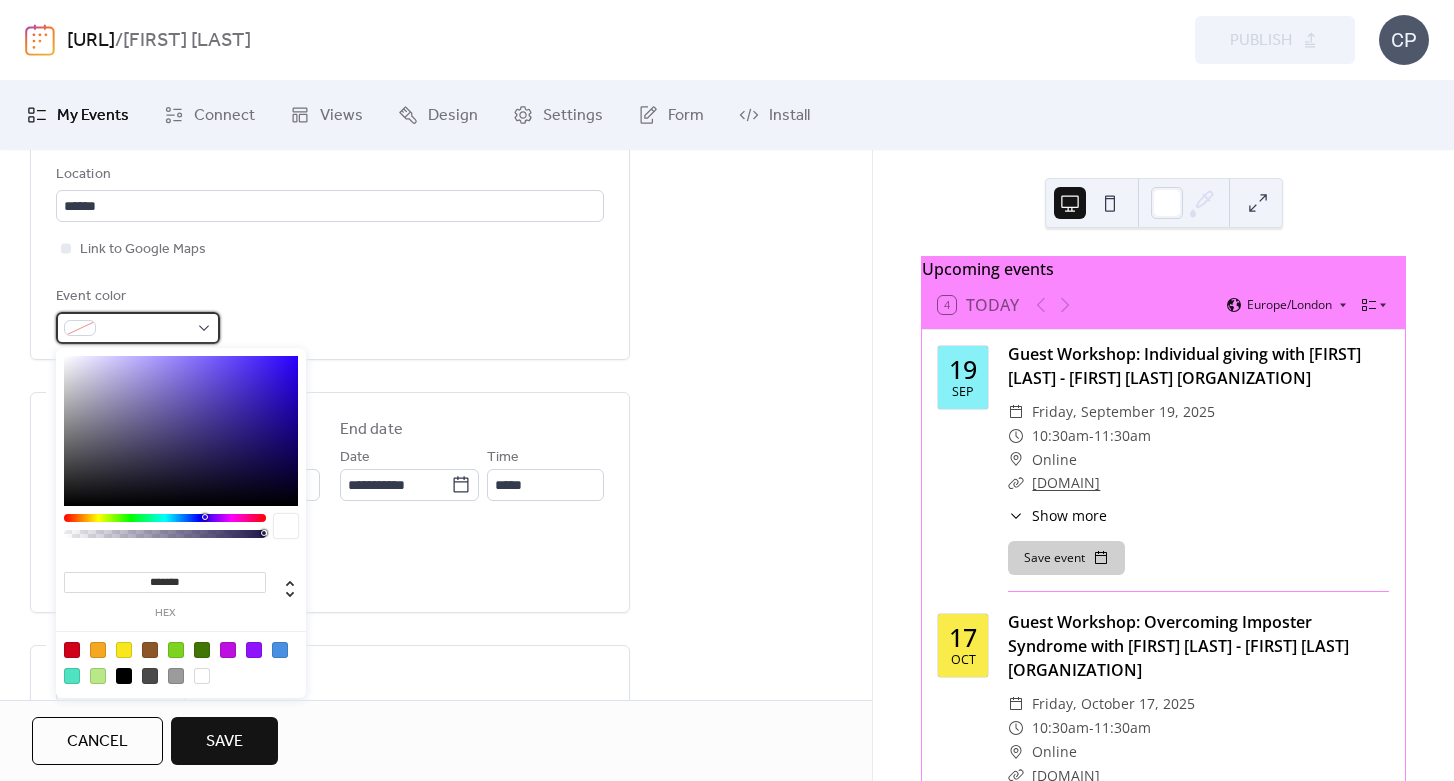click at bounding box center (138, 328) 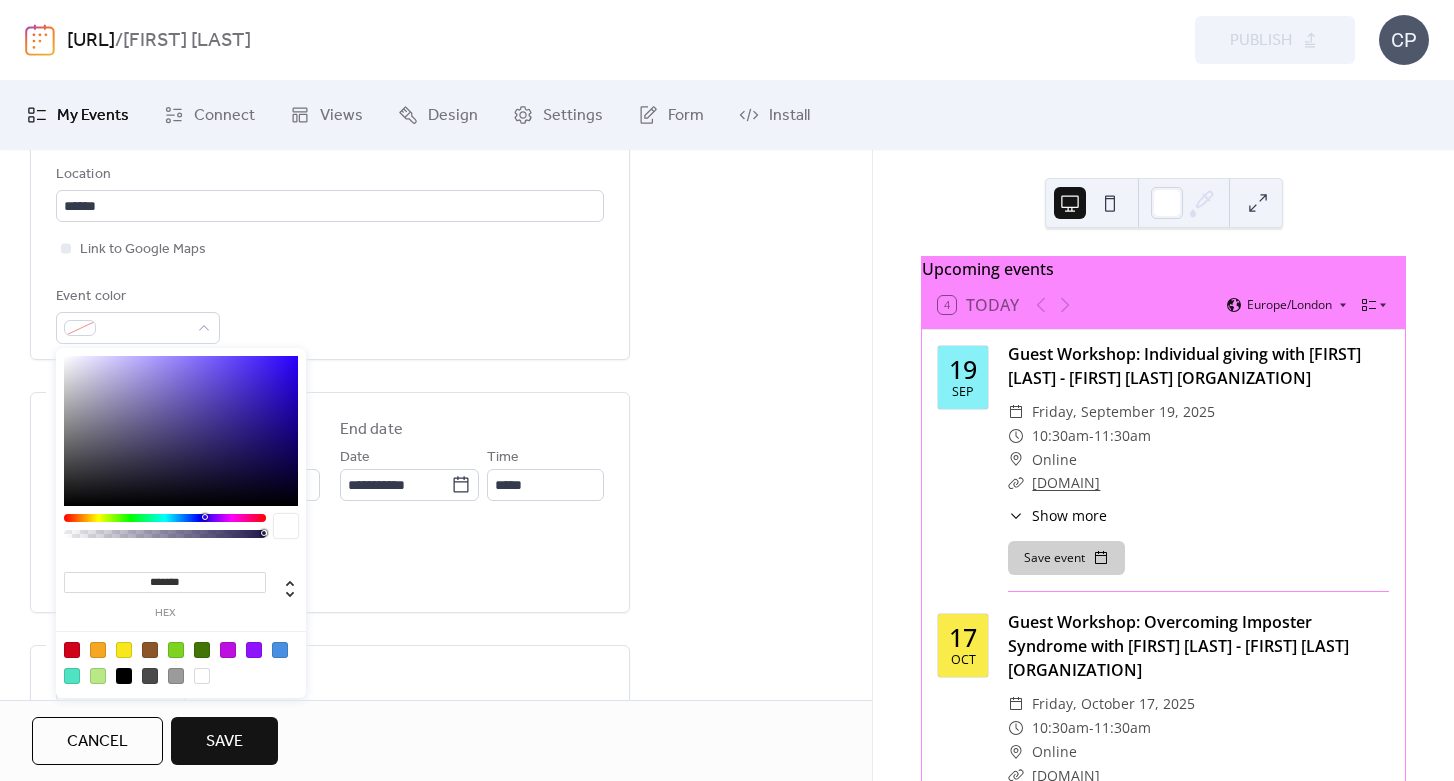 click at bounding box center (72, 676) 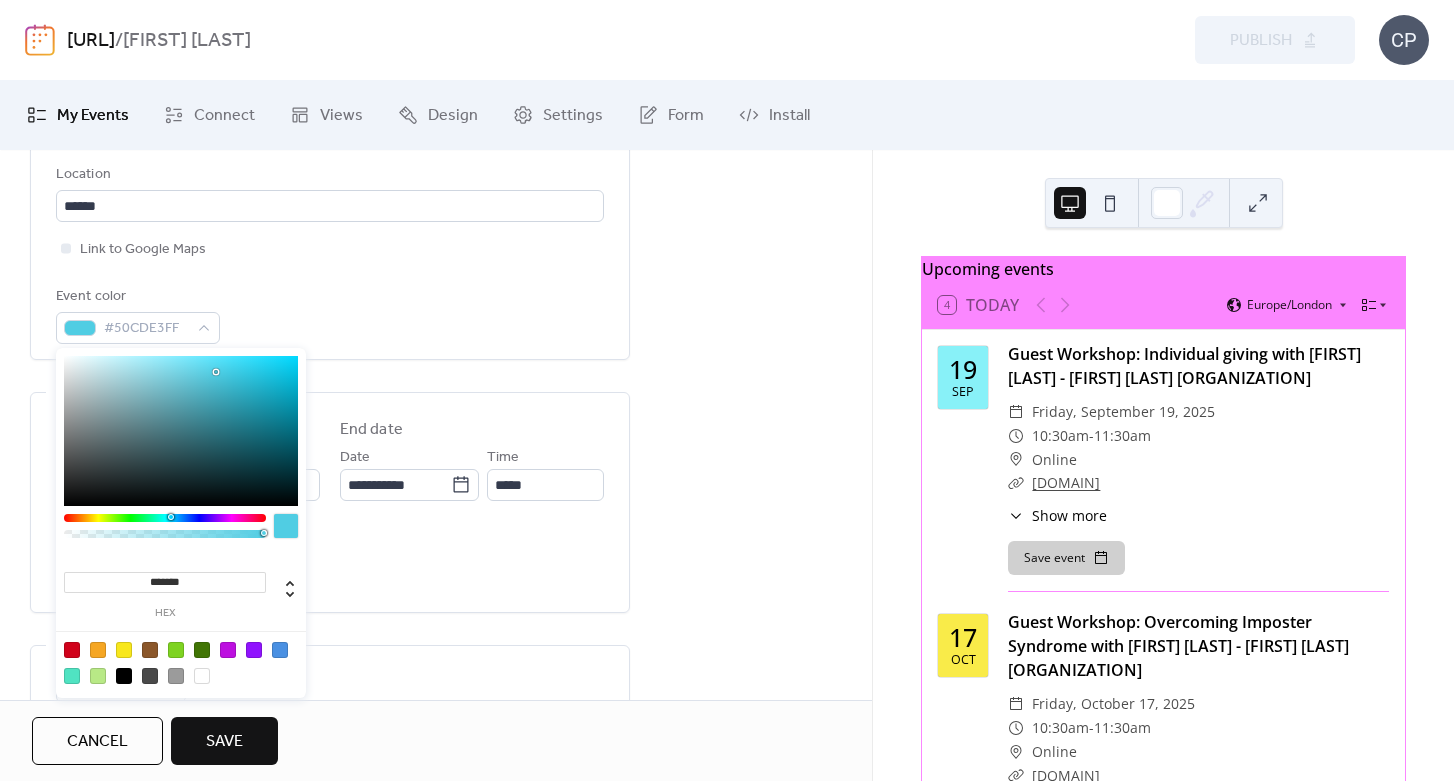 drag, startPoint x: 159, startPoint y: 518, endPoint x: 170, endPoint y: 518, distance: 11 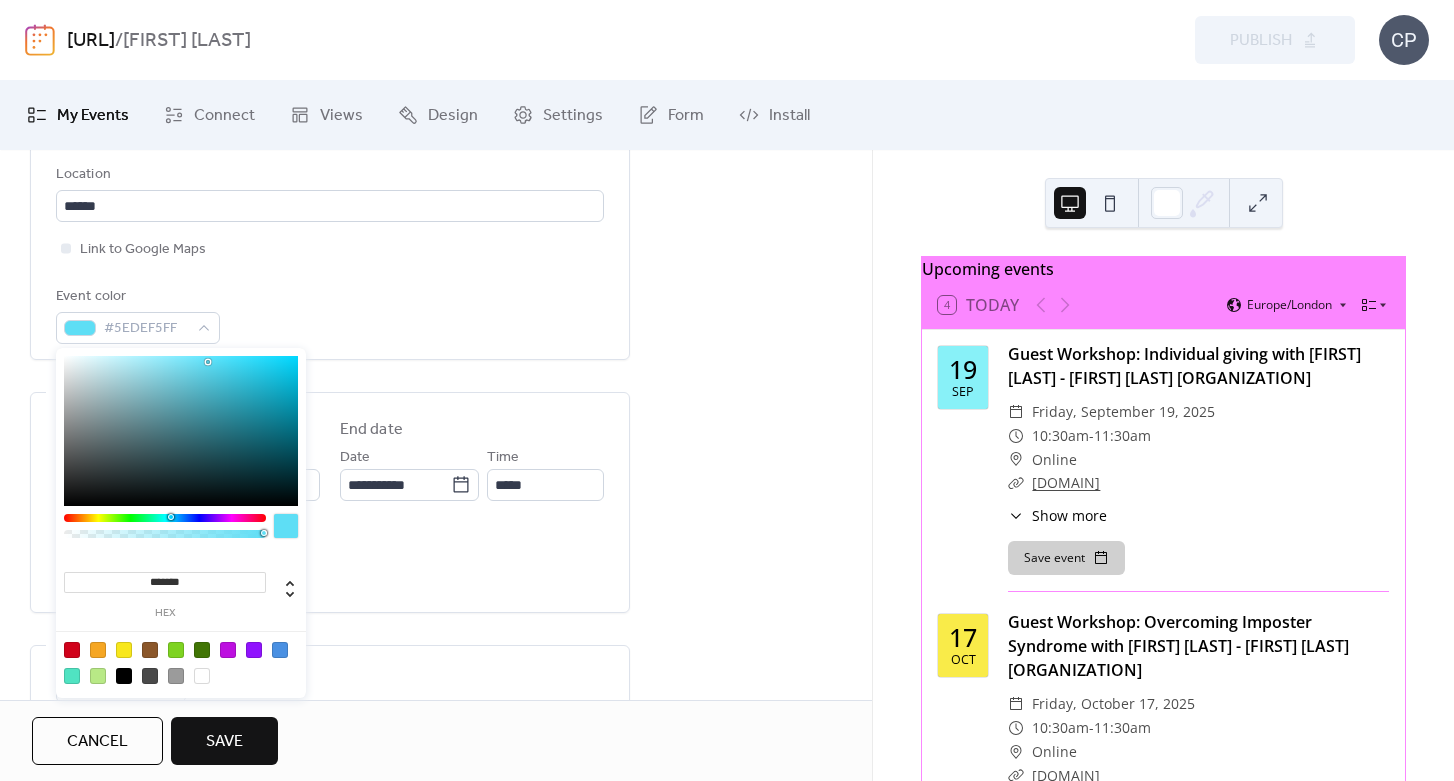 type on "*******" 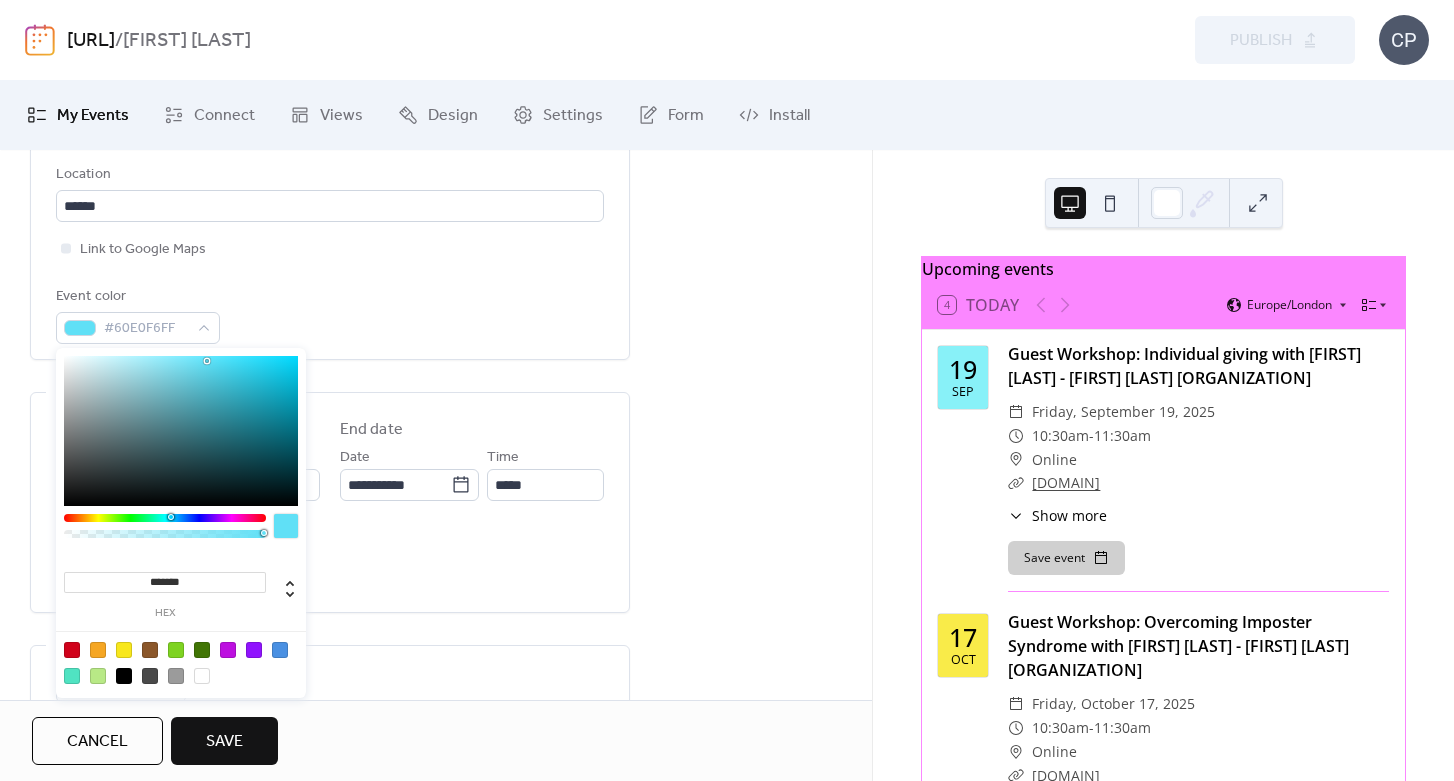 drag, startPoint x: 215, startPoint y: 371, endPoint x: 207, endPoint y: 361, distance: 12.806249 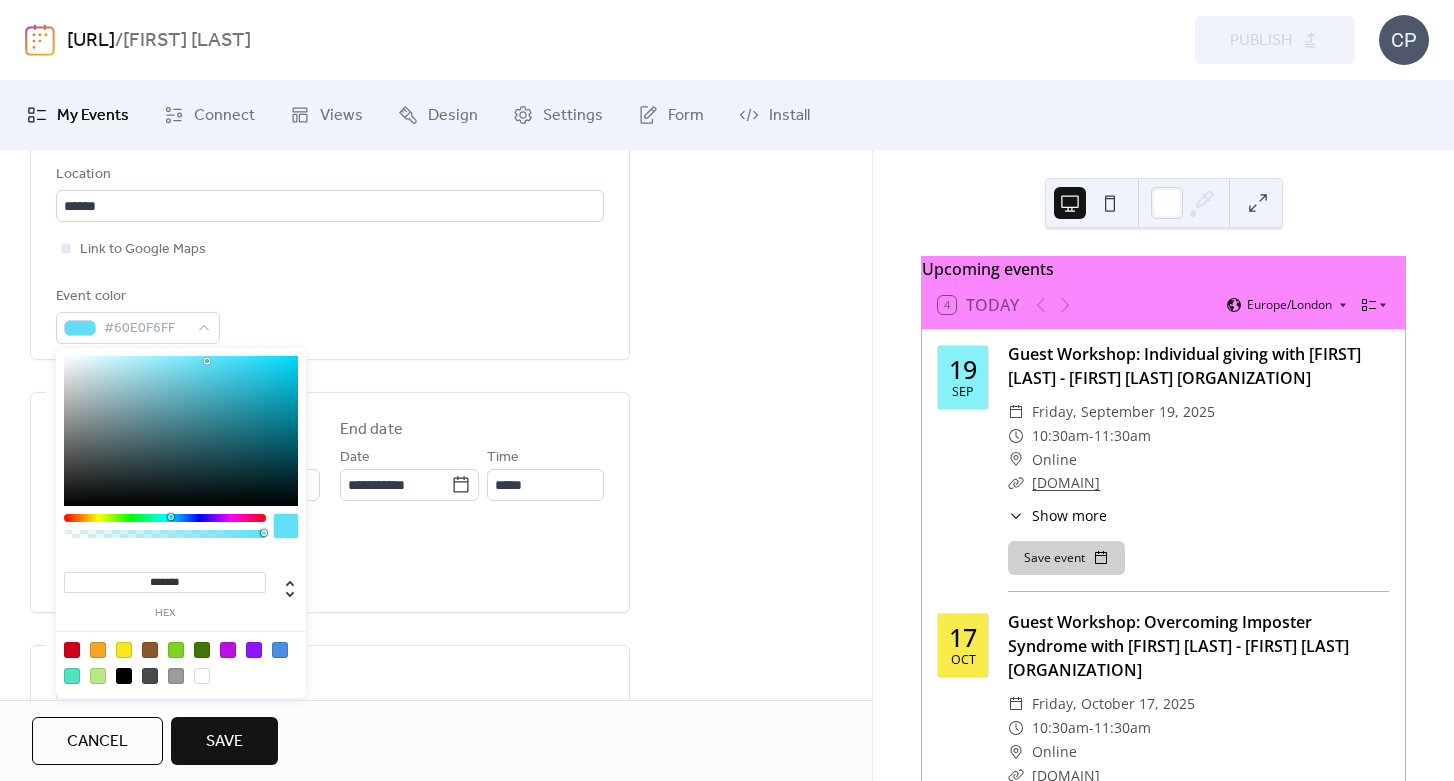 click on "Save" at bounding box center (224, 741) 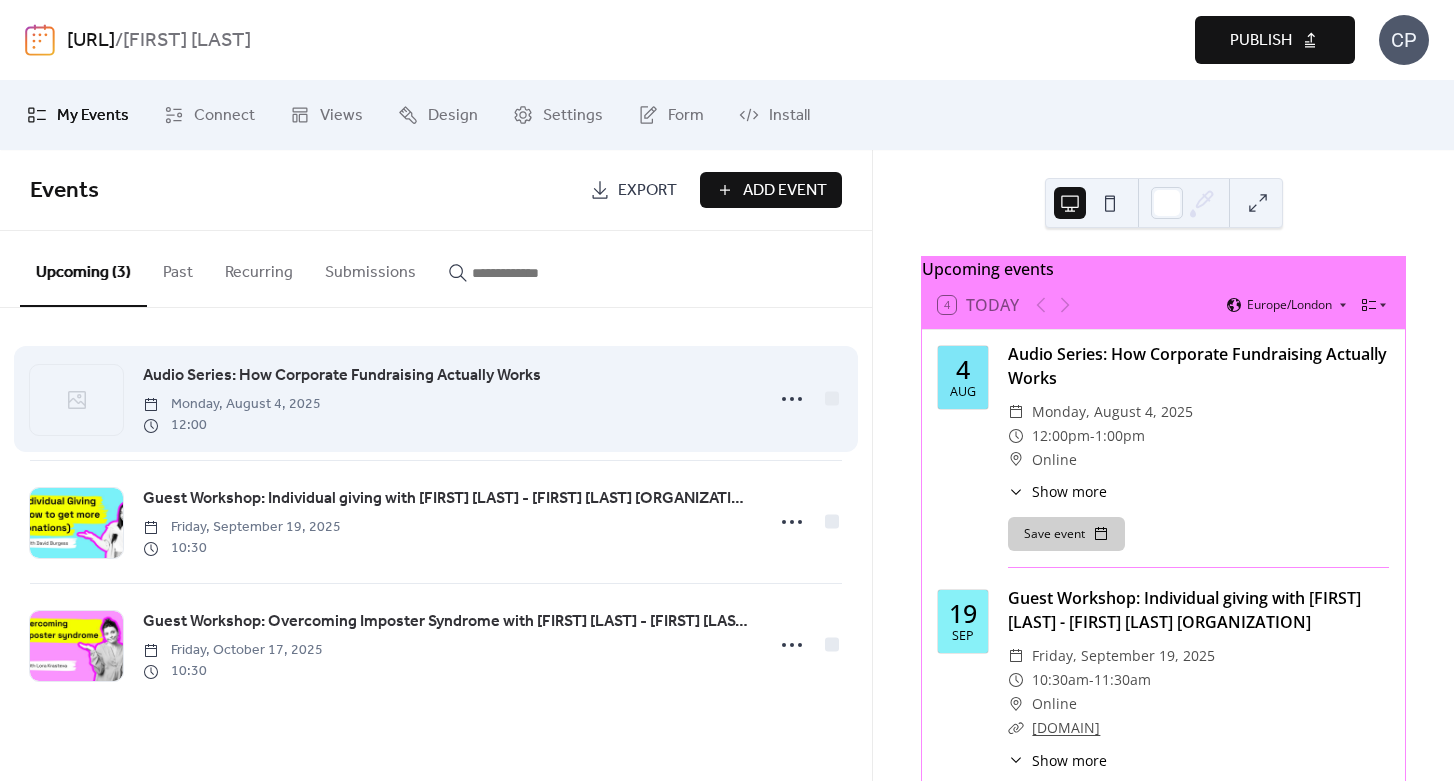 click on "Audio Series: How Corporate Fundraising Actually Works" at bounding box center (342, 376) 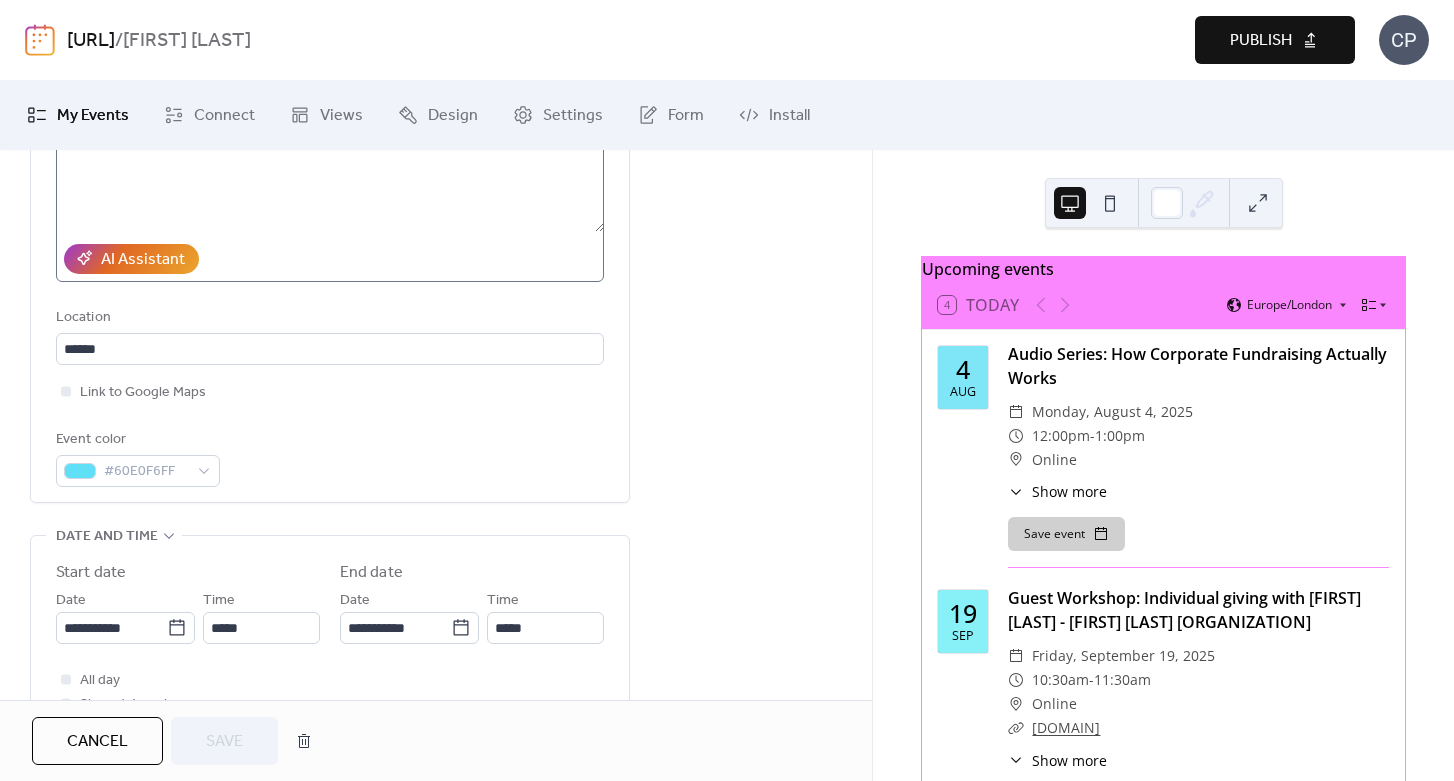 scroll, scrollTop: 312, scrollLeft: 0, axis: vertical 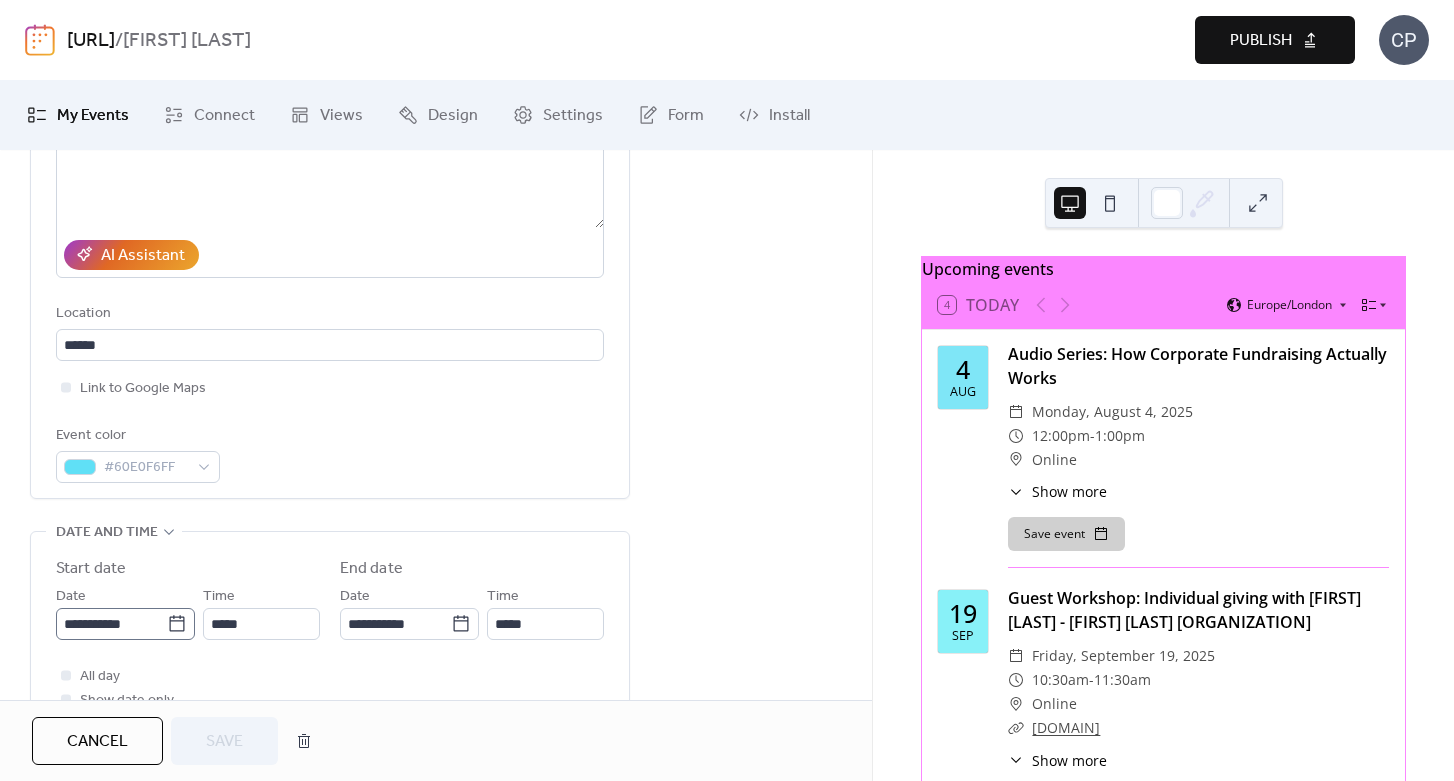 click 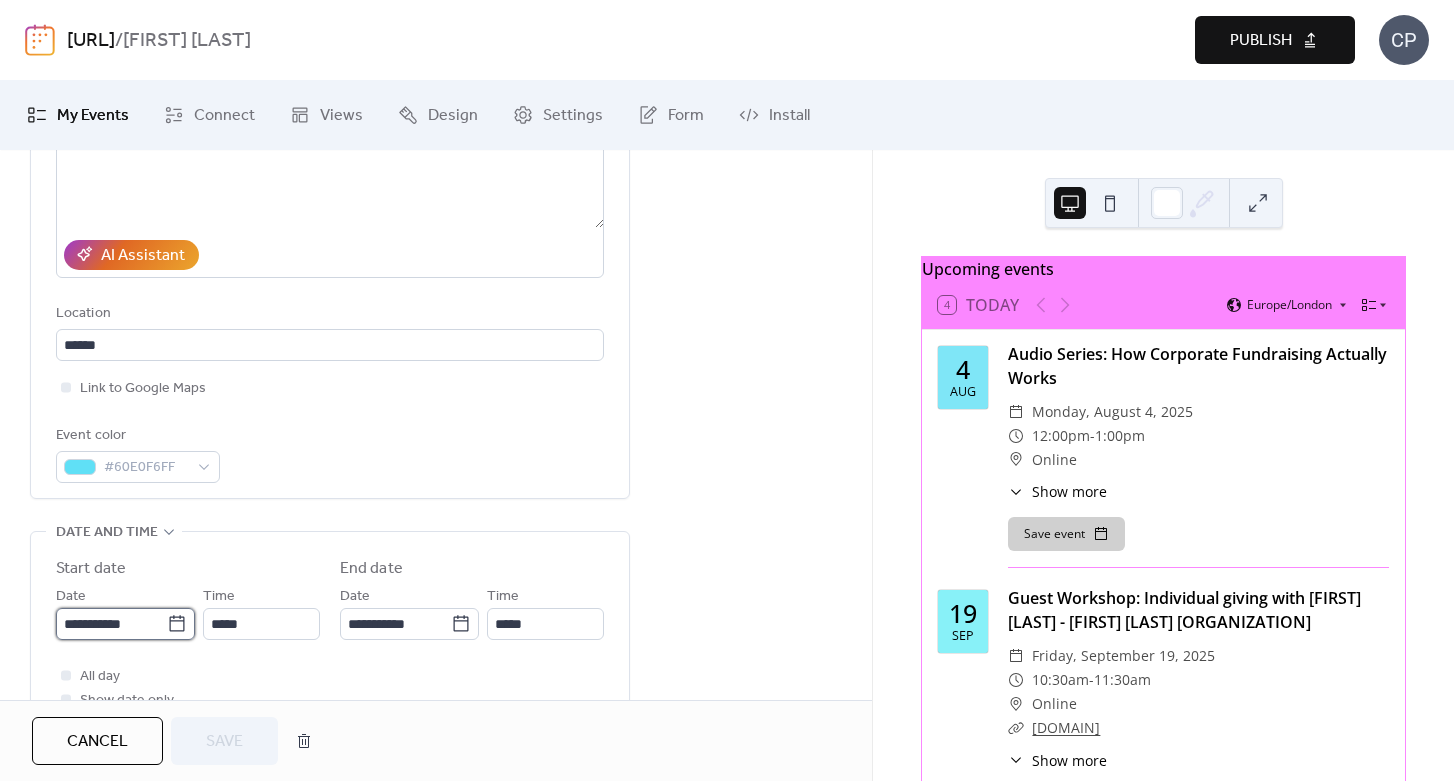 click on "**********" at bounding box center [111, 624] 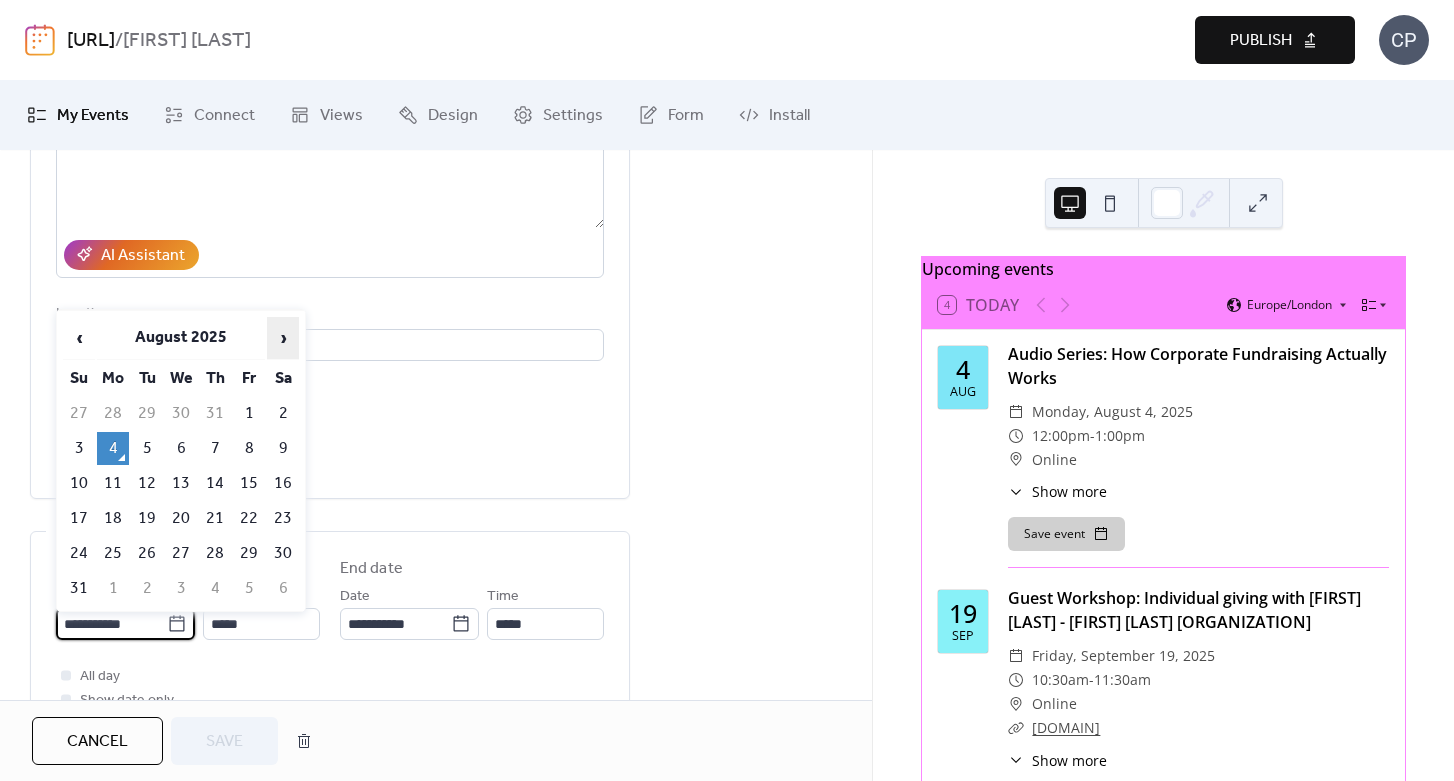 click on "›" at bounding box center (283, 338) 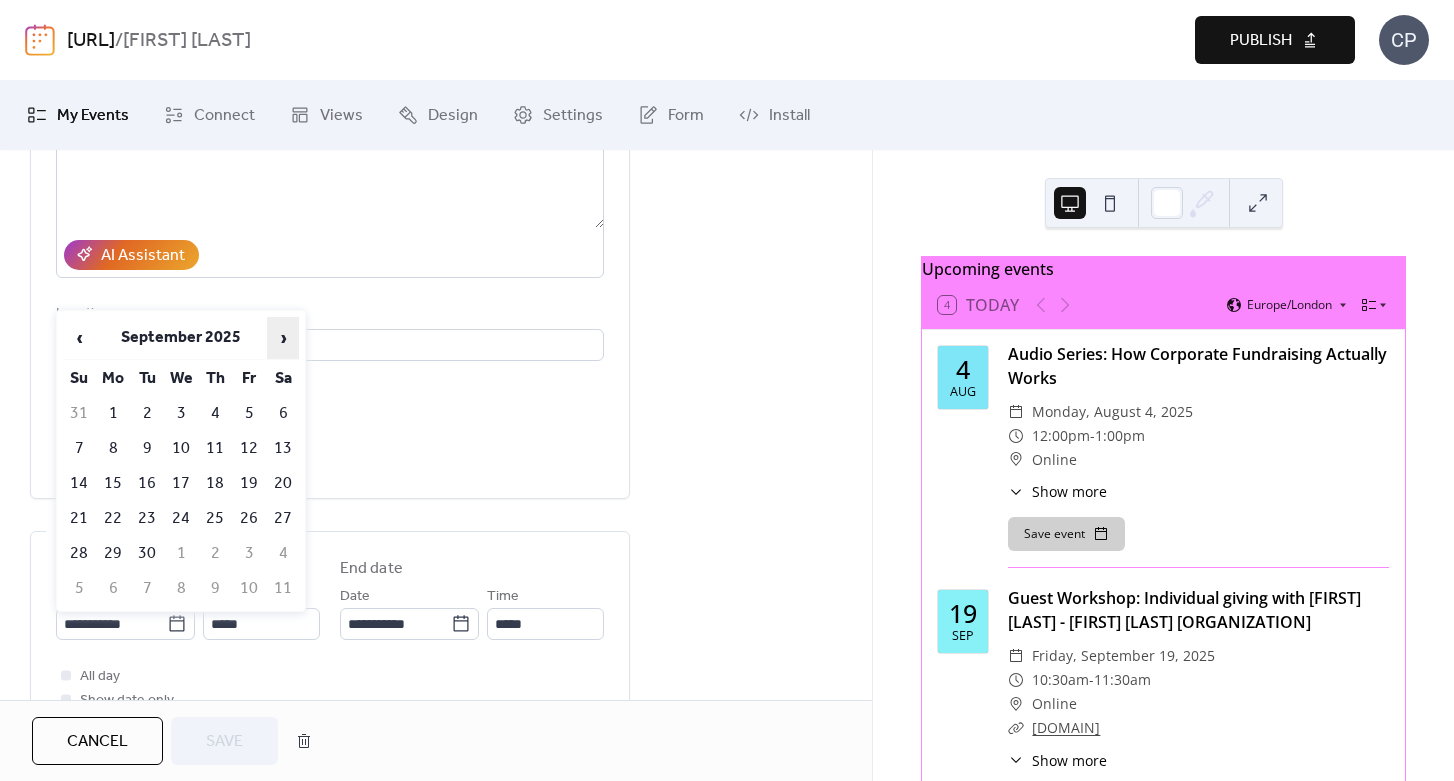 click on "›" at bounding box center (283, 338) 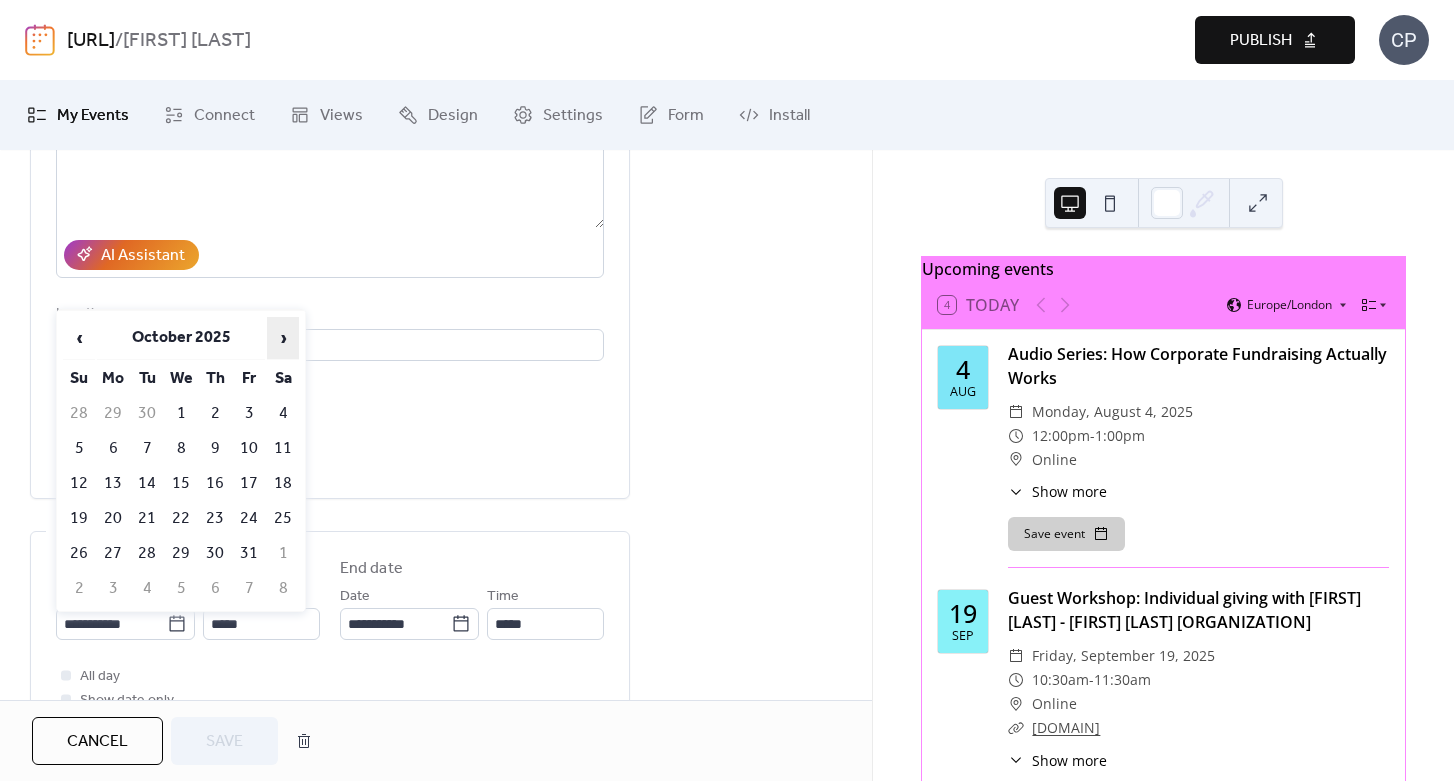 click on "›" at bounding box center (283, 338) 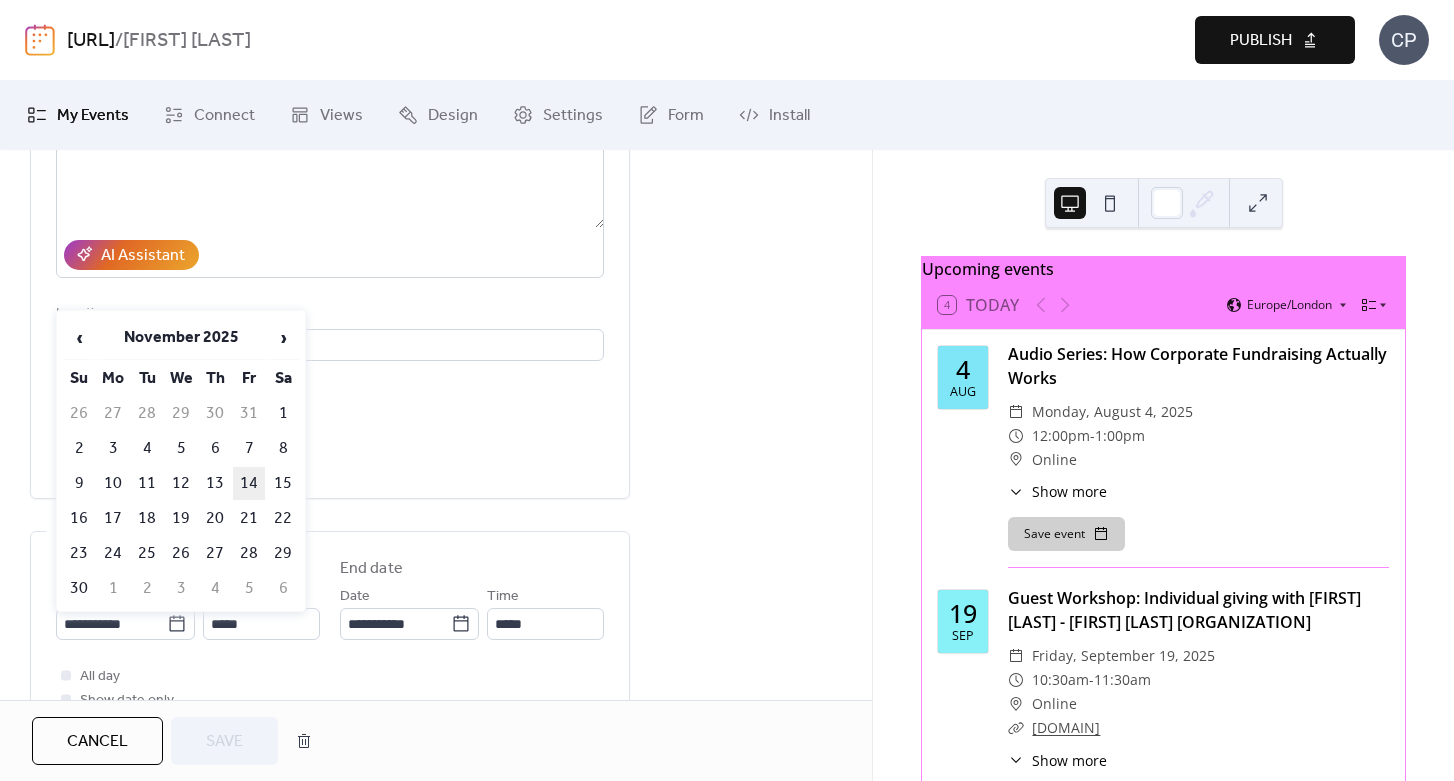 click on "14" at bounding box center (249, 483) 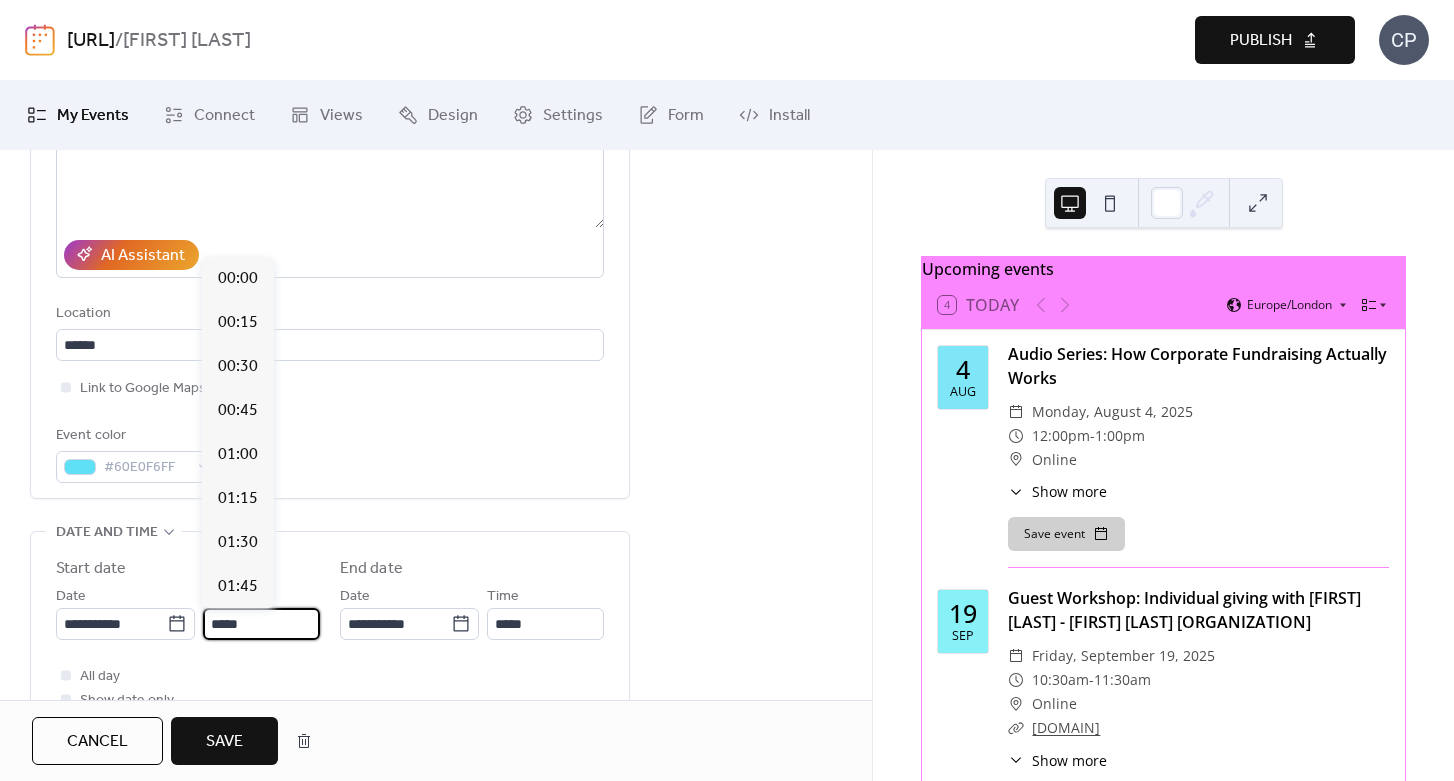 scroll, scrollTop: 2112, scrollLeft: 0, axis: vertical 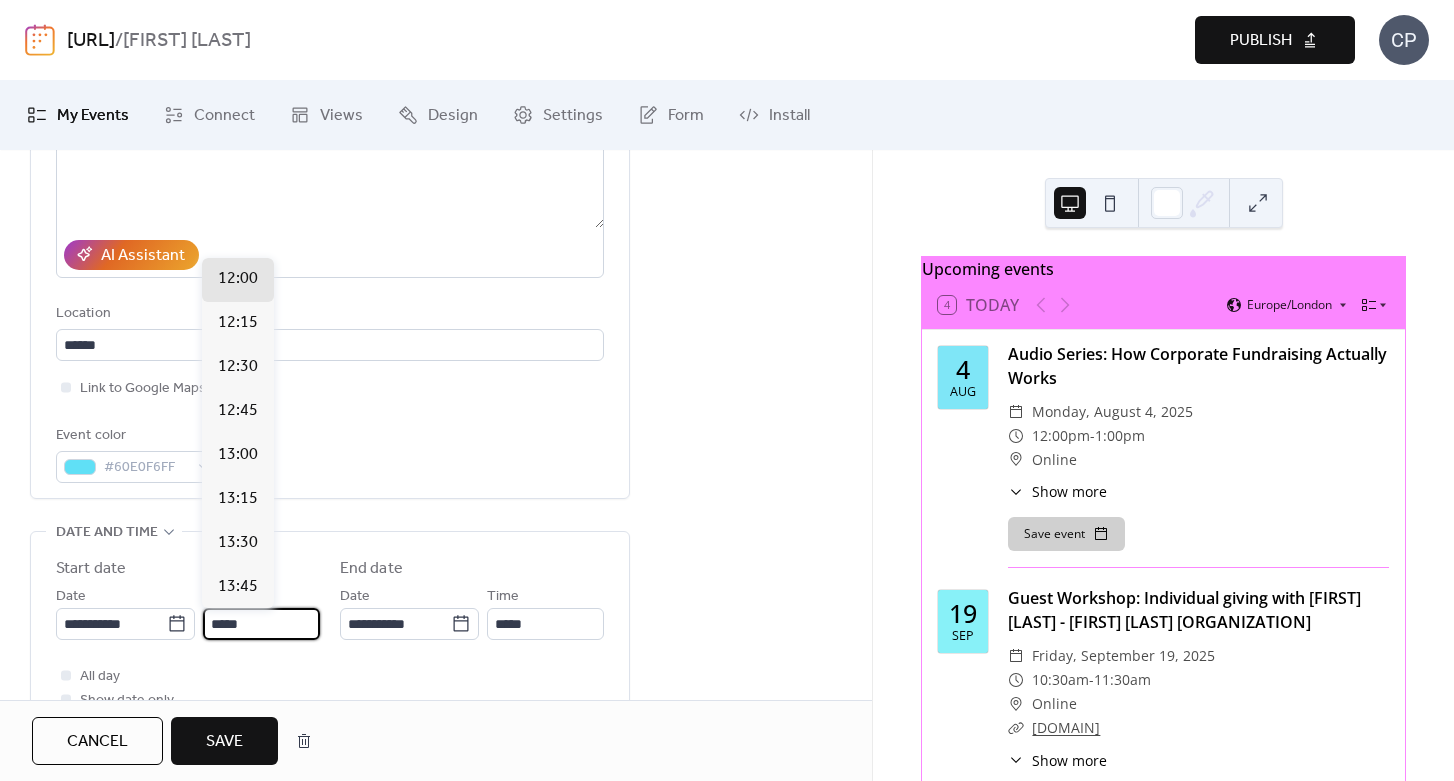drag, startPoint x: 259, startPoint y: 621, endPoint x: 210, endPoint y: 619, distance: 49.0408 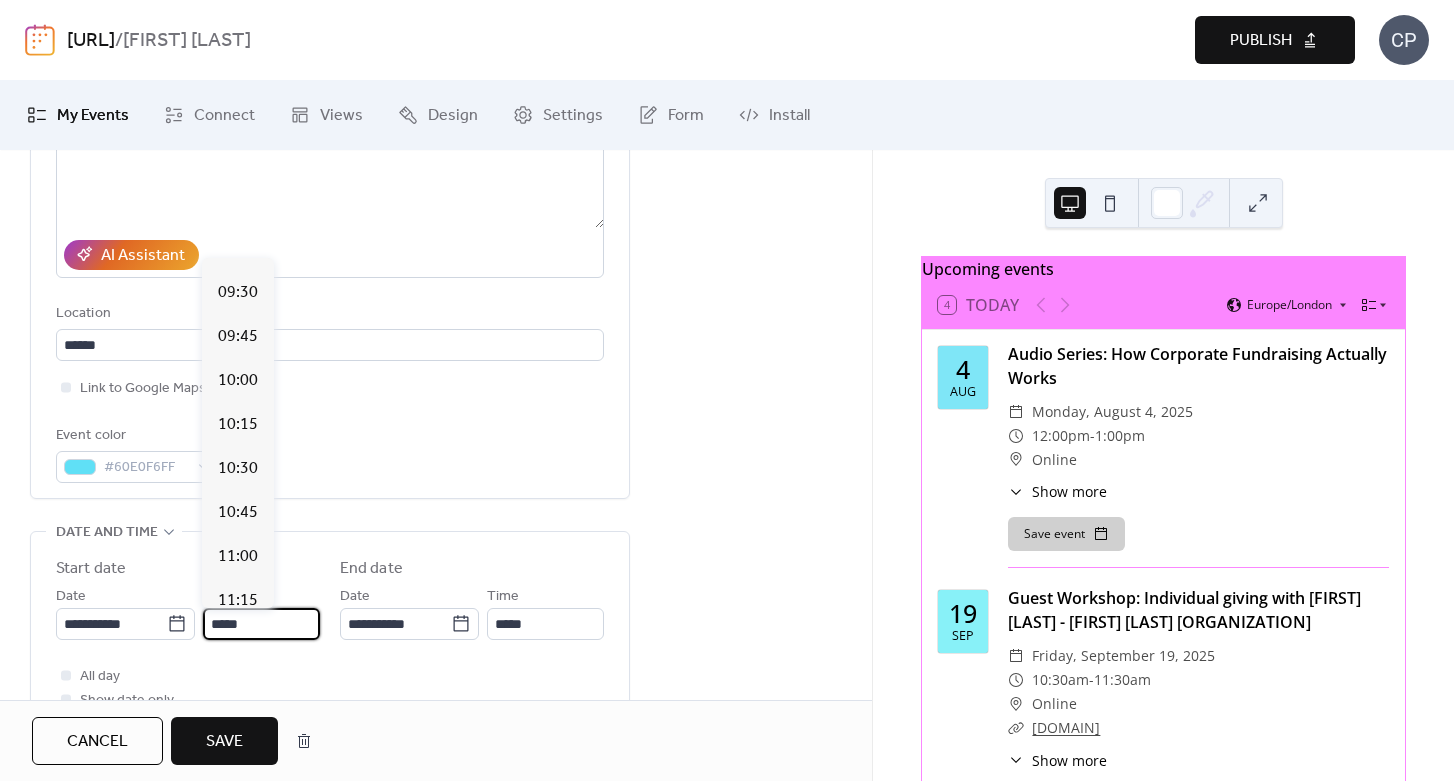 scroll, scrollTop: 1663, scrollLeft: 0, axis: vertical 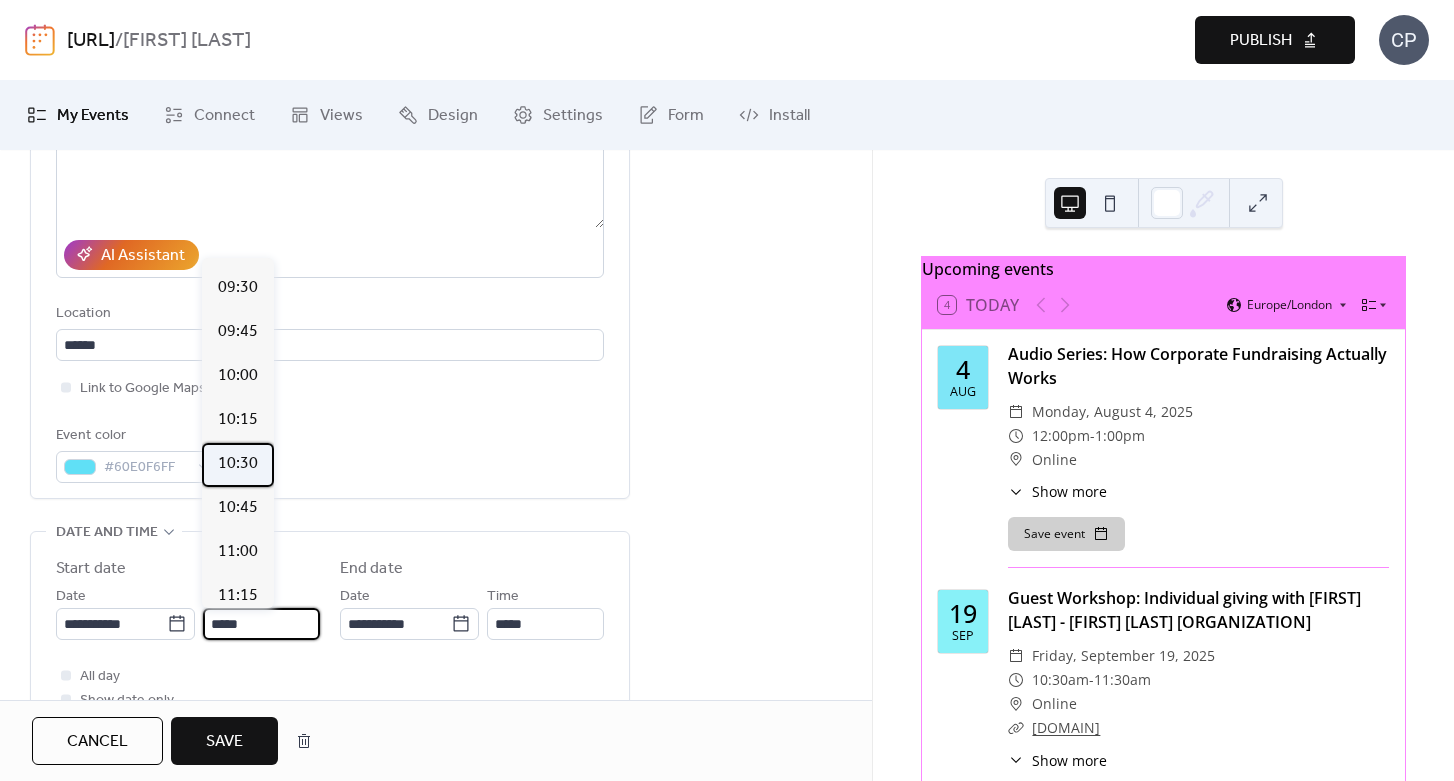 click on "10:30" at bounding box center (238, 464) 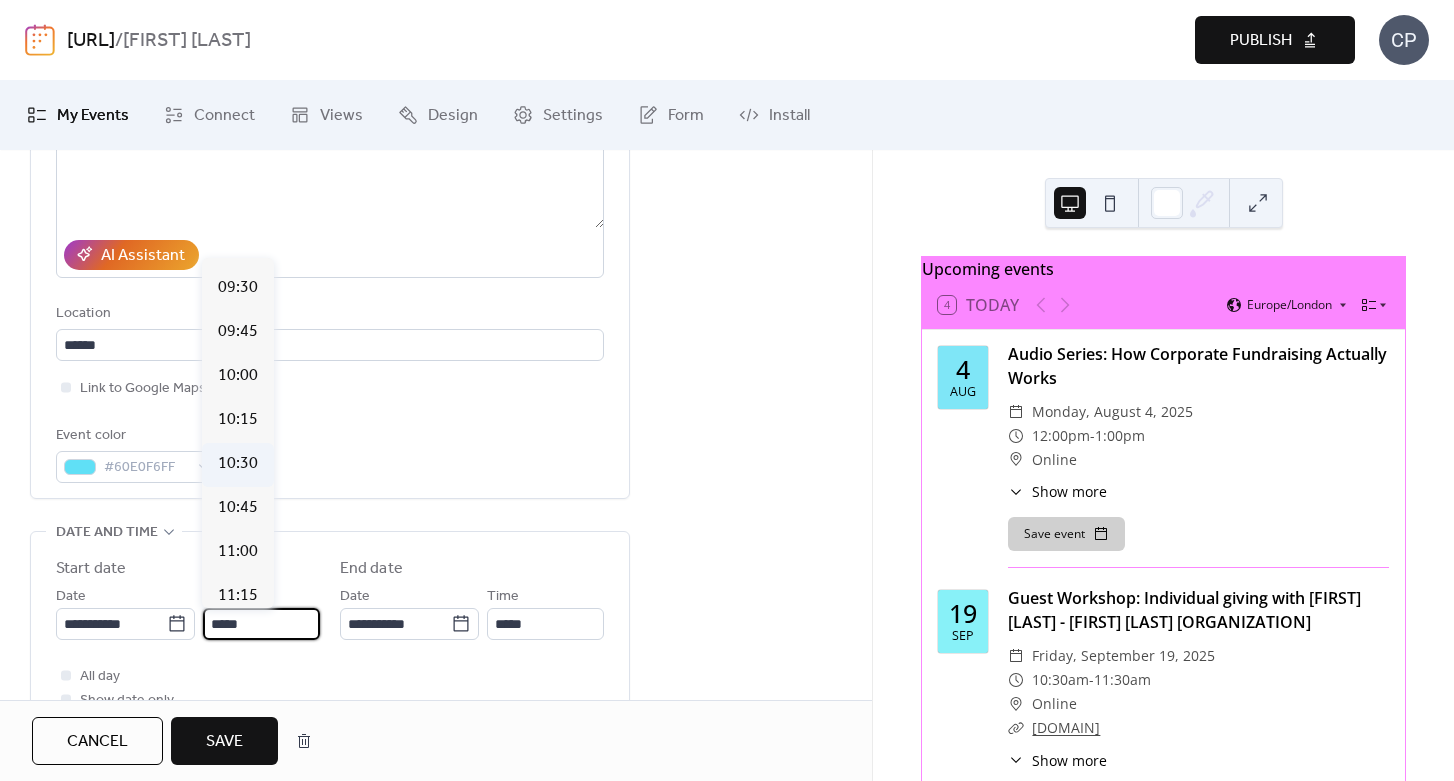 type on "*****" 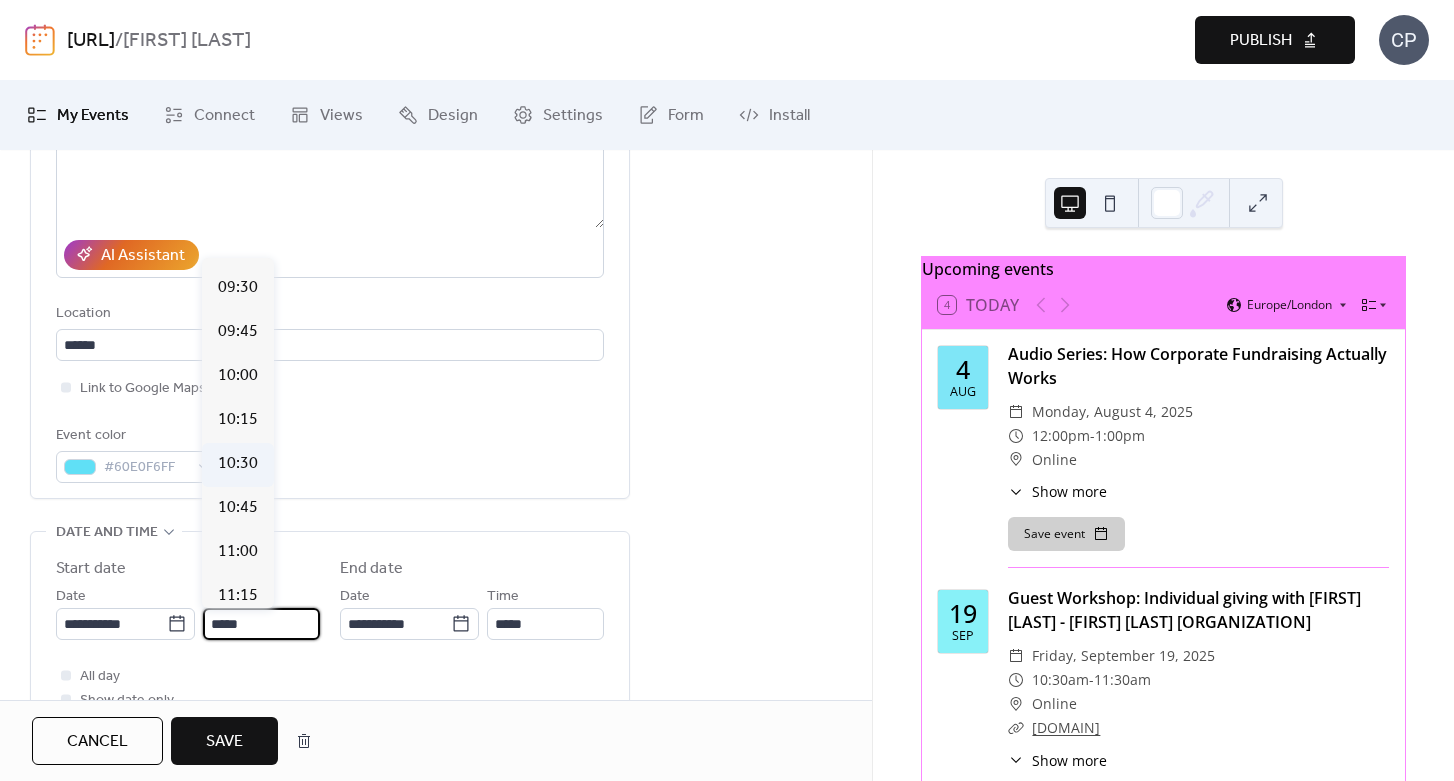 type on "*****" 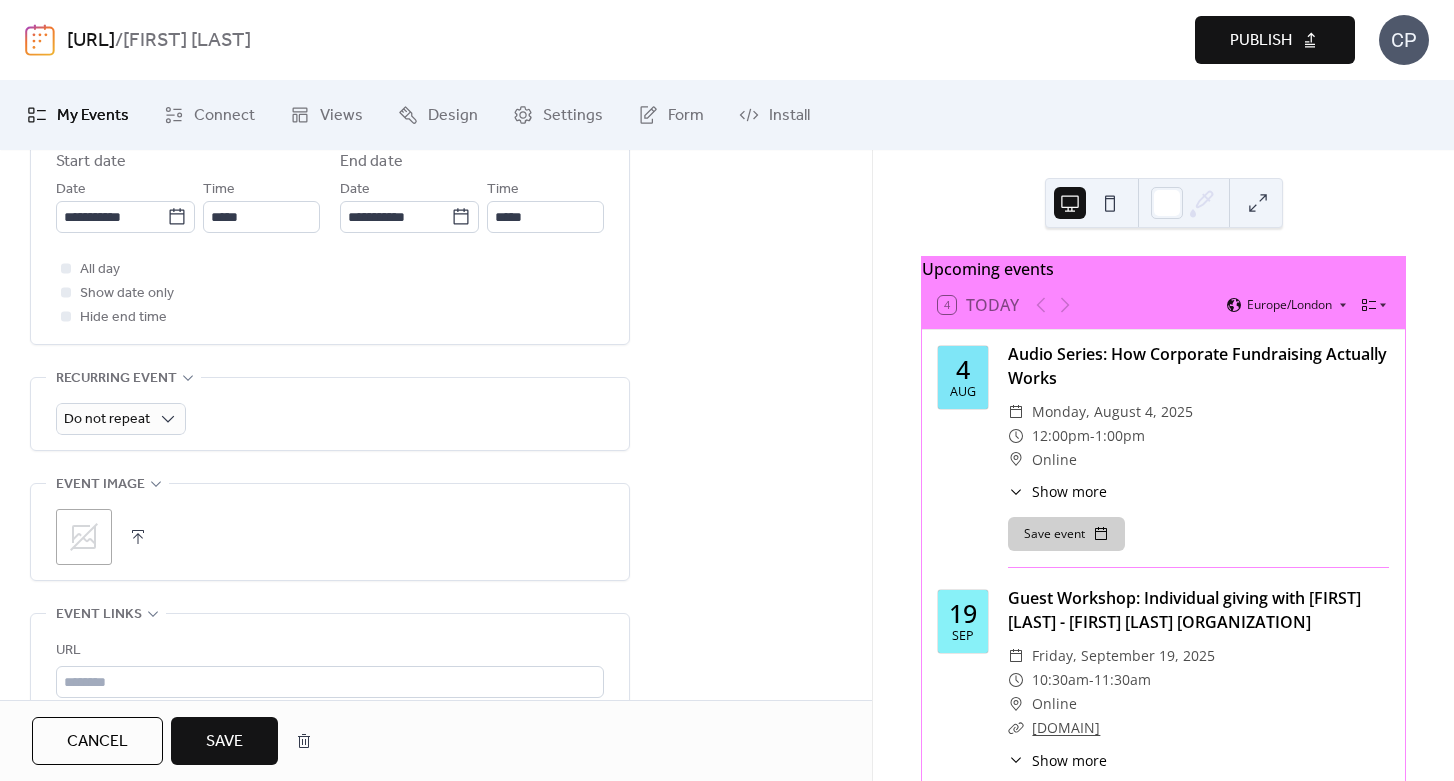 scroll, scrollTop: 721, scrollLeft: 0, axis: vertical 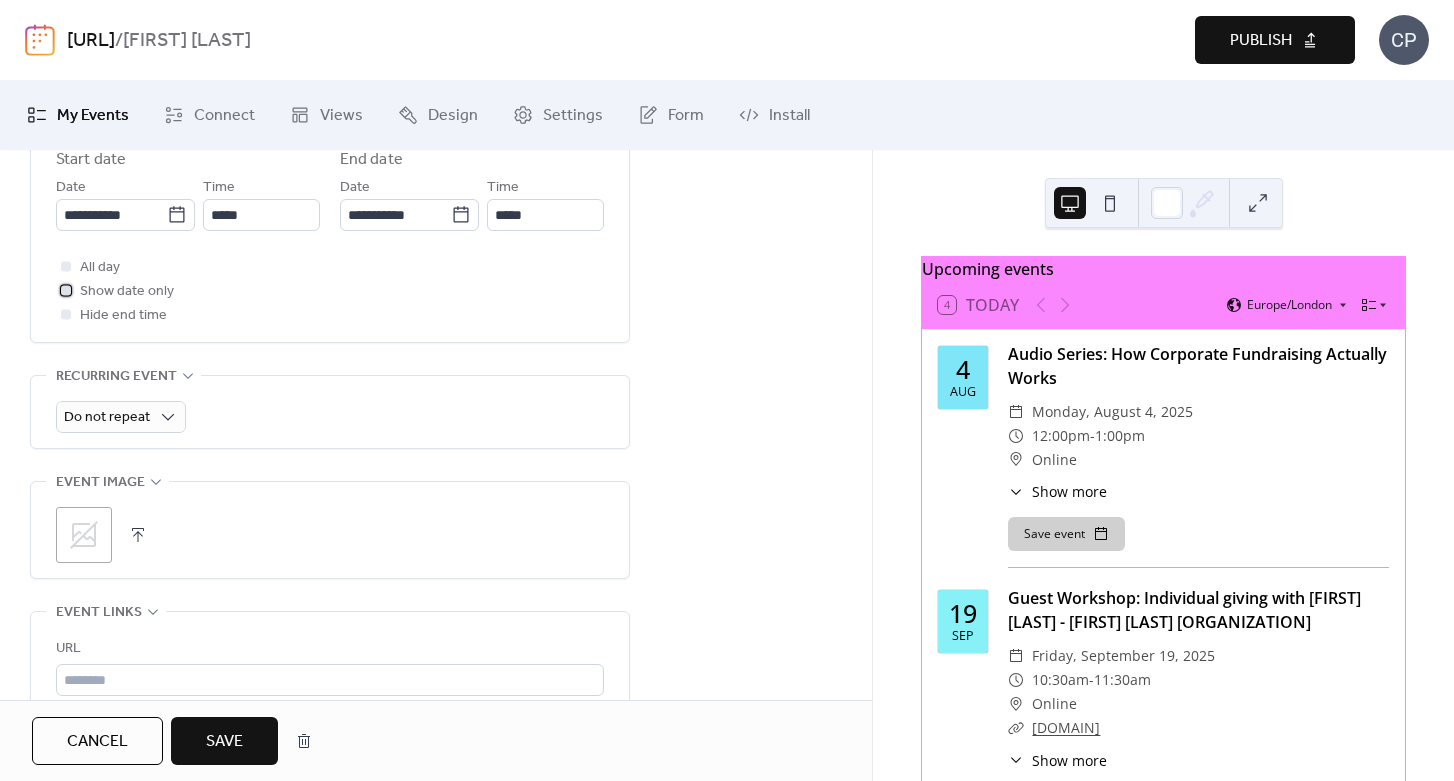 click at bounding box center [66, 290] 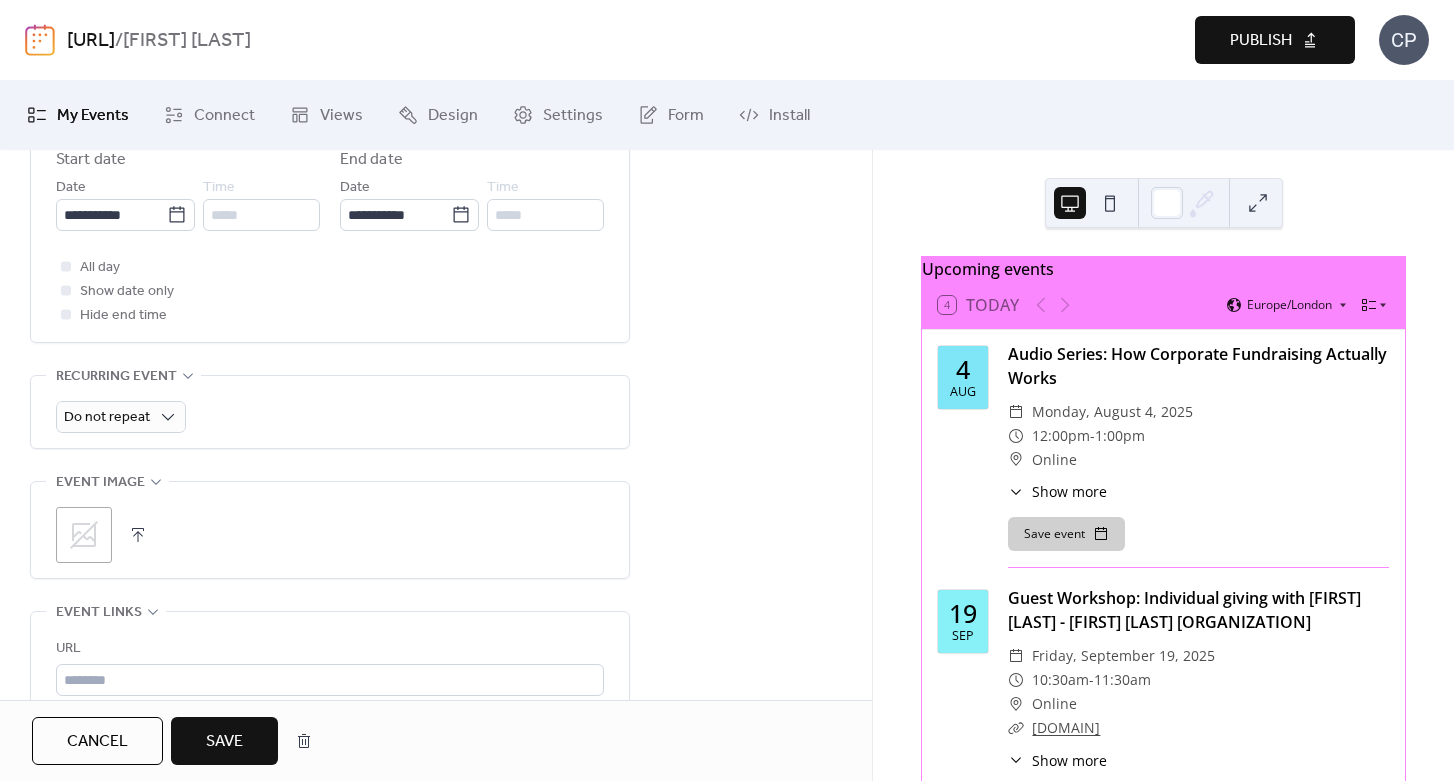 click at bounding box center [66, 314] 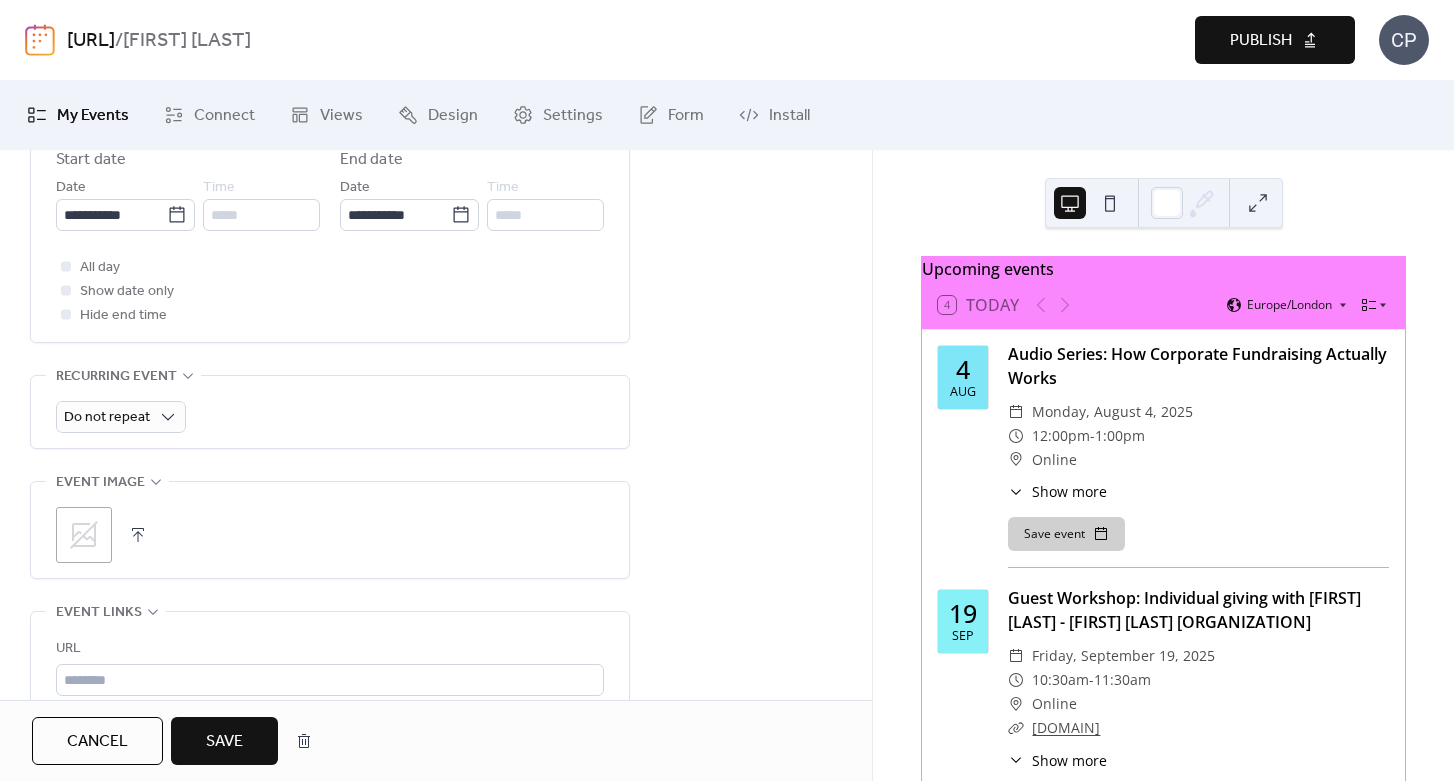 click at bounding box center (66, 314) 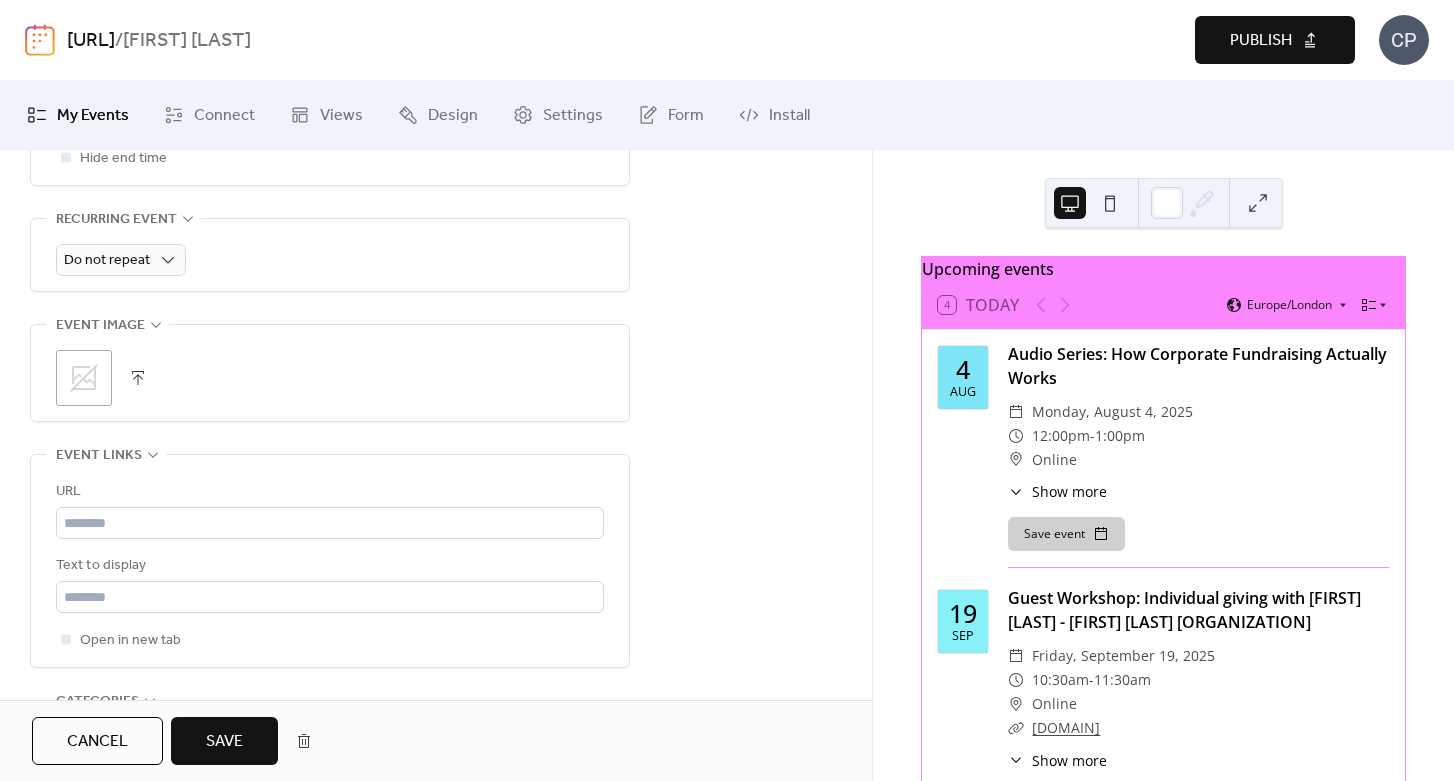 scroll, scrollTop: 932, scrollLeft: 0, axis: vertical 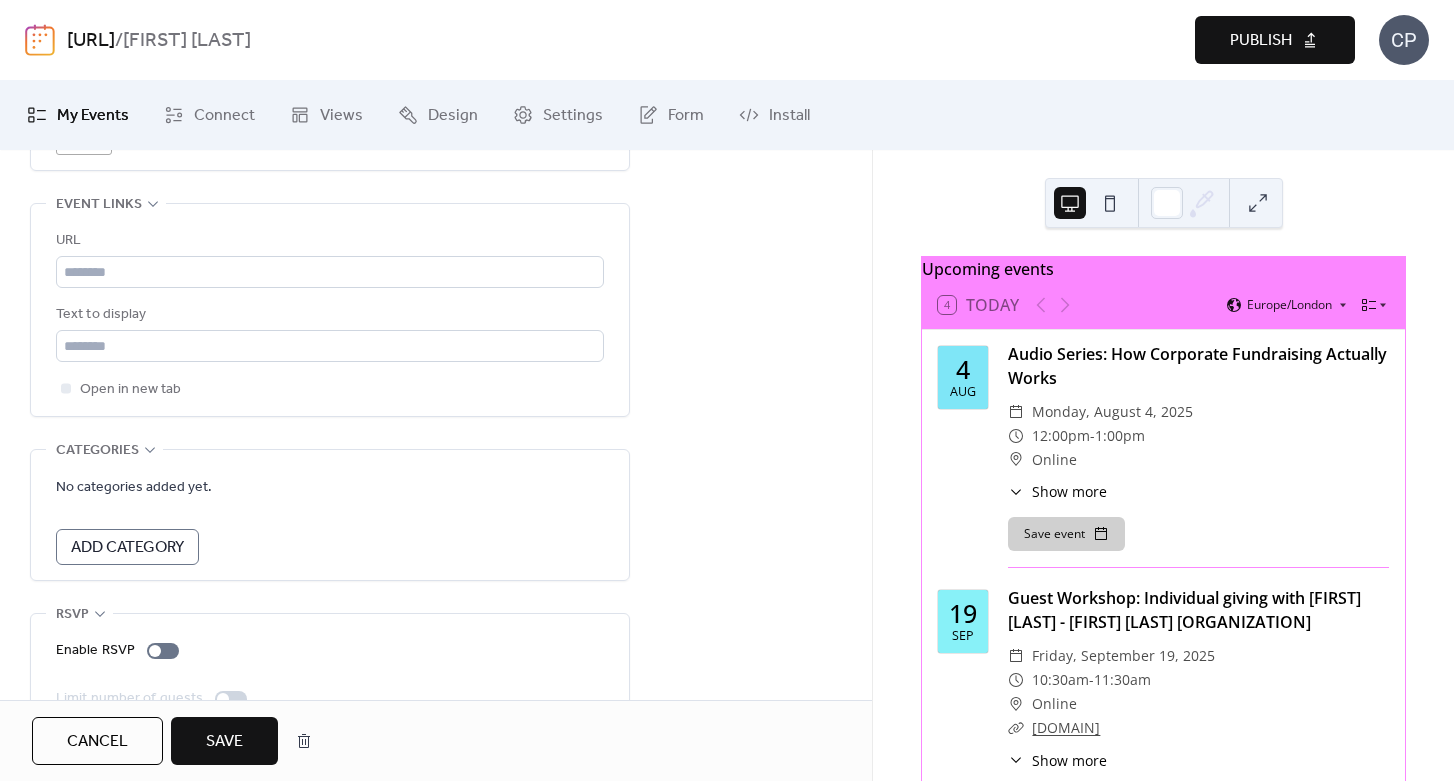 click on "Save" at bounding box center (224, 742) 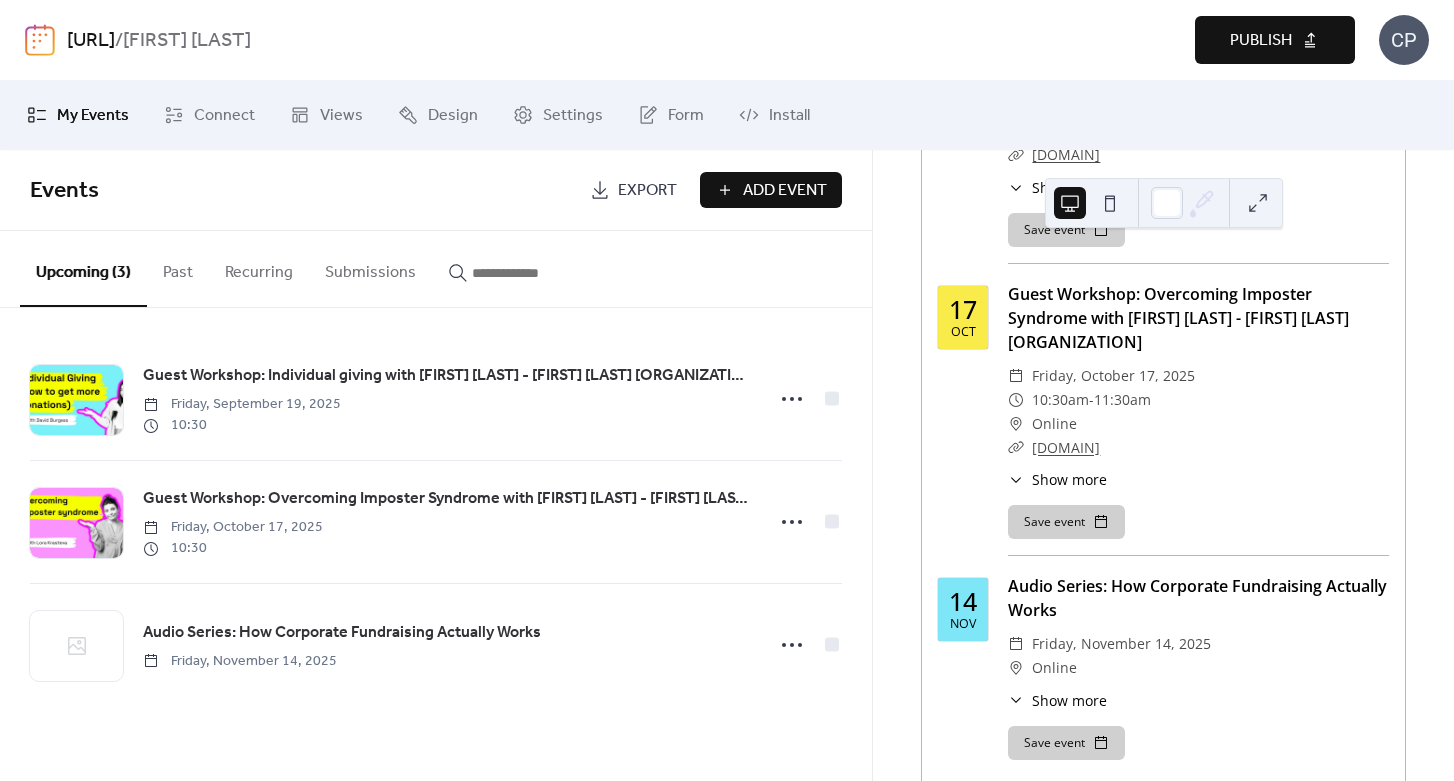 scroll, scrollTop: 424, scrollLeft: 0, axis: vertical 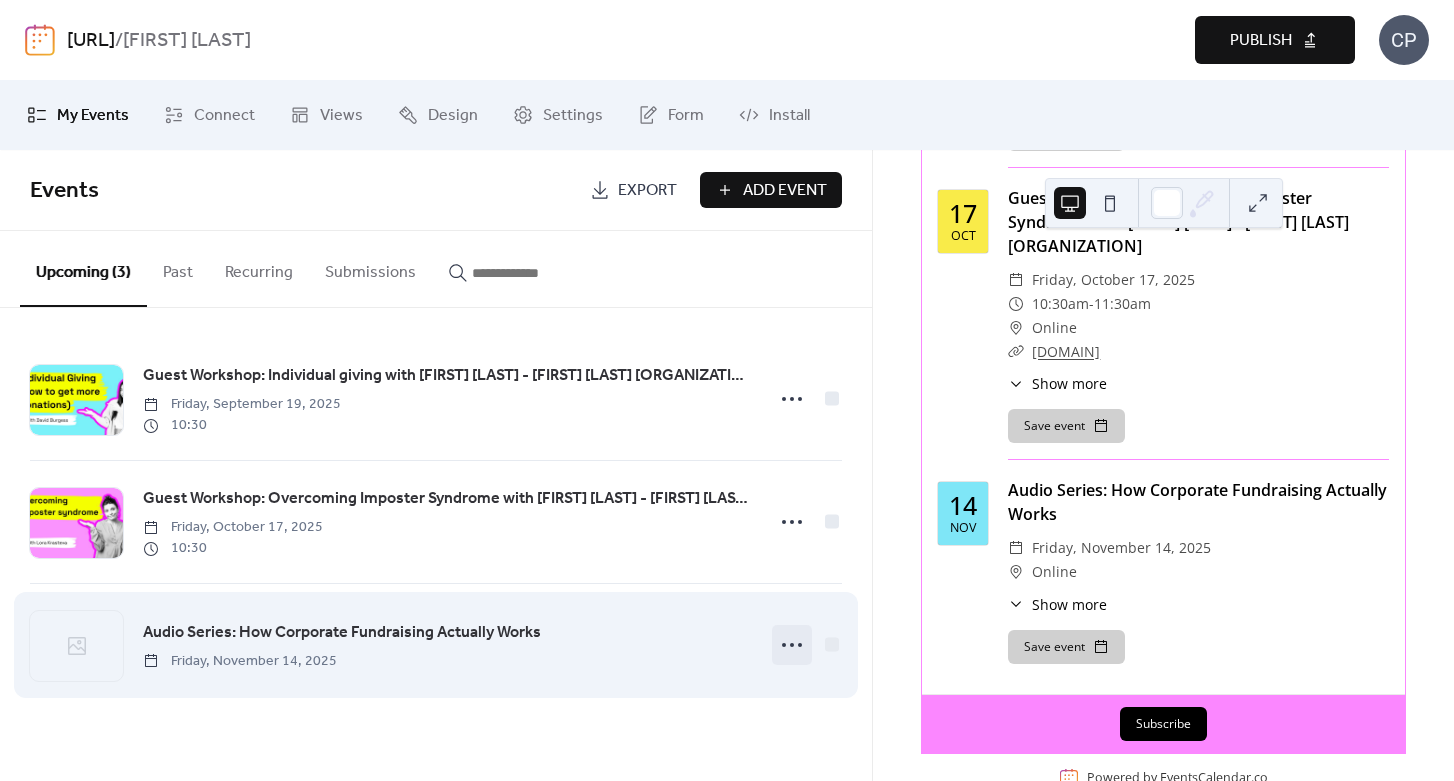 click 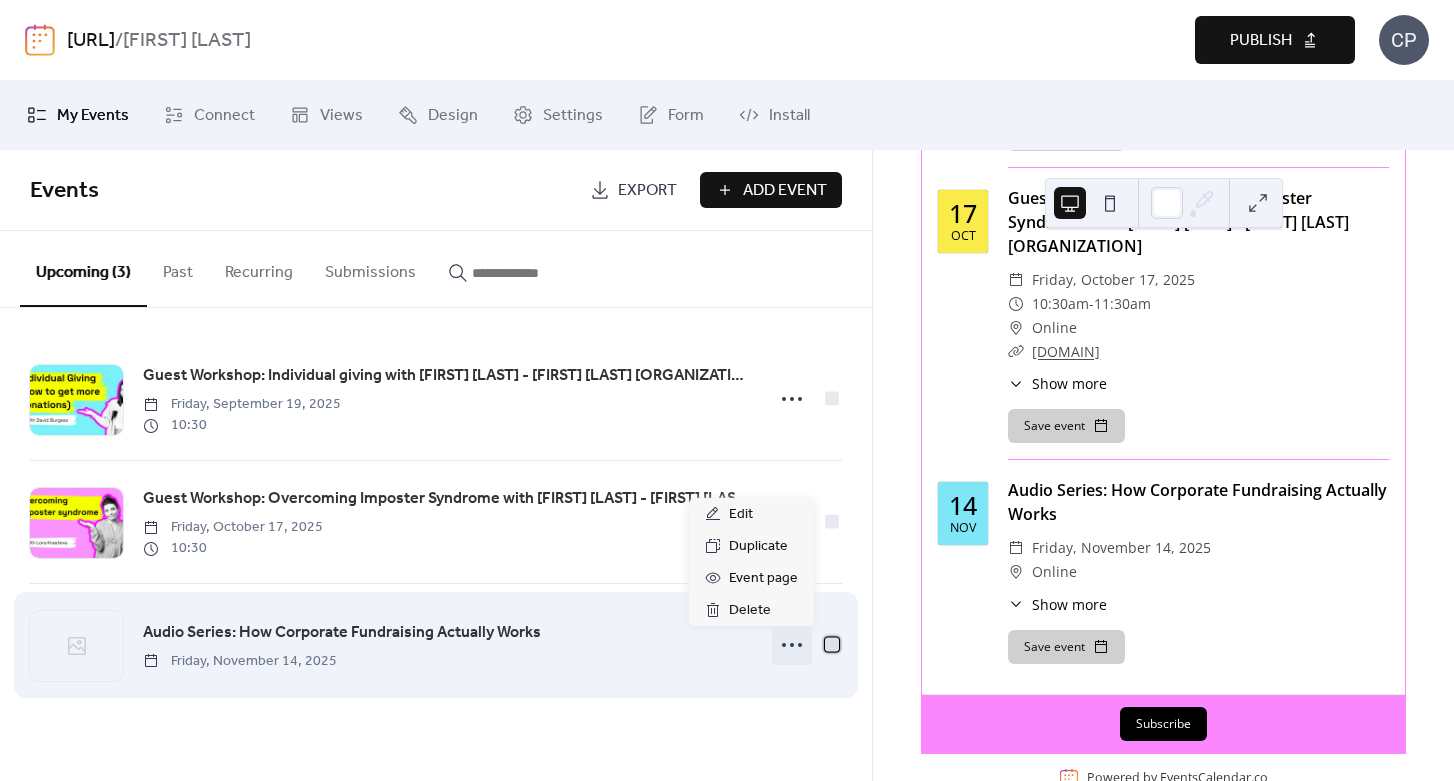 click at bounding box center [832, 644] 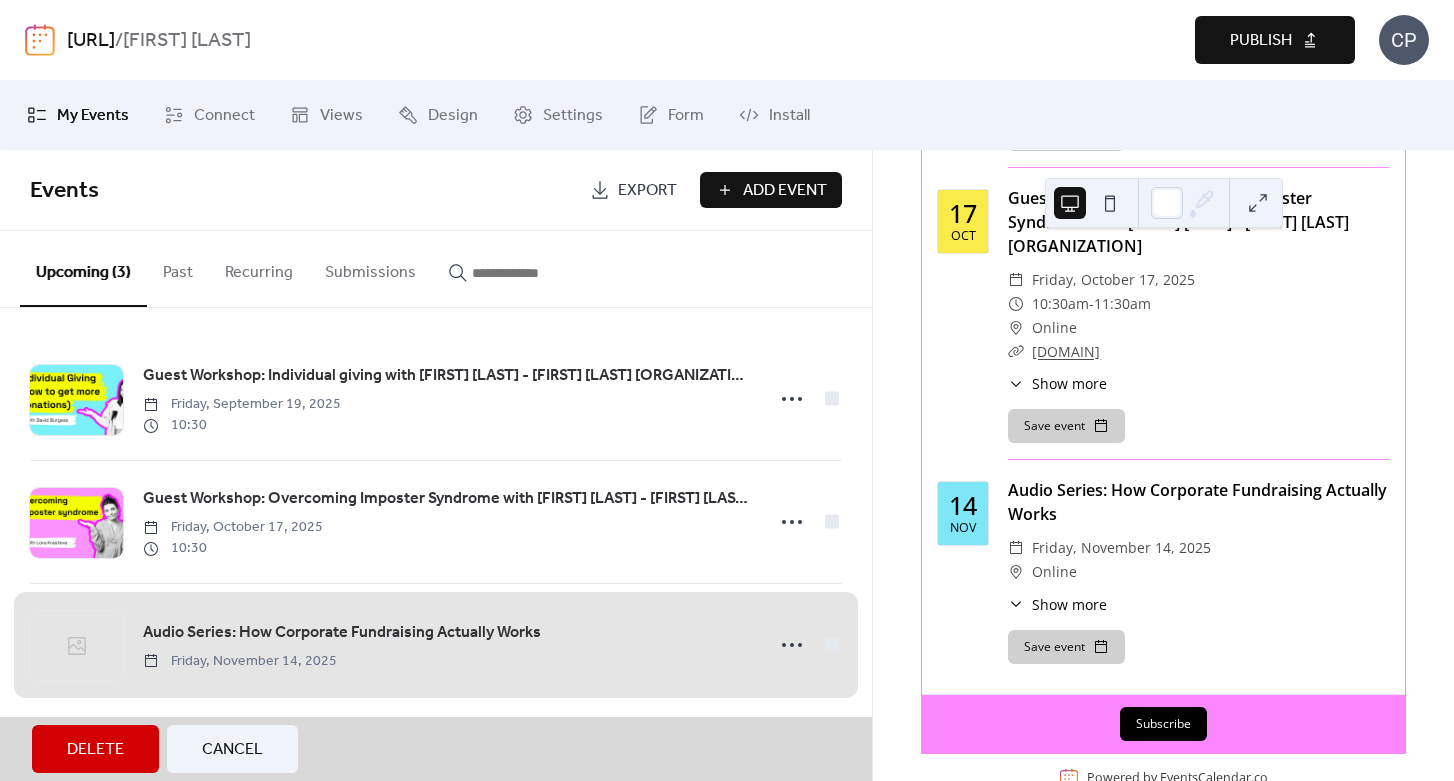 click on "Audio Series: How Corporate Fundraising Actually Works Friday, [DATE]" at bounding box center [436, 644] 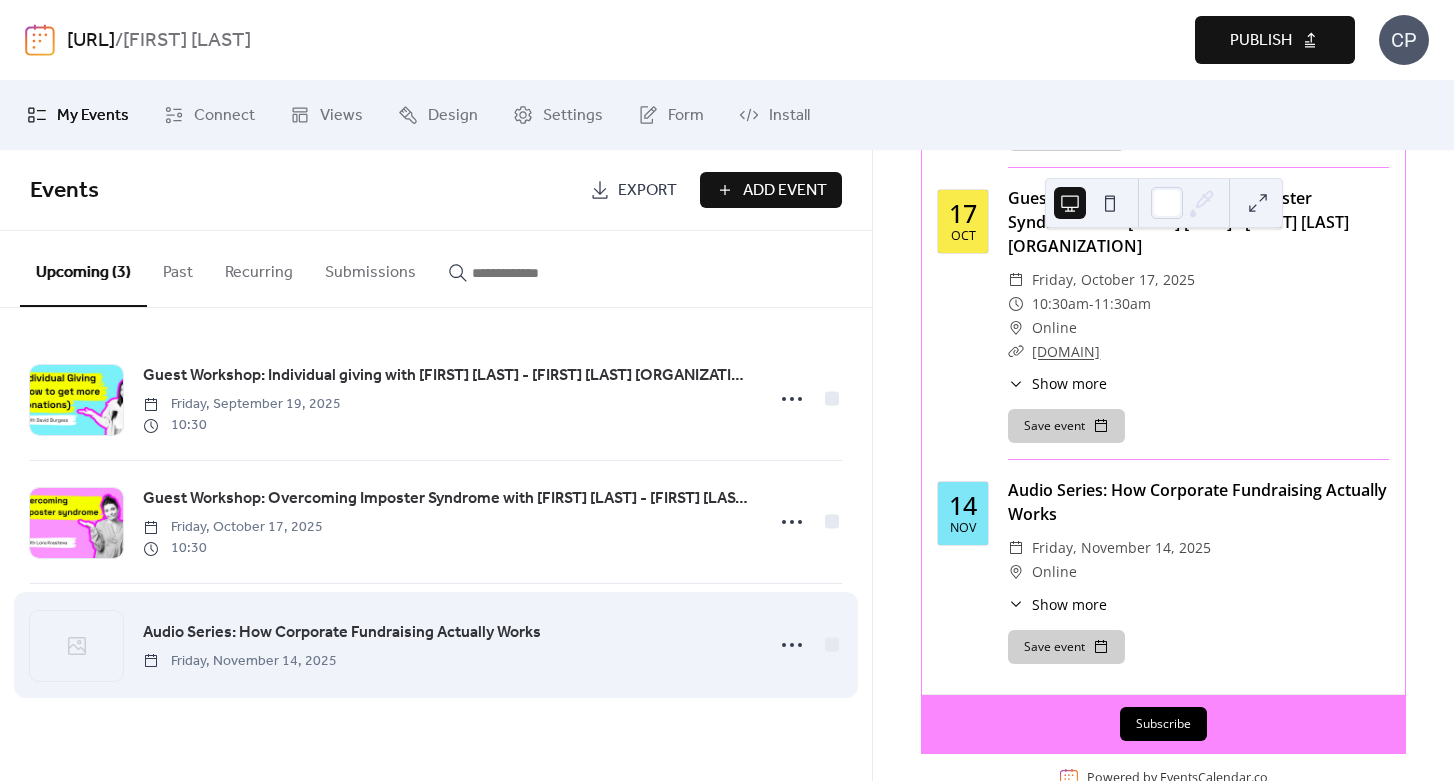 click on "Audio Series: How Corporate Fundraising Actually Works" at bounding box center (342, 633) 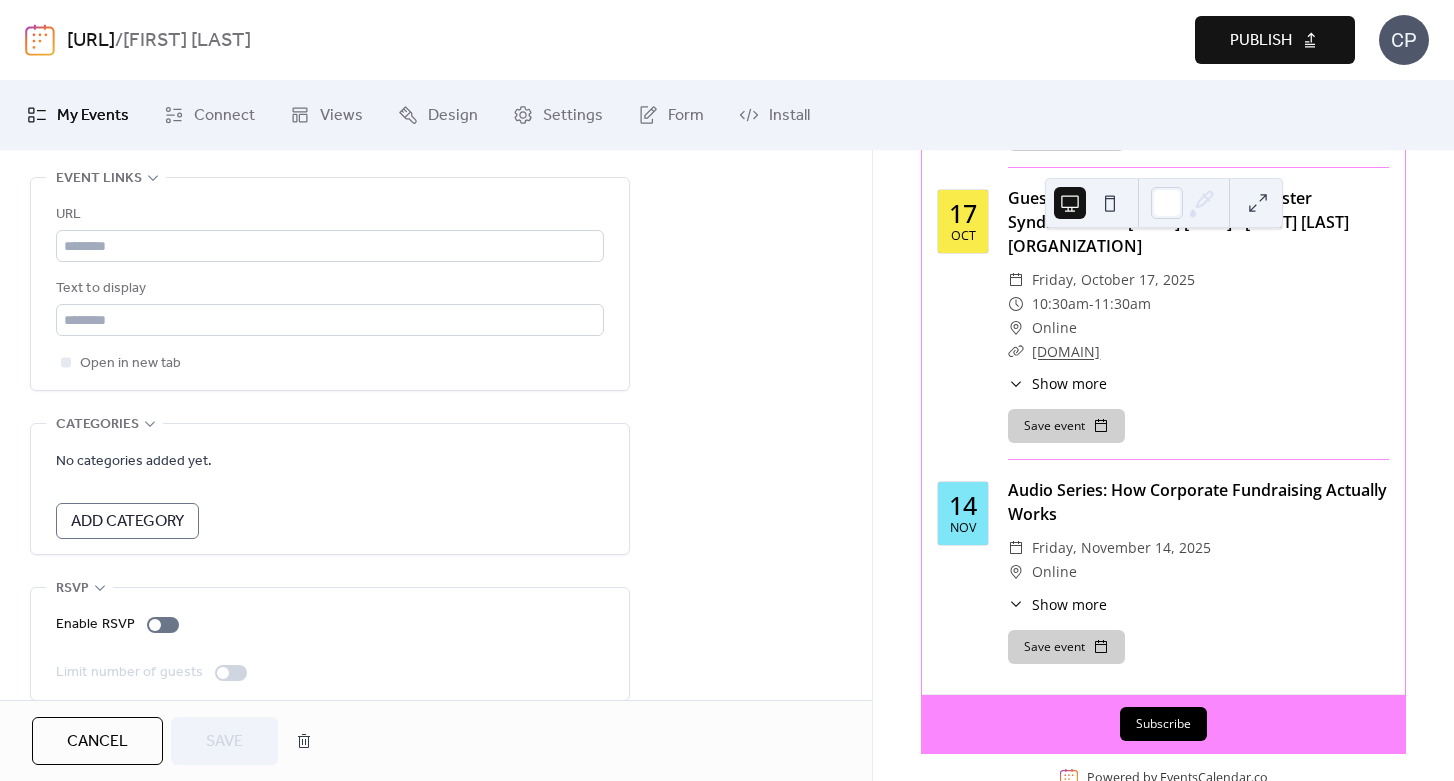 scroll, scrollTop: 954, scrollLeft: 0, axis: vertical 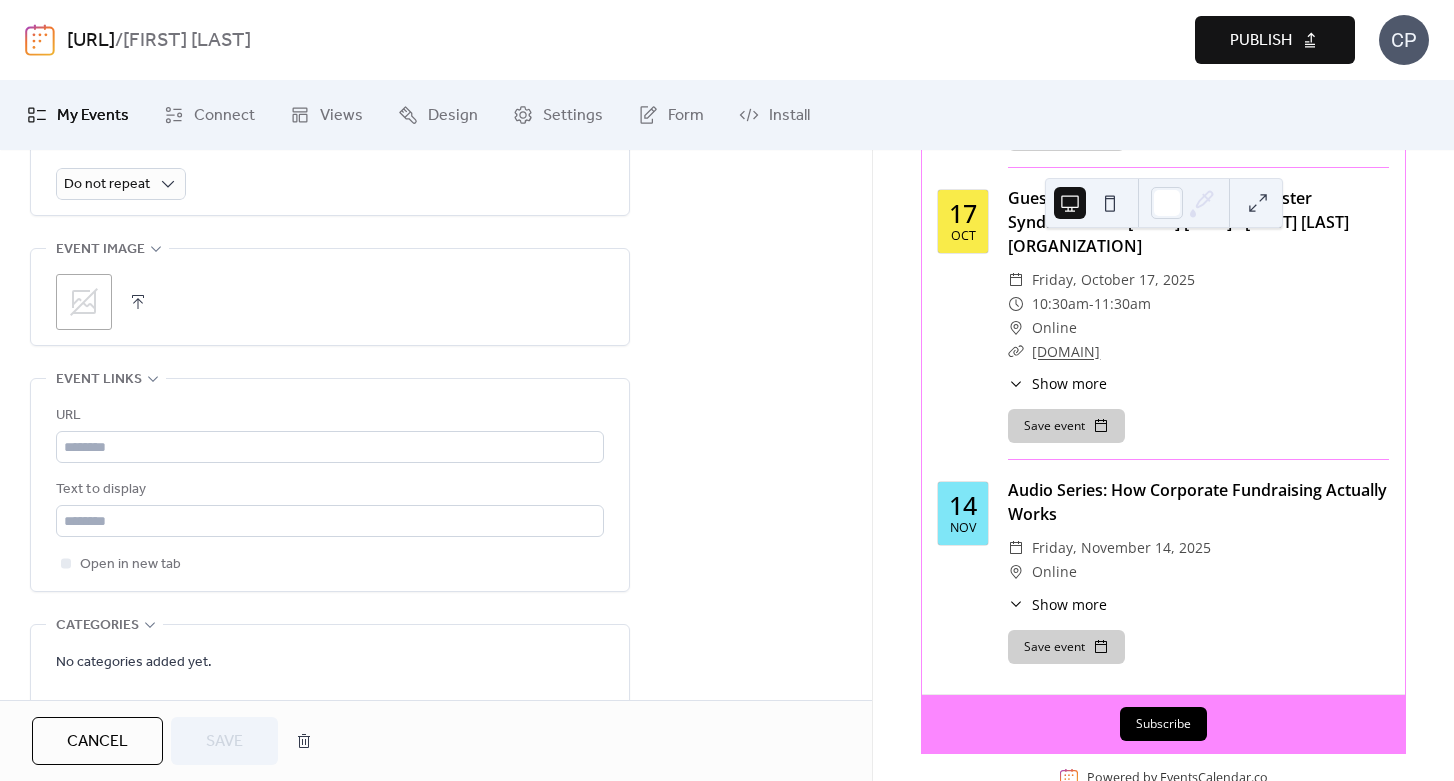 click 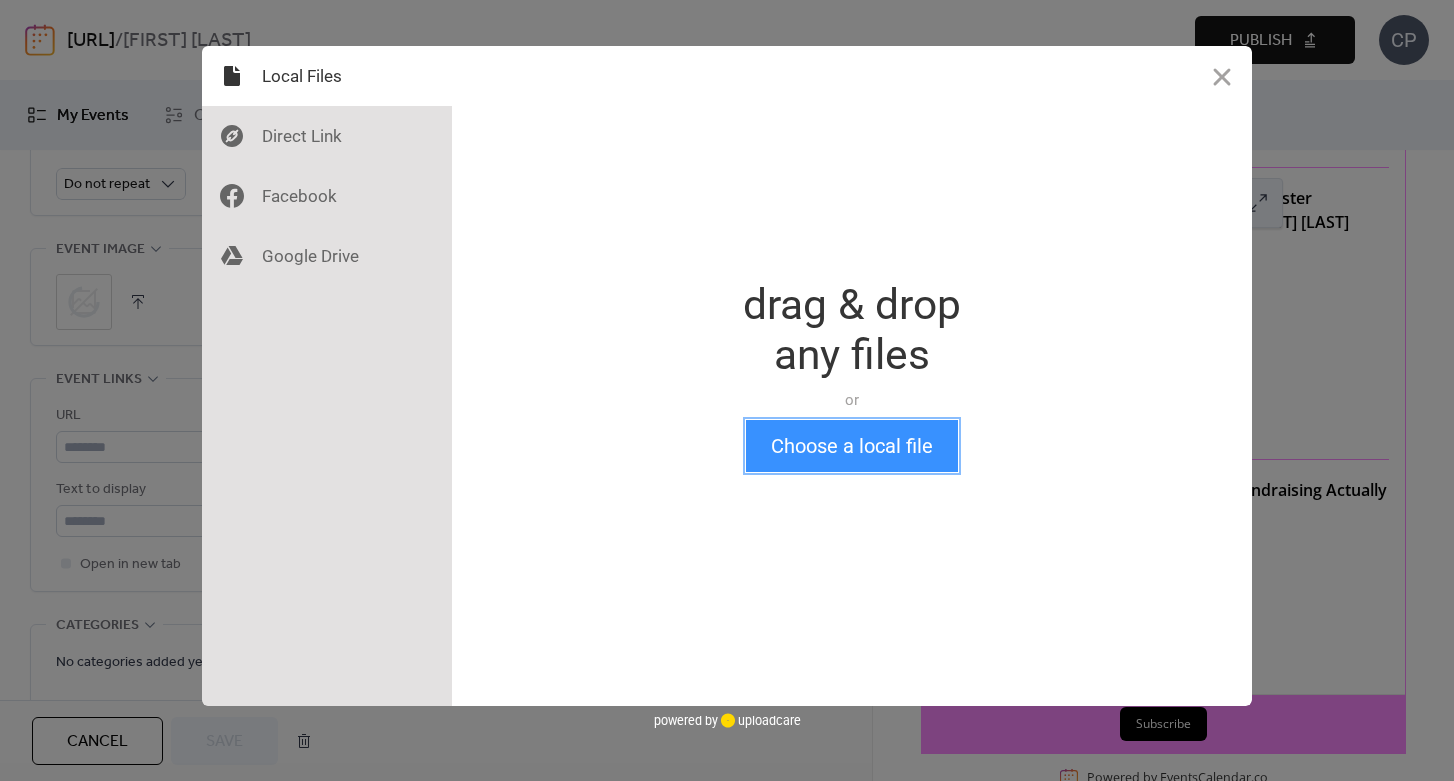 click on "Choose a local file" at bounding box center (852, 446) 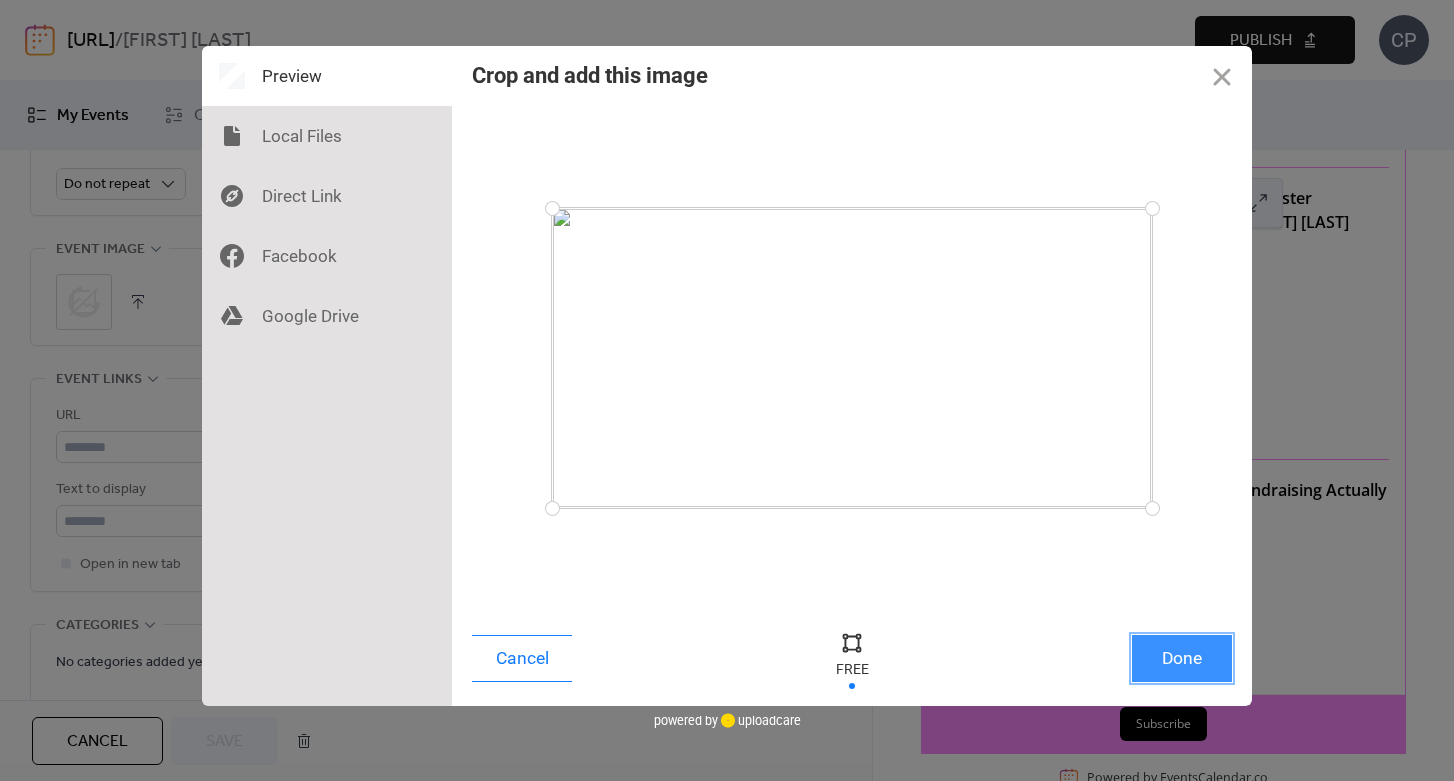 click on "Done" at bounding box center [1182, 658] 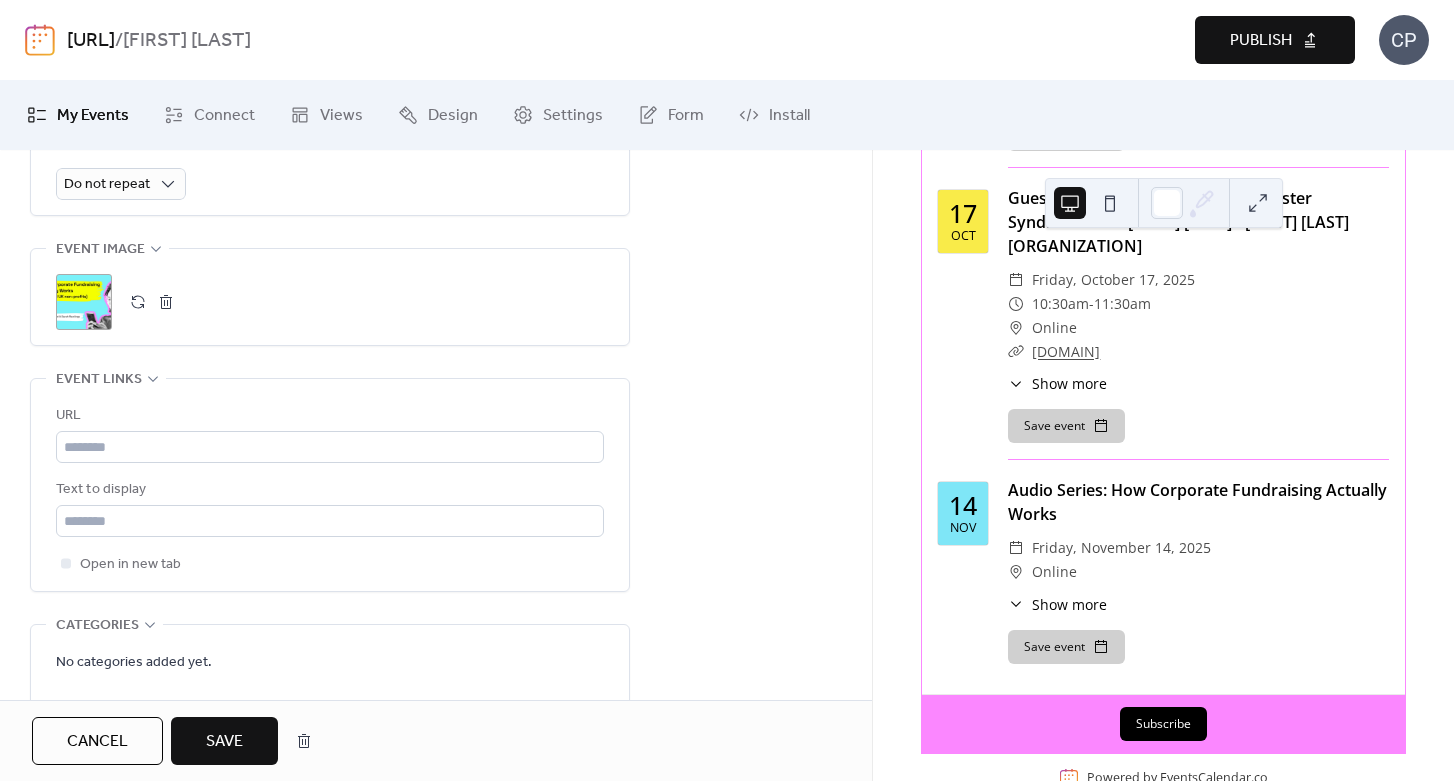 click on "Save" at bounding box center (224, 742) 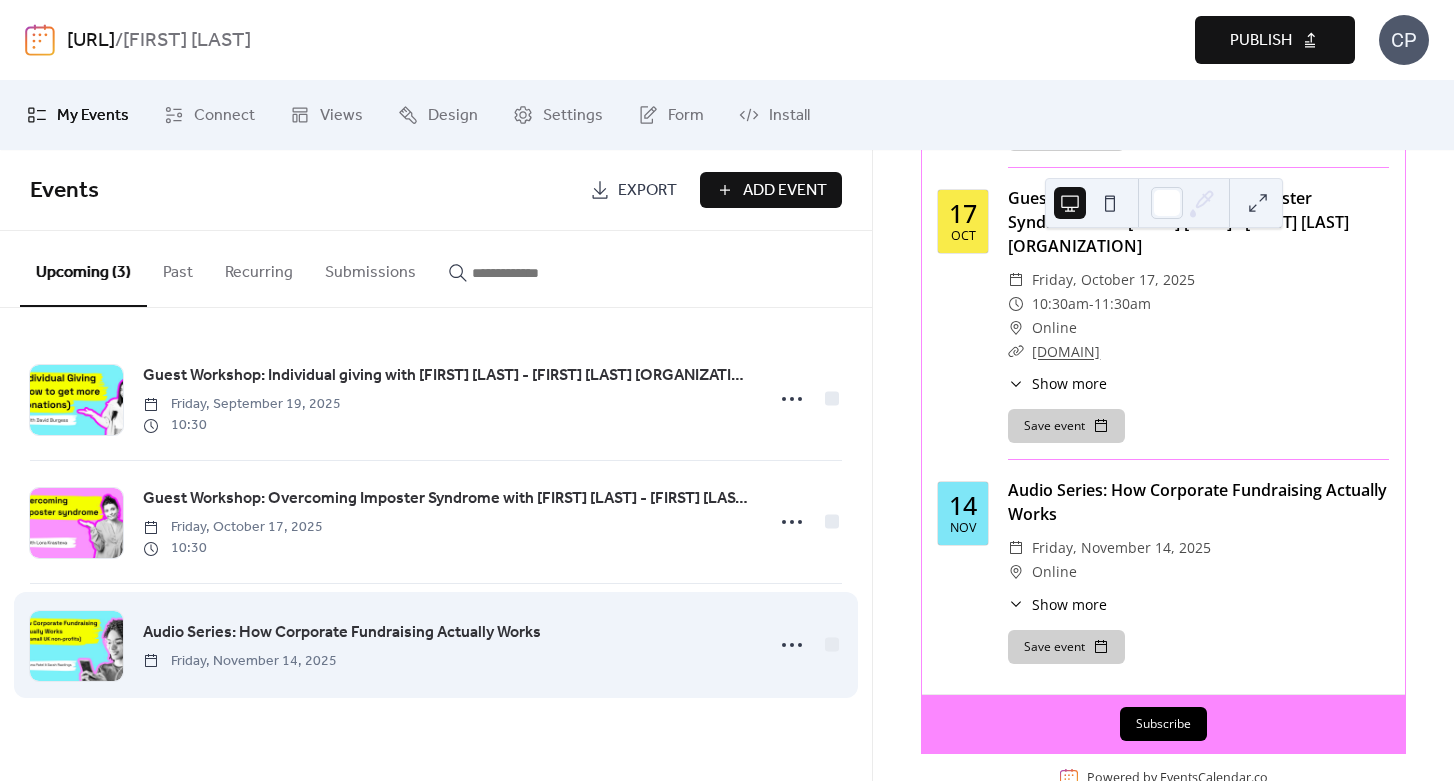 click on "Audio Series: How Corporate Fundraising Actually Works" at bounding box center (342, 633) 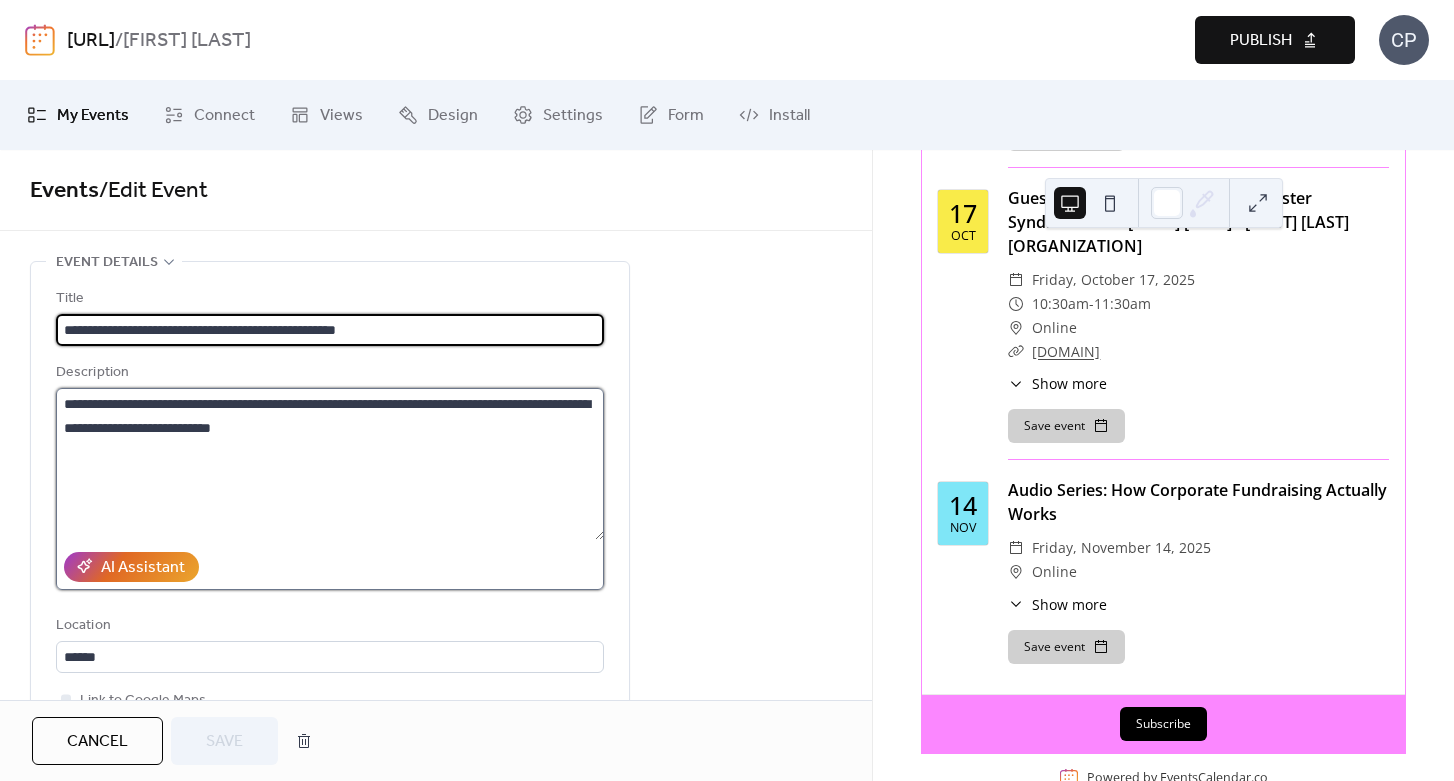 click on "**********" at bounding box center [330, 464] 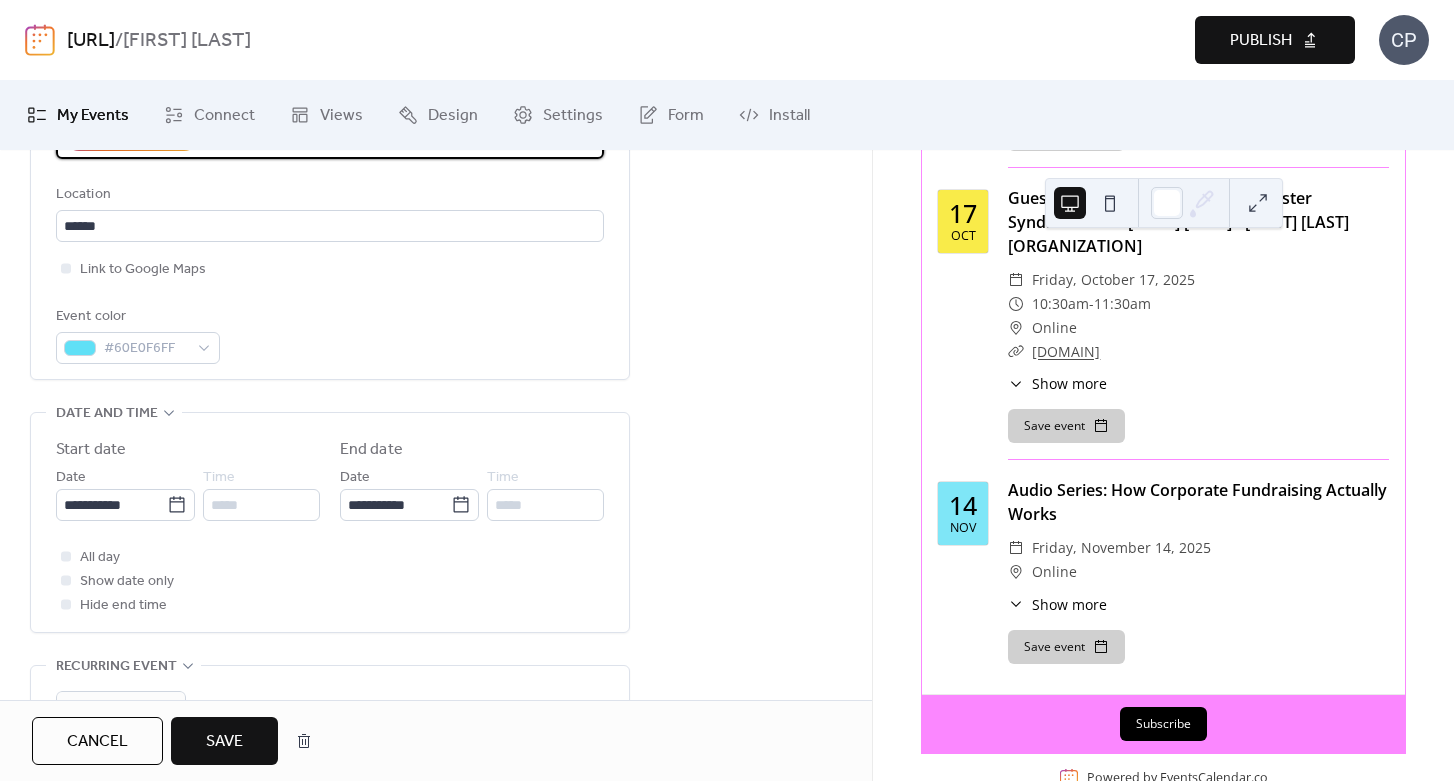 scroll, scrollTop: 0, scrollLeft: 0, axis: both 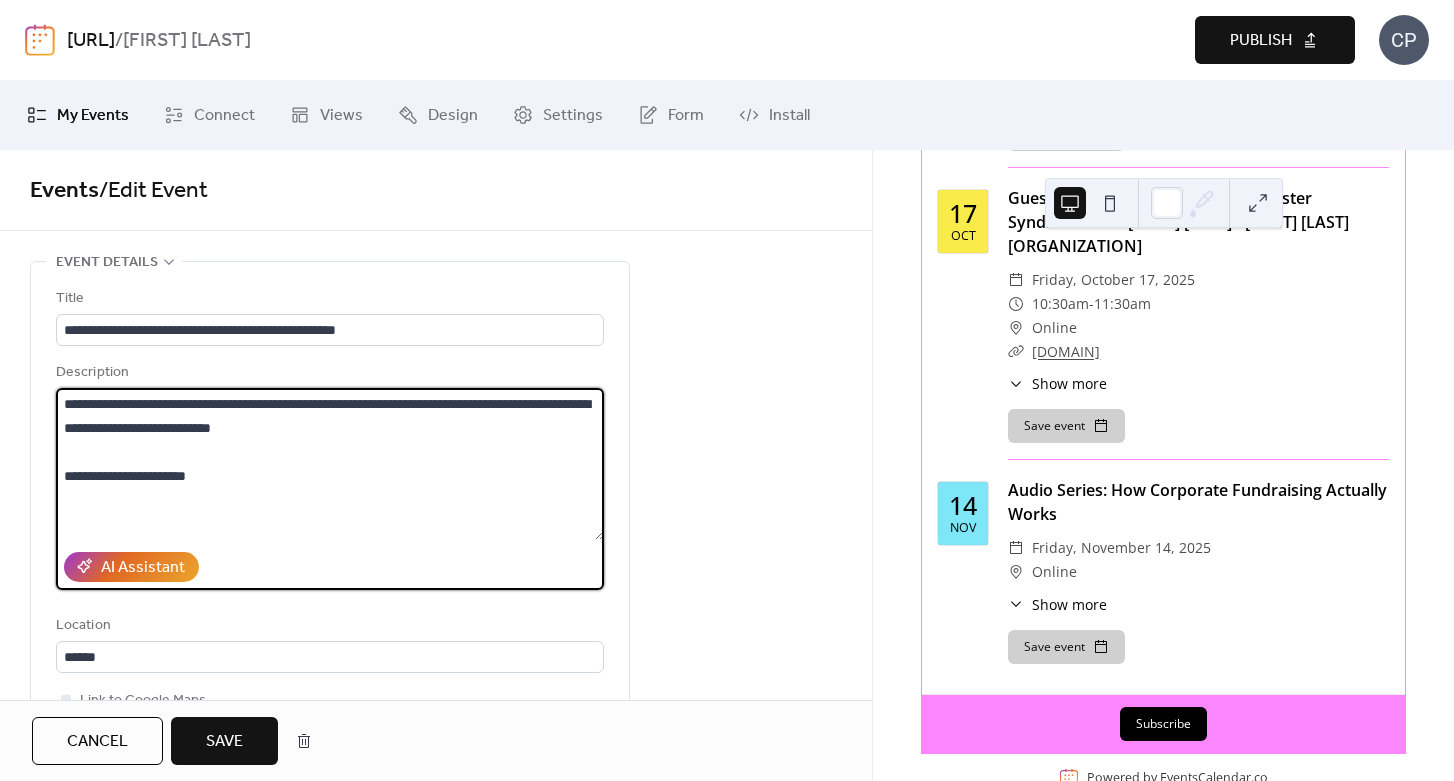 type on "**********" 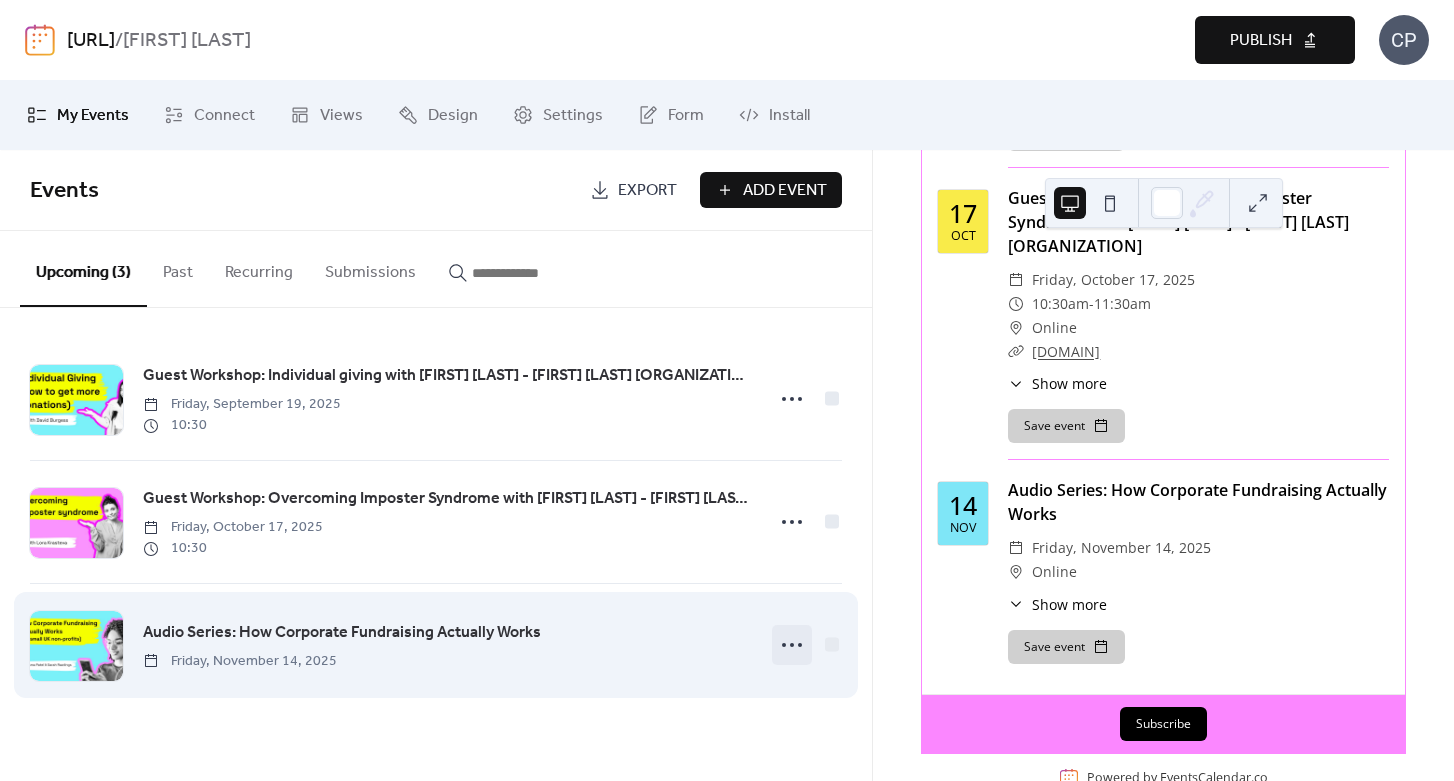 click 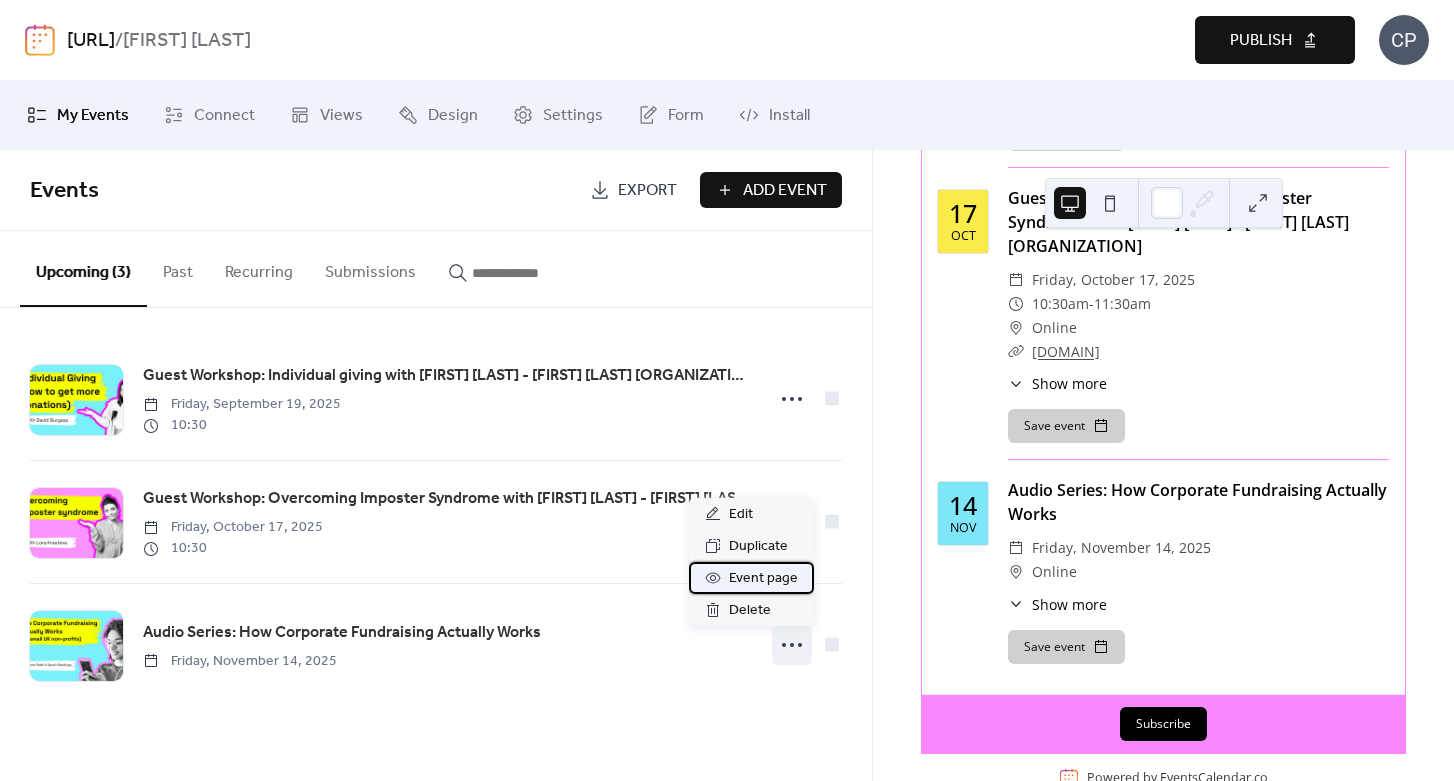 click on "Event page" at bounding box center (763, 579) 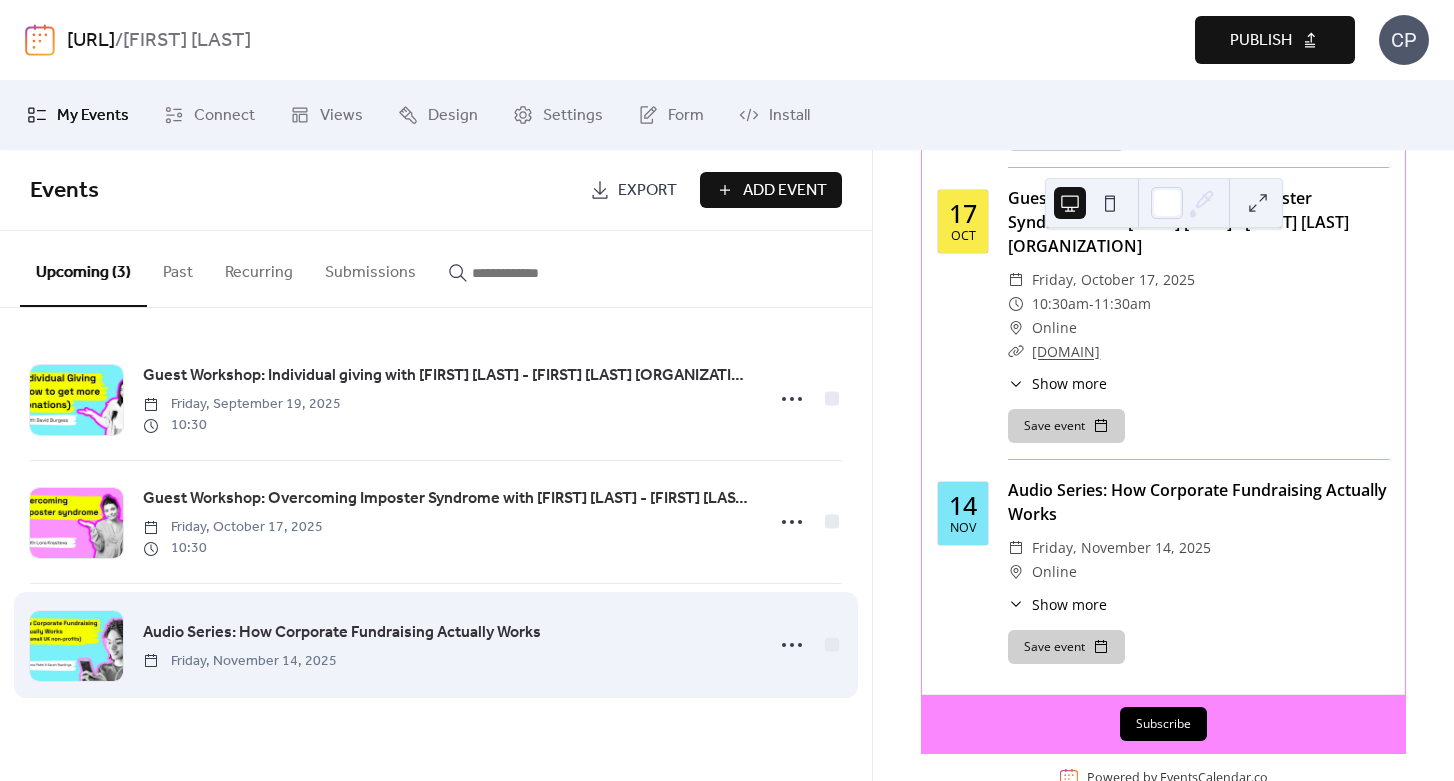 click on "Audio Series: How Corporate Fundraising Actually Works" at bounding box center (342, 633) 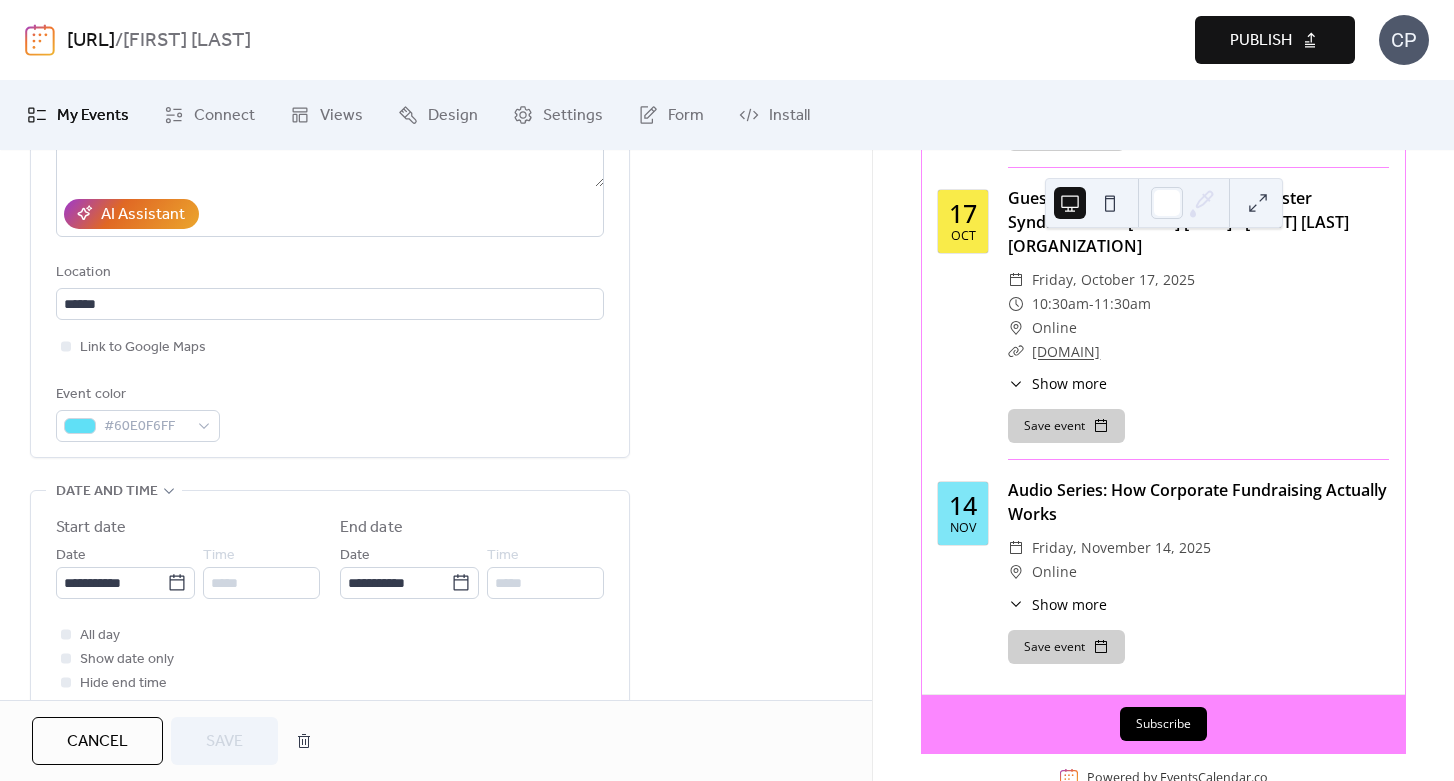 scroll, scrollTop: 0, scrollLeft: 0, axis: both 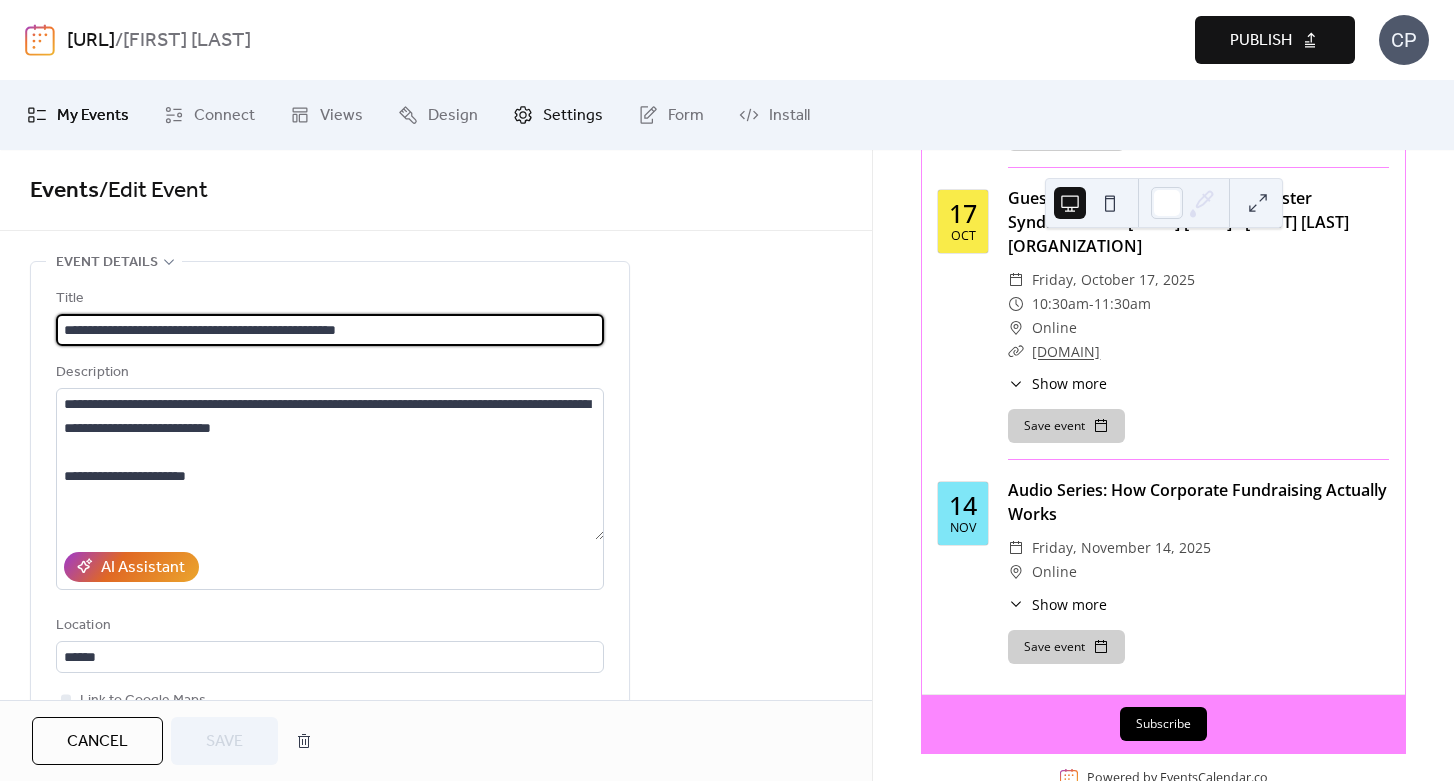 click on "Settings" at bounding box center [573, 116] 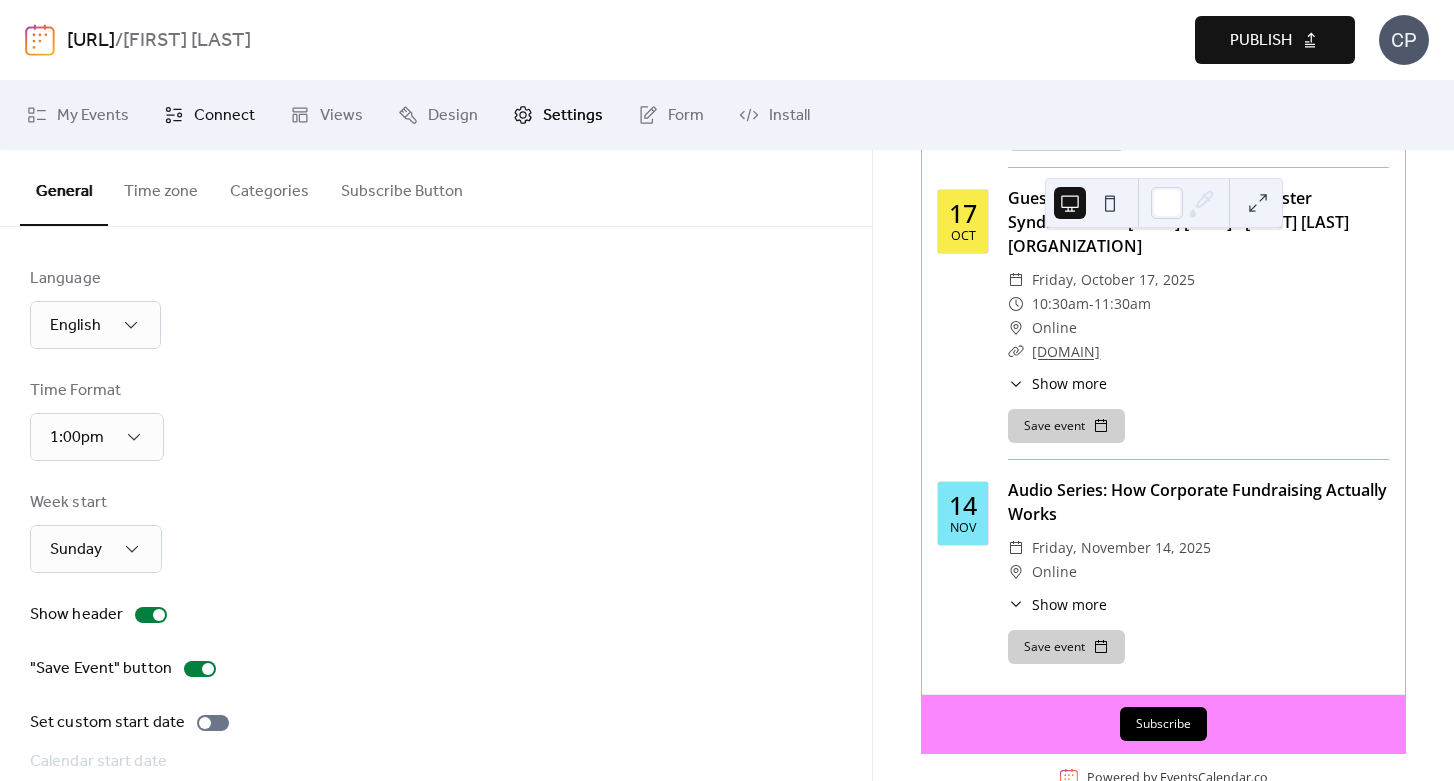 click on "Connect" at bounding box center [224, 116] 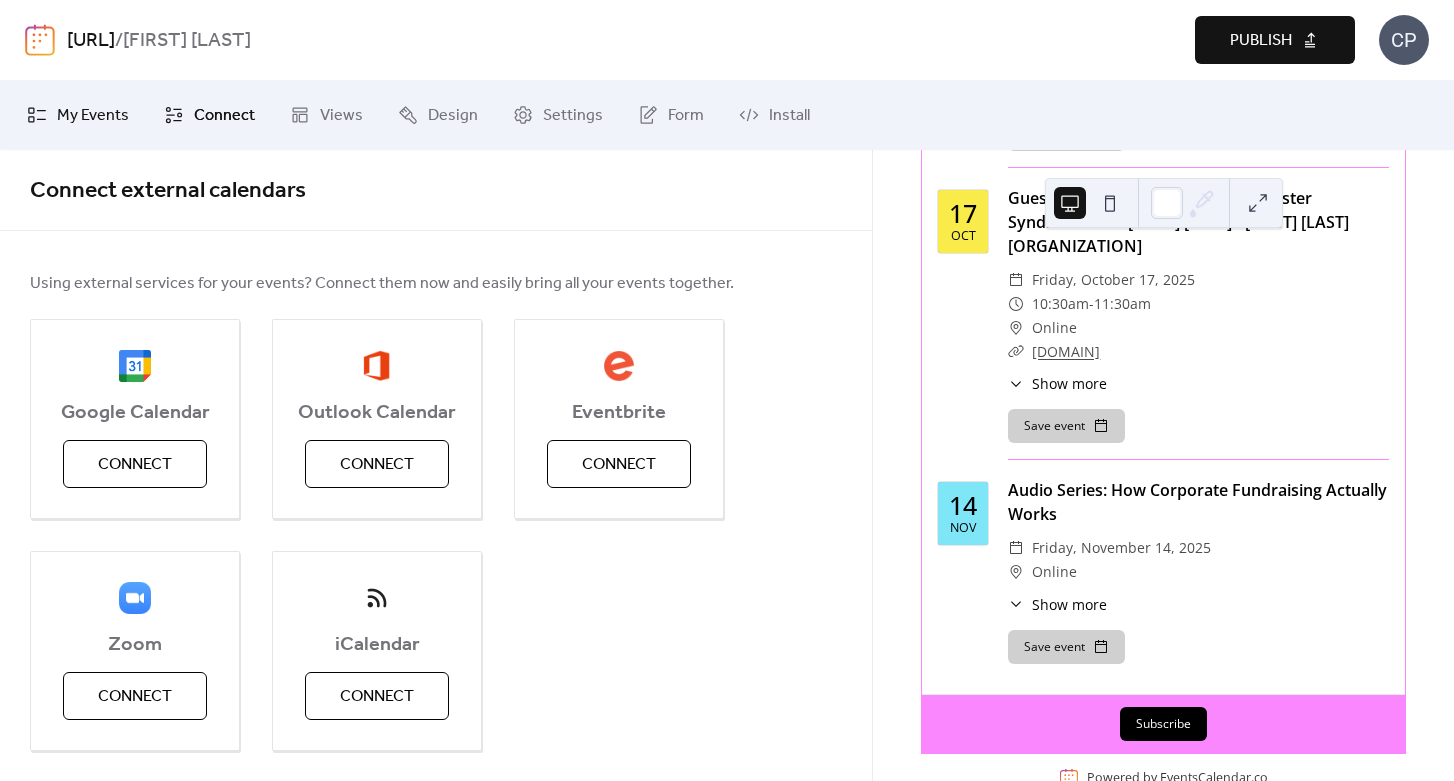 click on "My Events" at bounding box center [93, 116] 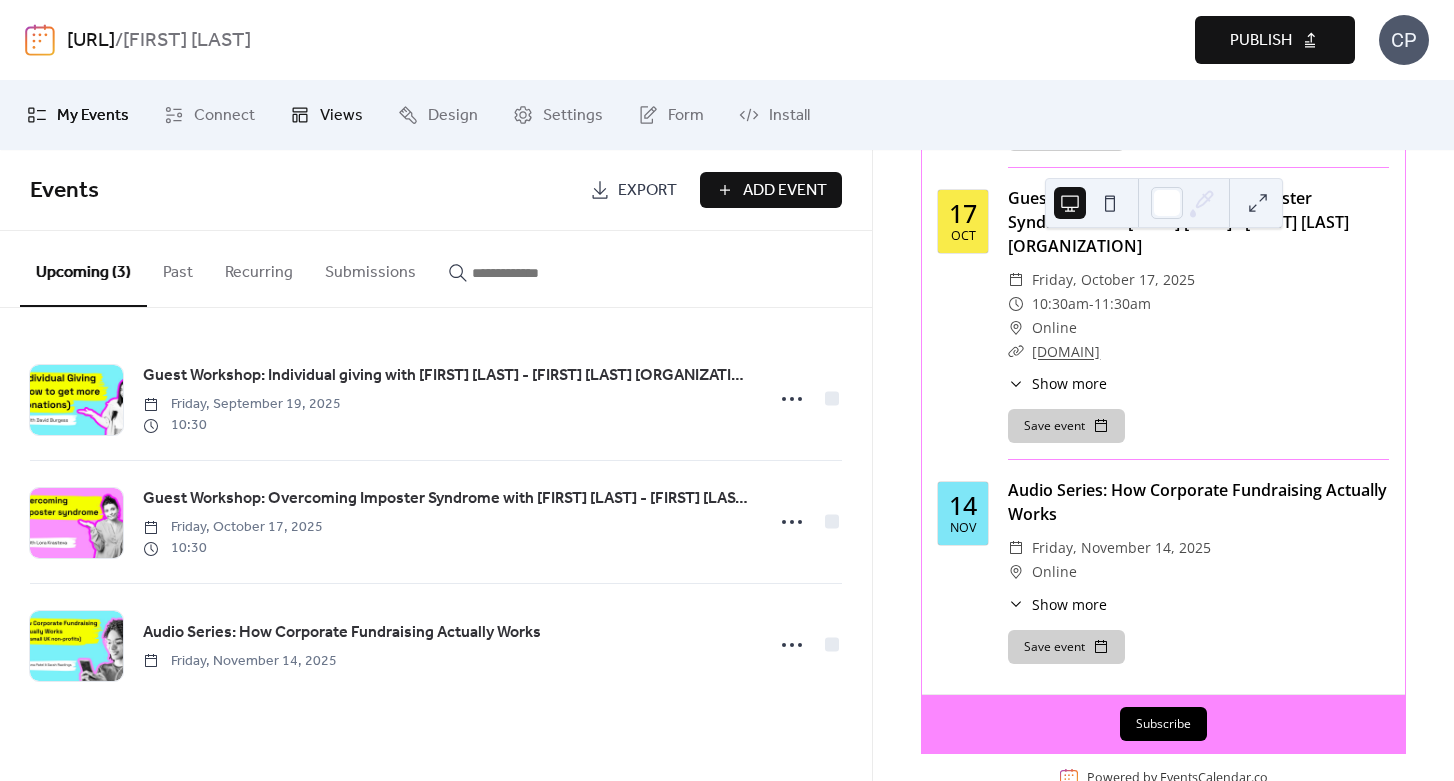 click on "Views" at bounding box center [341, 116] 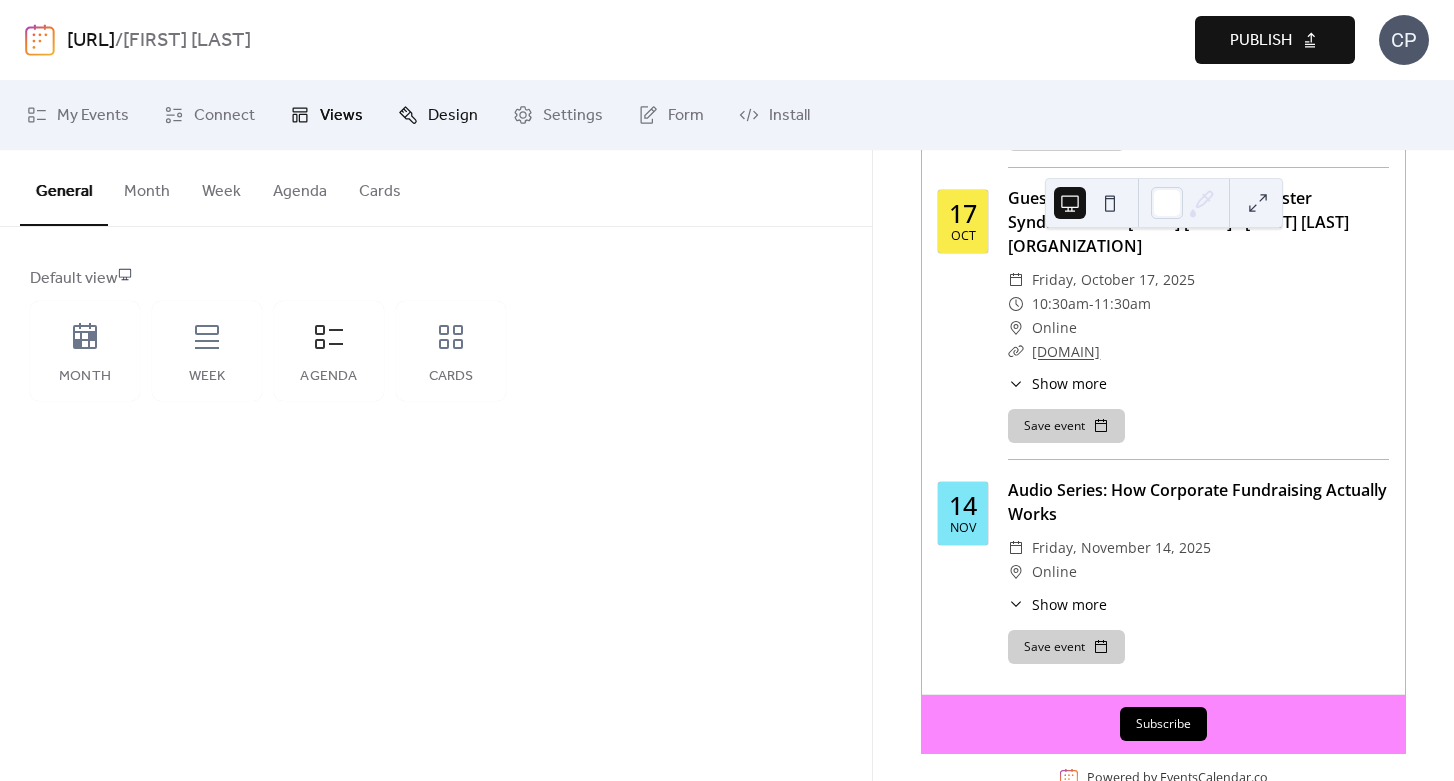 click on "Design" at bounding box center [453, 116] 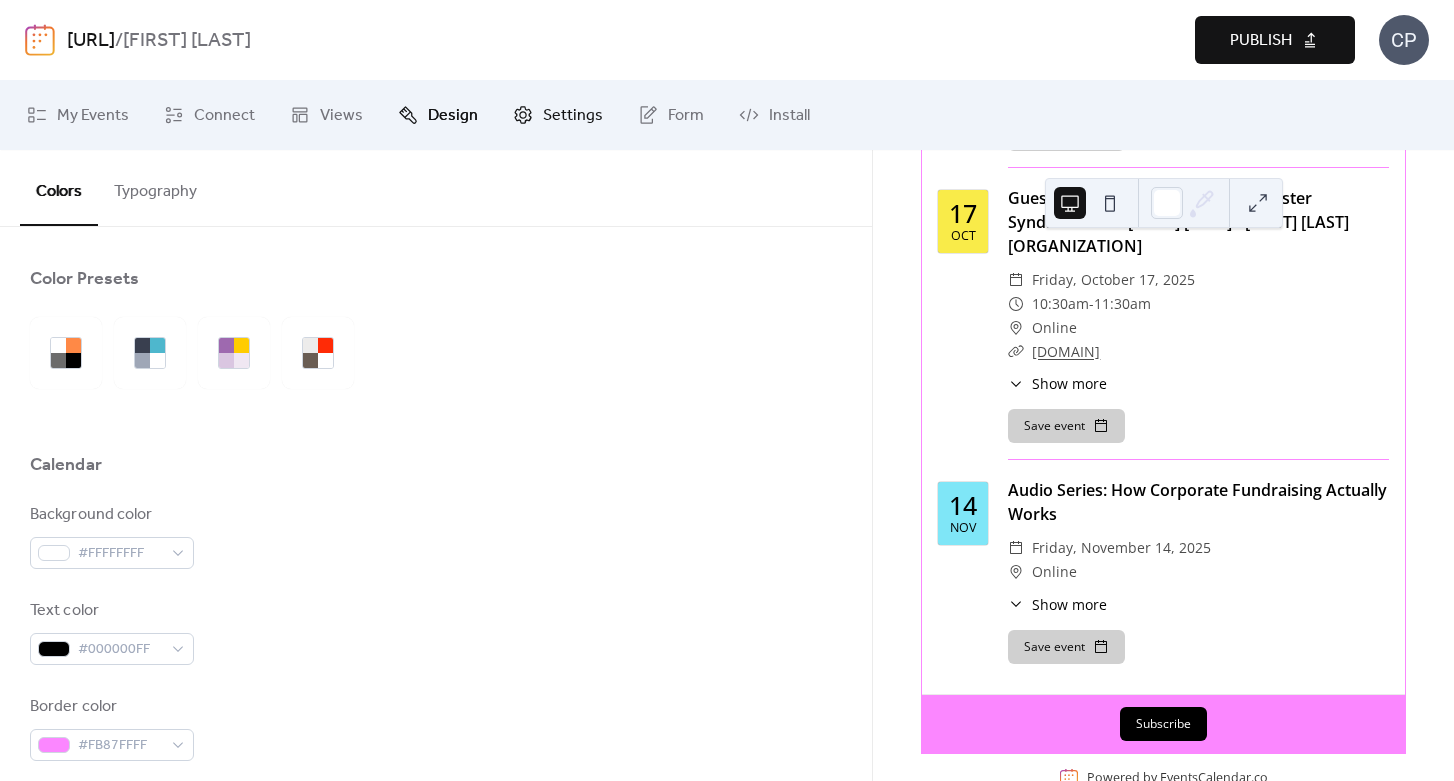 click on "Settings" at bounding box center (573, 116) 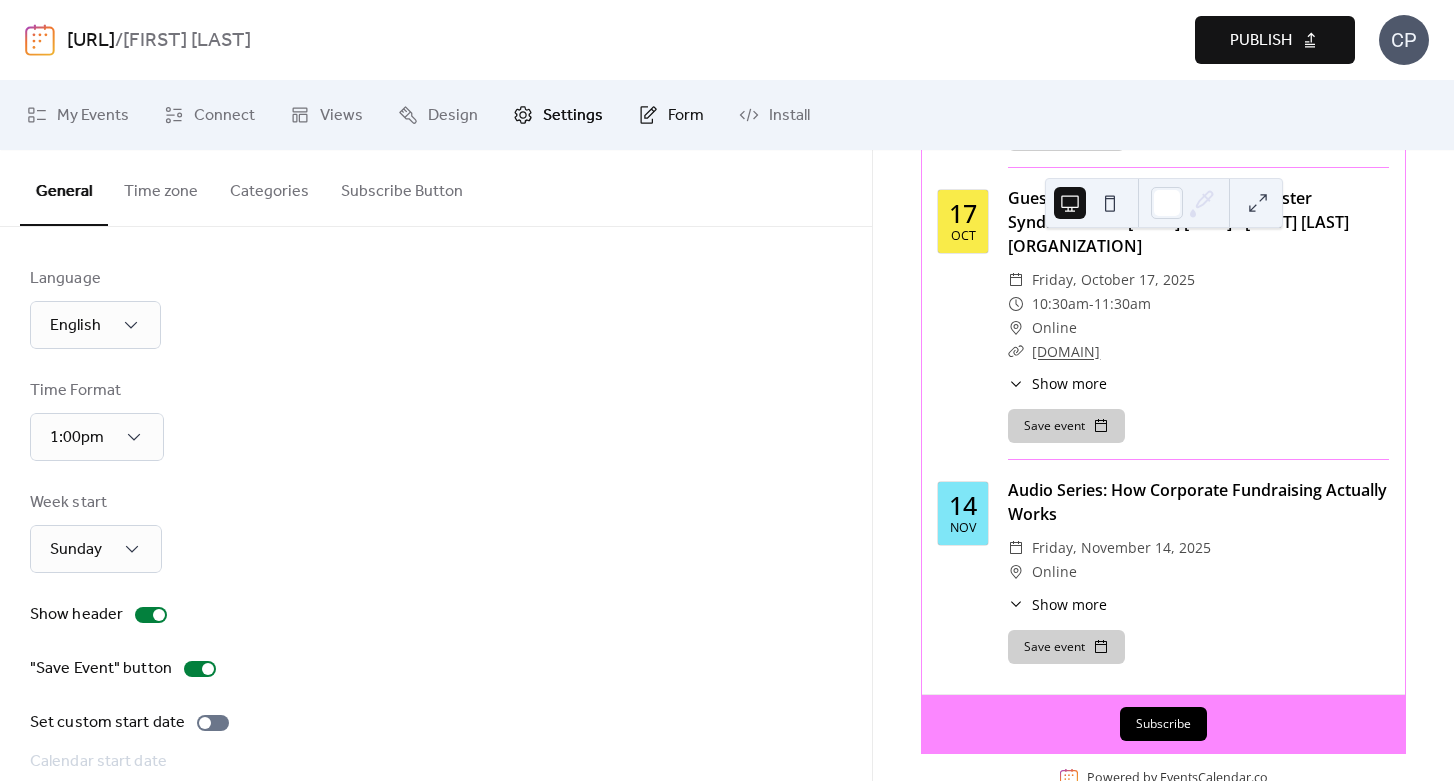 click 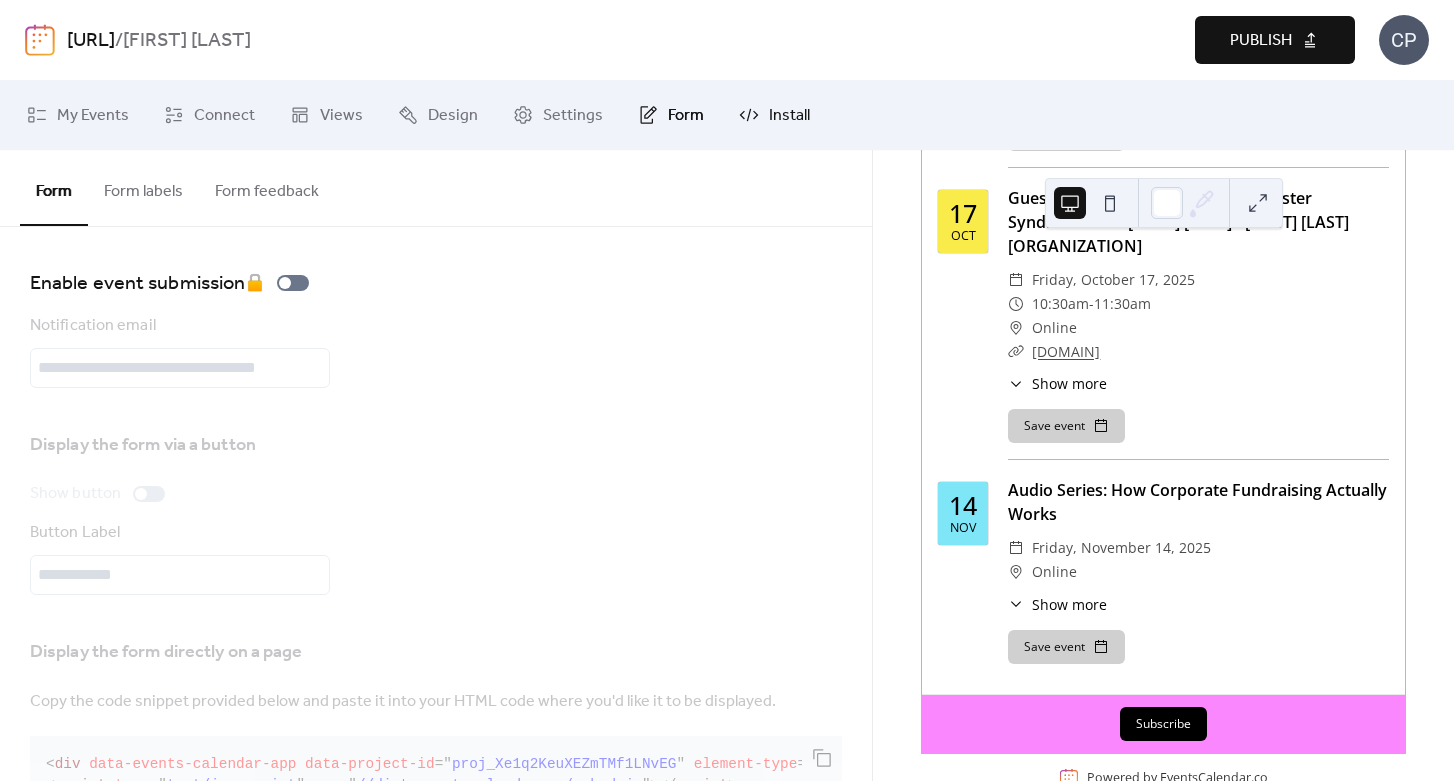 click on "Install" at bounding box center [789, 116] 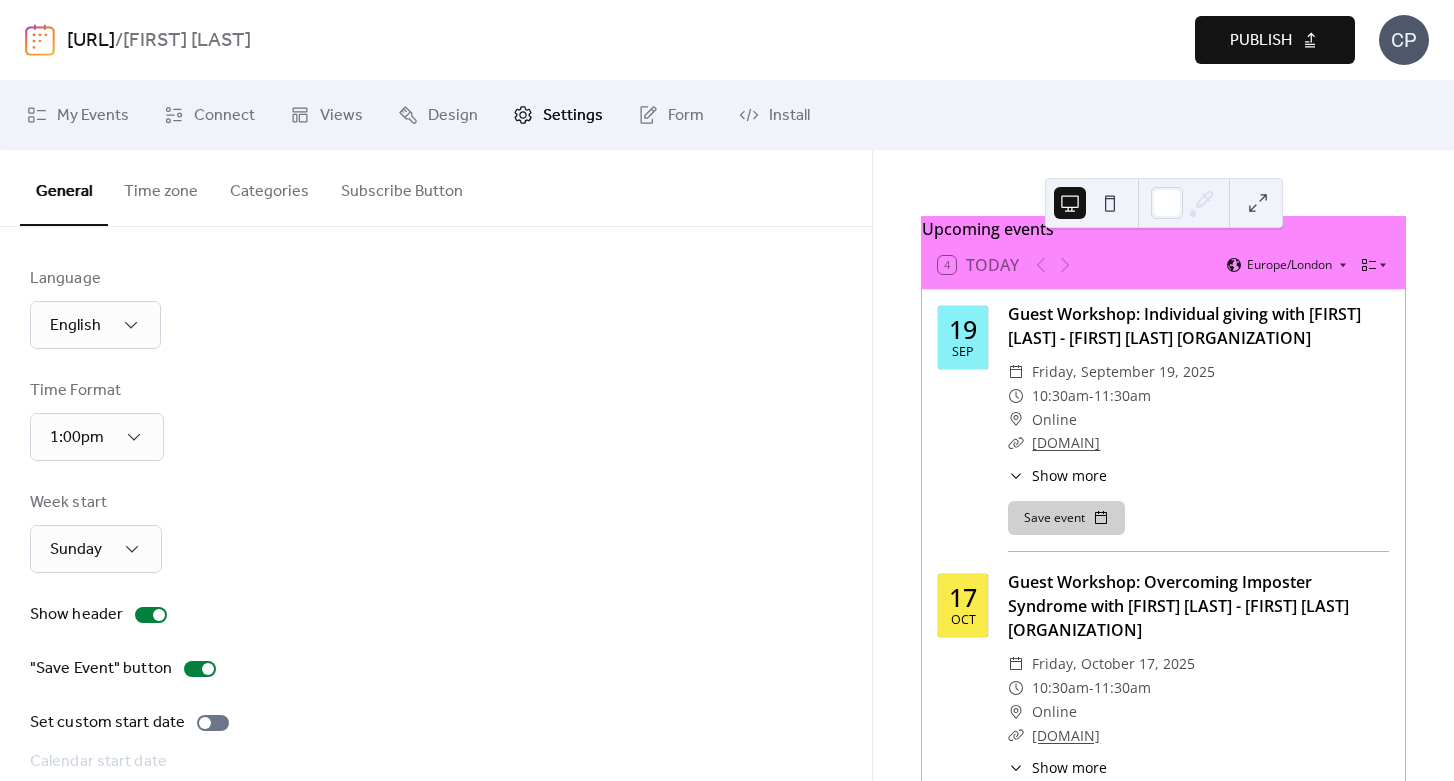scroll, scrollTop: 0, scrollLeft: 0, axis: both 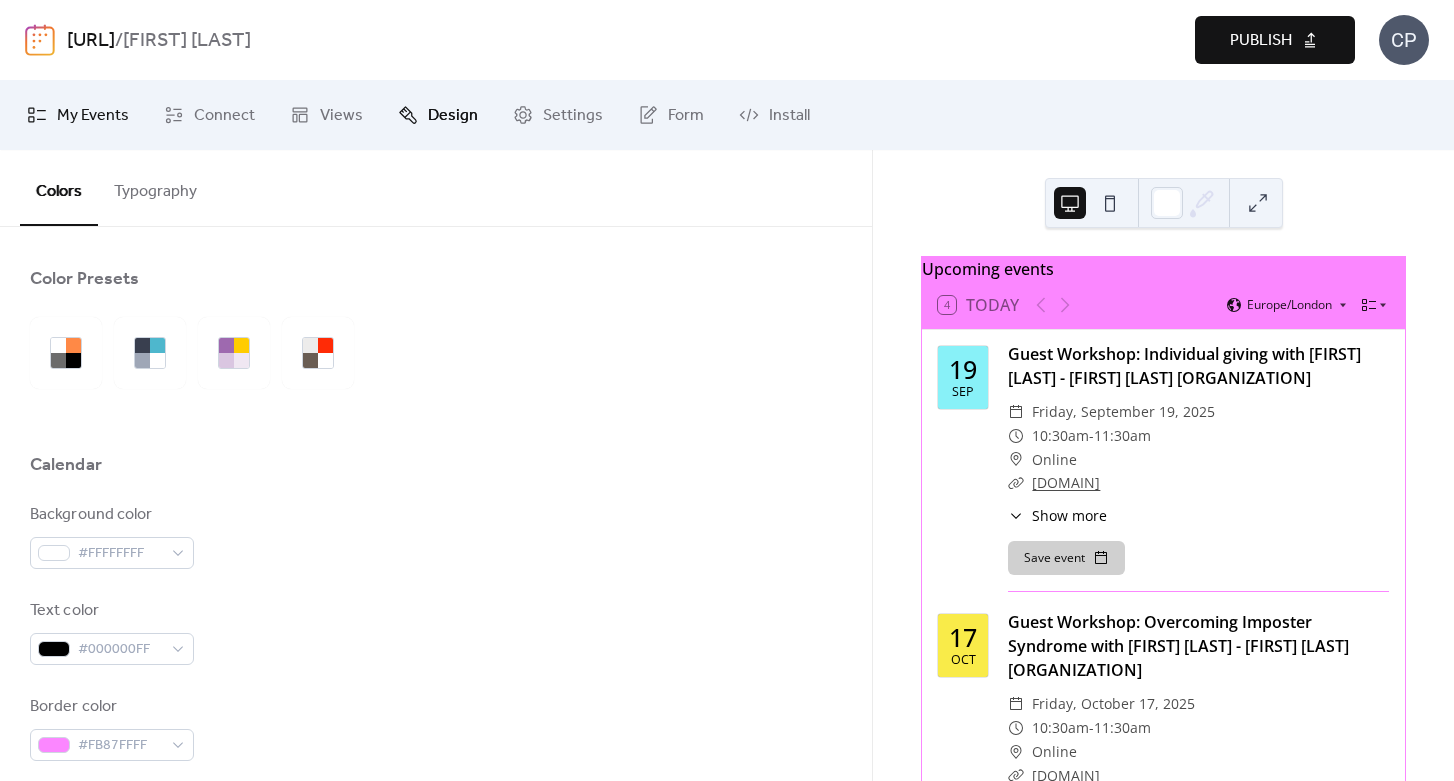 click on "My Events" at bounding box center [93, 116] 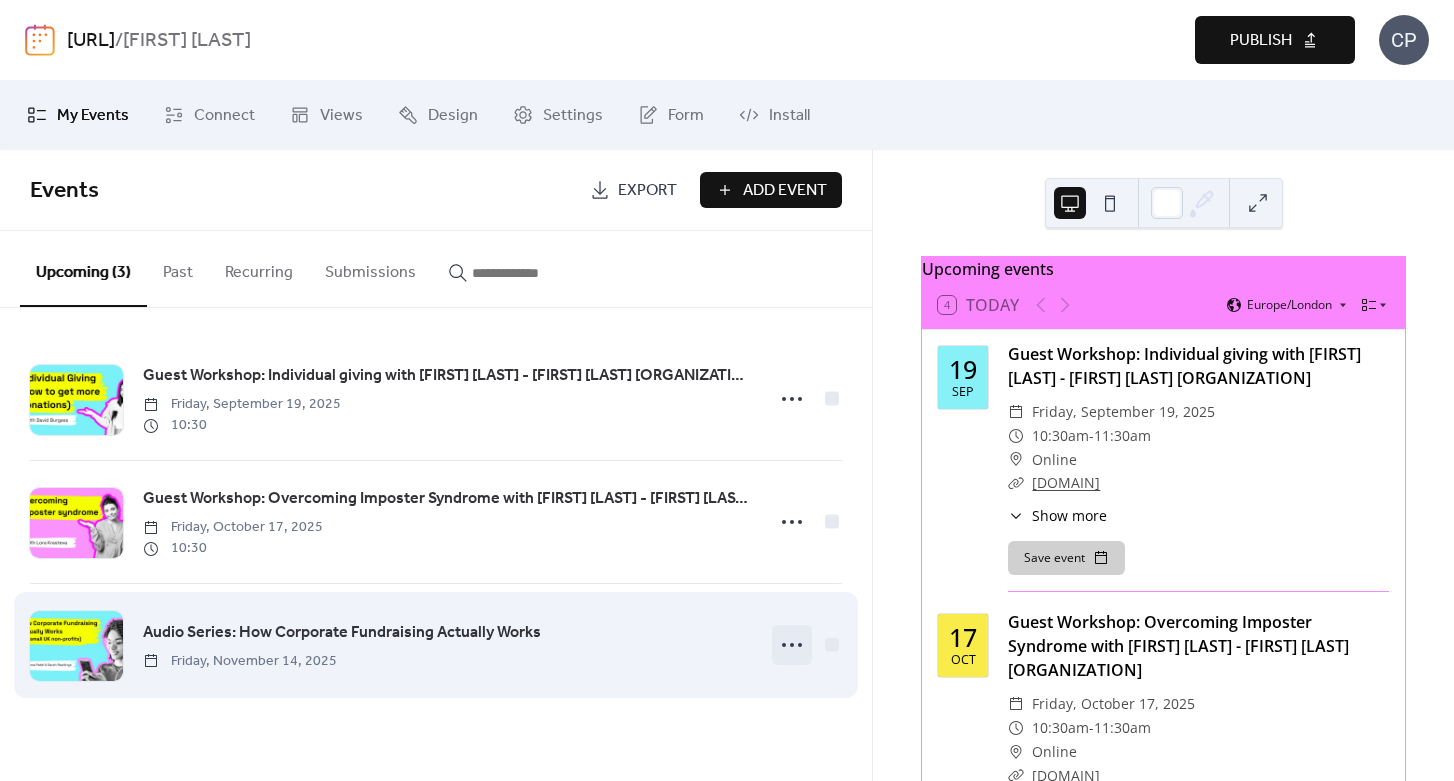 click 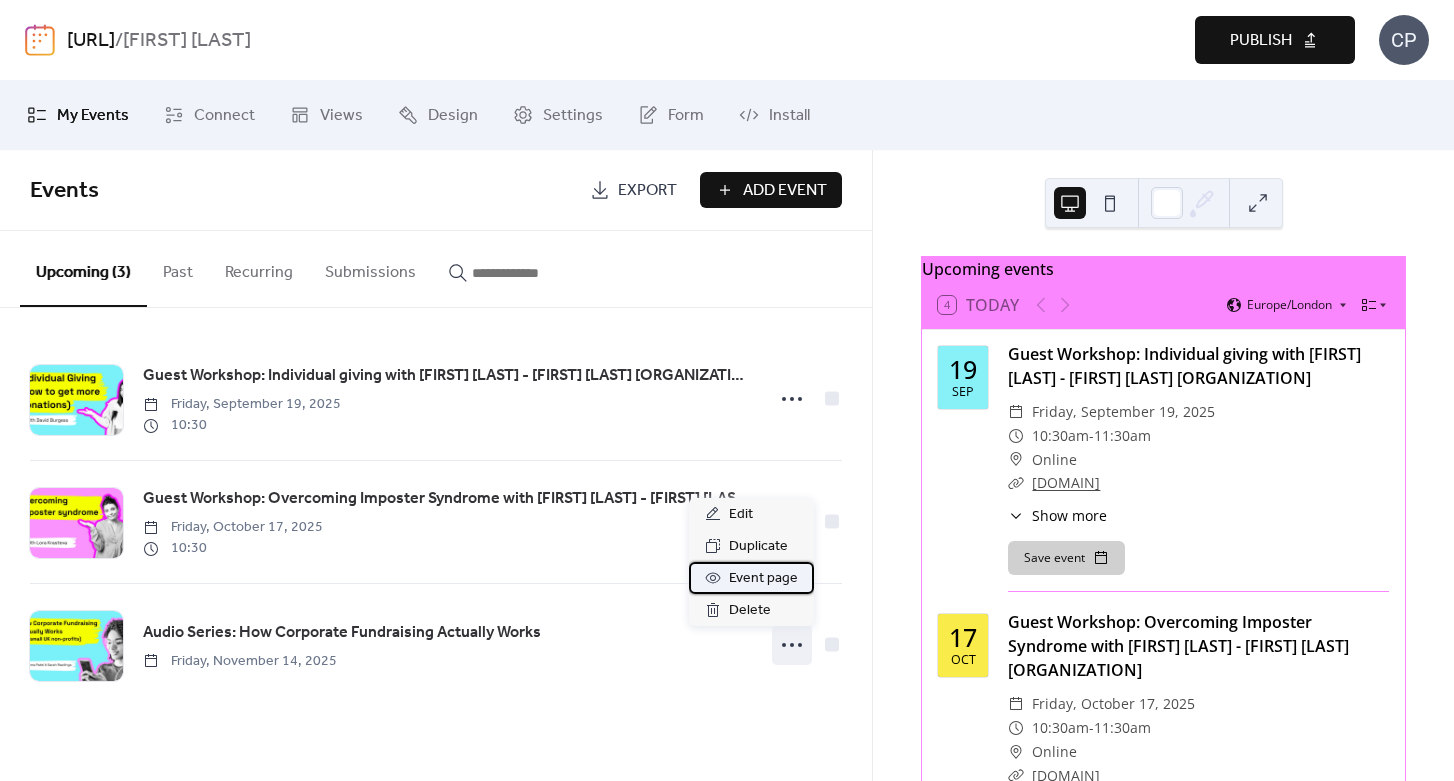 click on "Event page" at bounding box center [763, 579] 